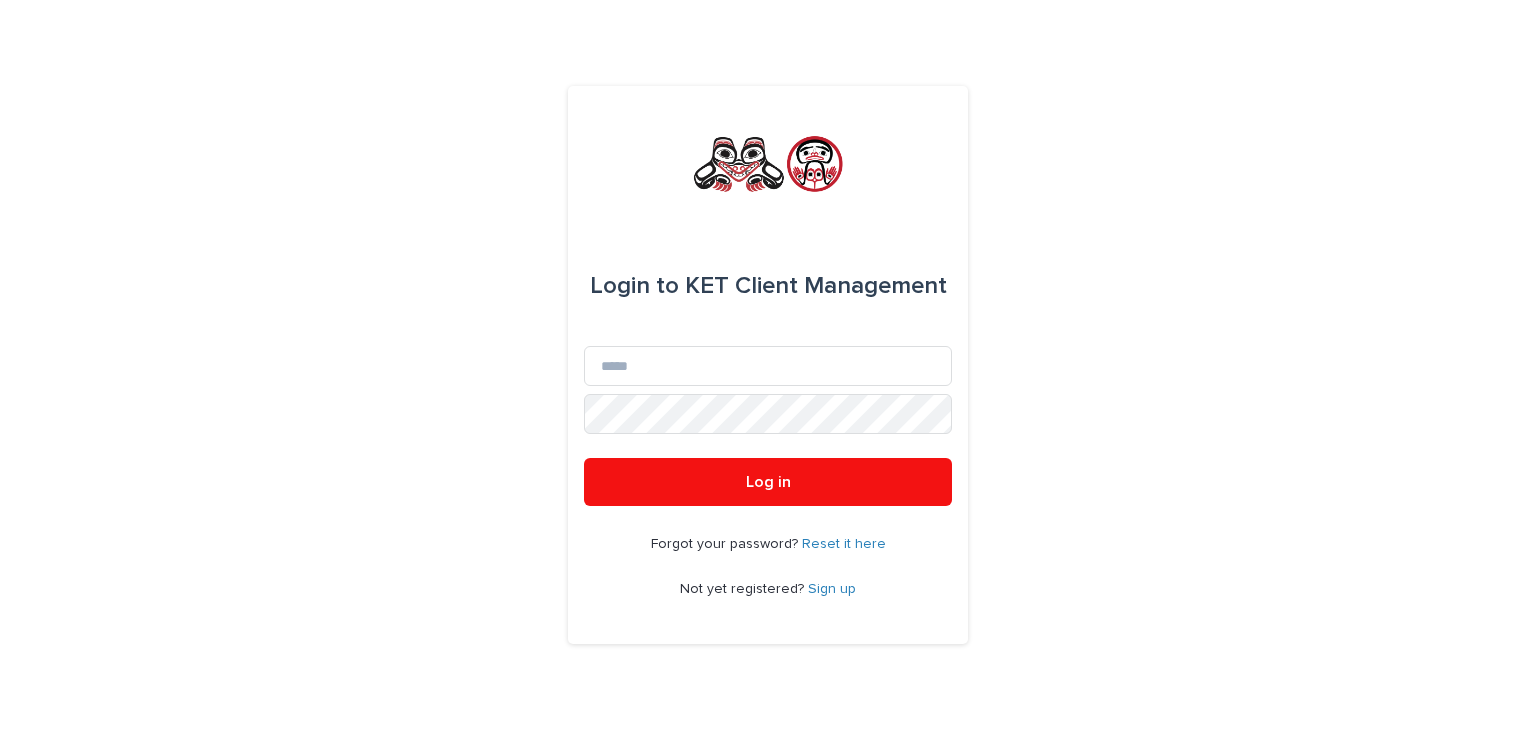scroll, scrollTop: 0, scrollLeft: 0, axis: both 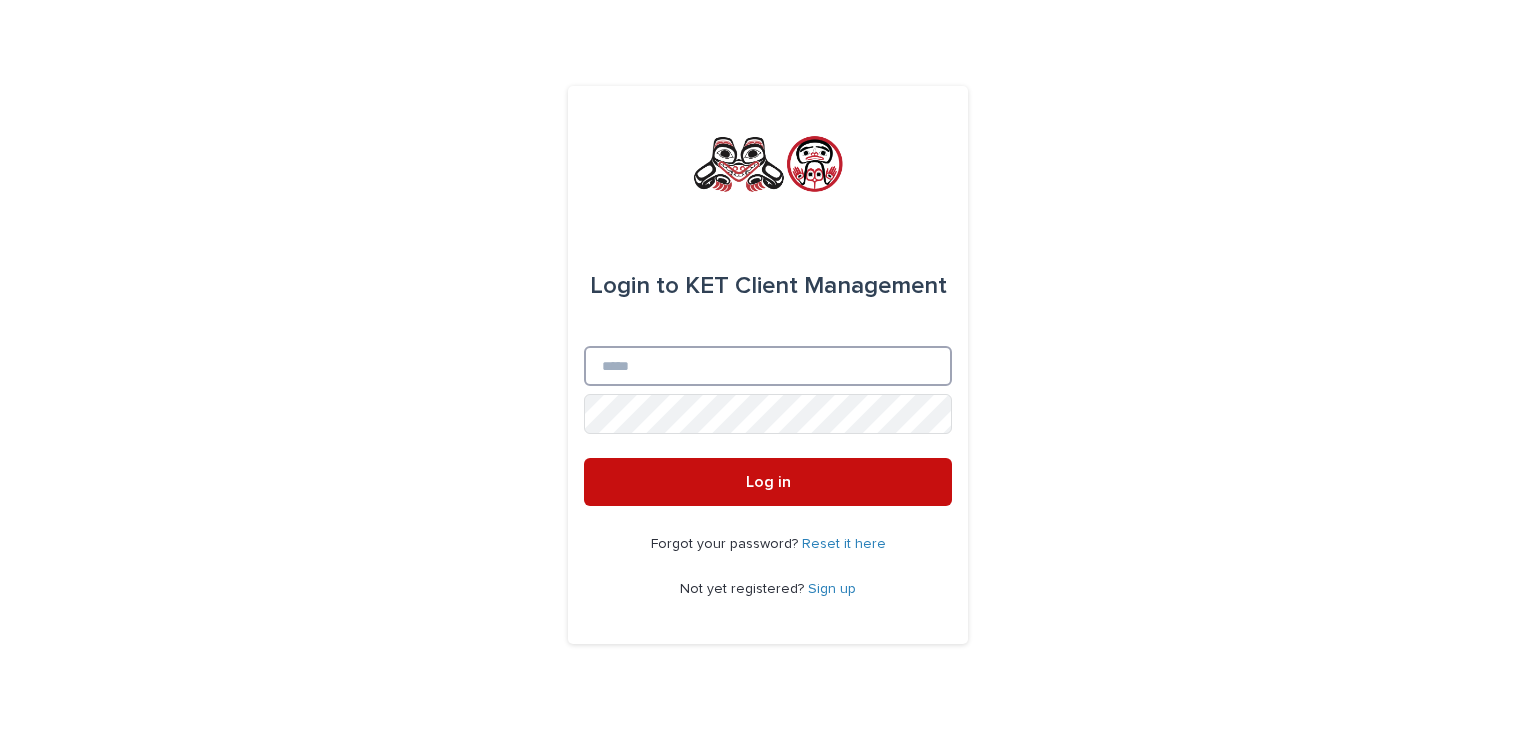 type on "**********" 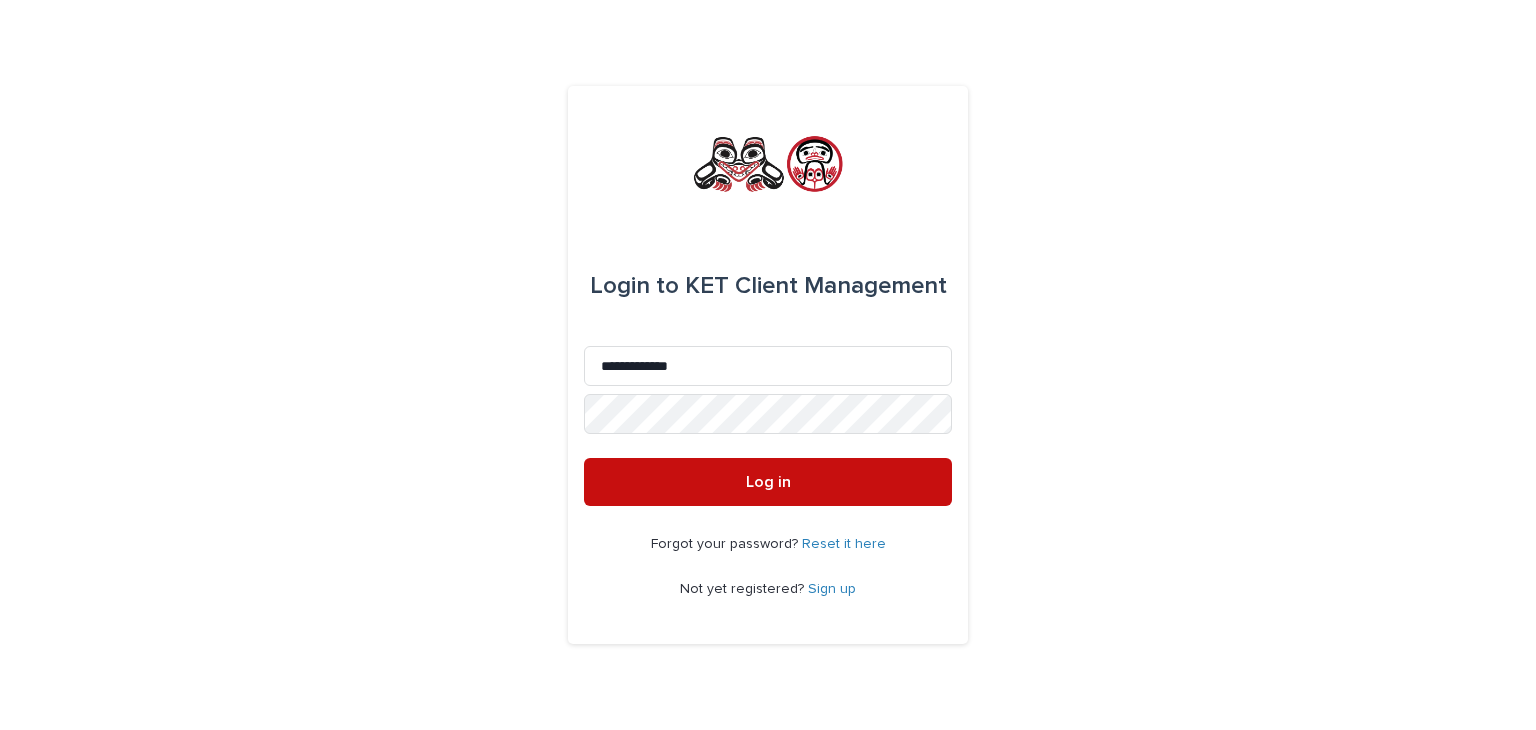 click on "Log in" at bounding box center (768, 482) 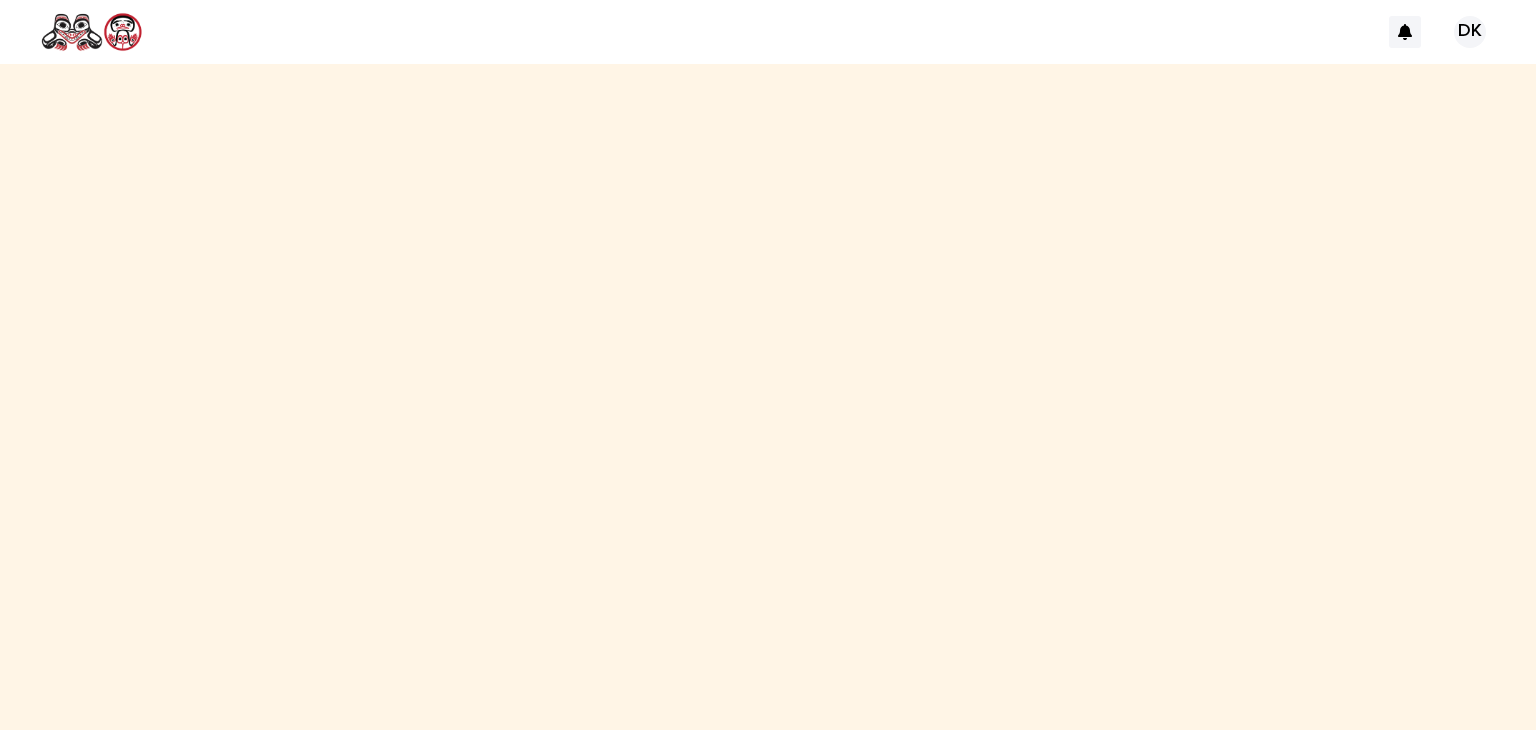 scroll, scrollTop: 0, scrollLeft: 0, axis: both 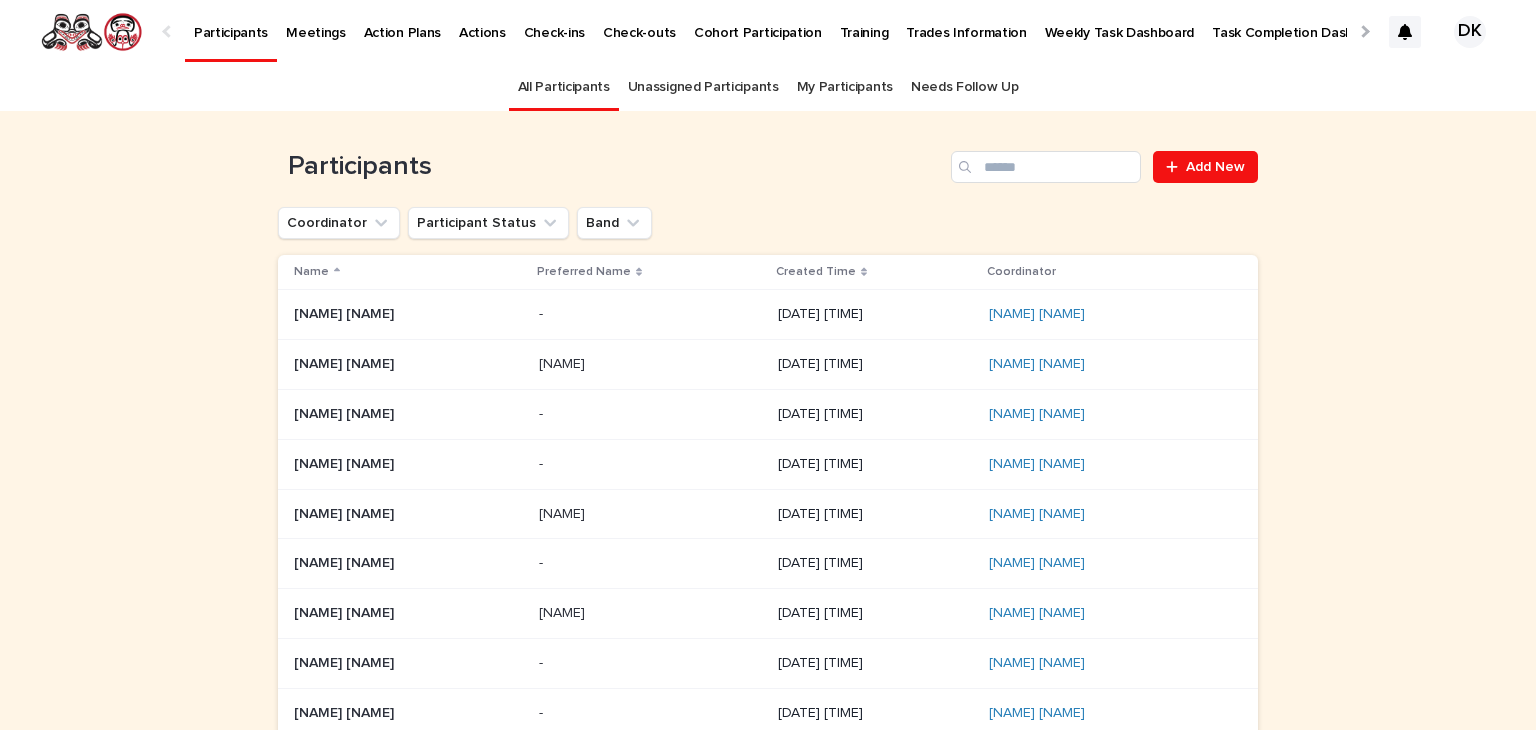 click on "Task Completion Dashboard" at bounding box center (1300, 21) 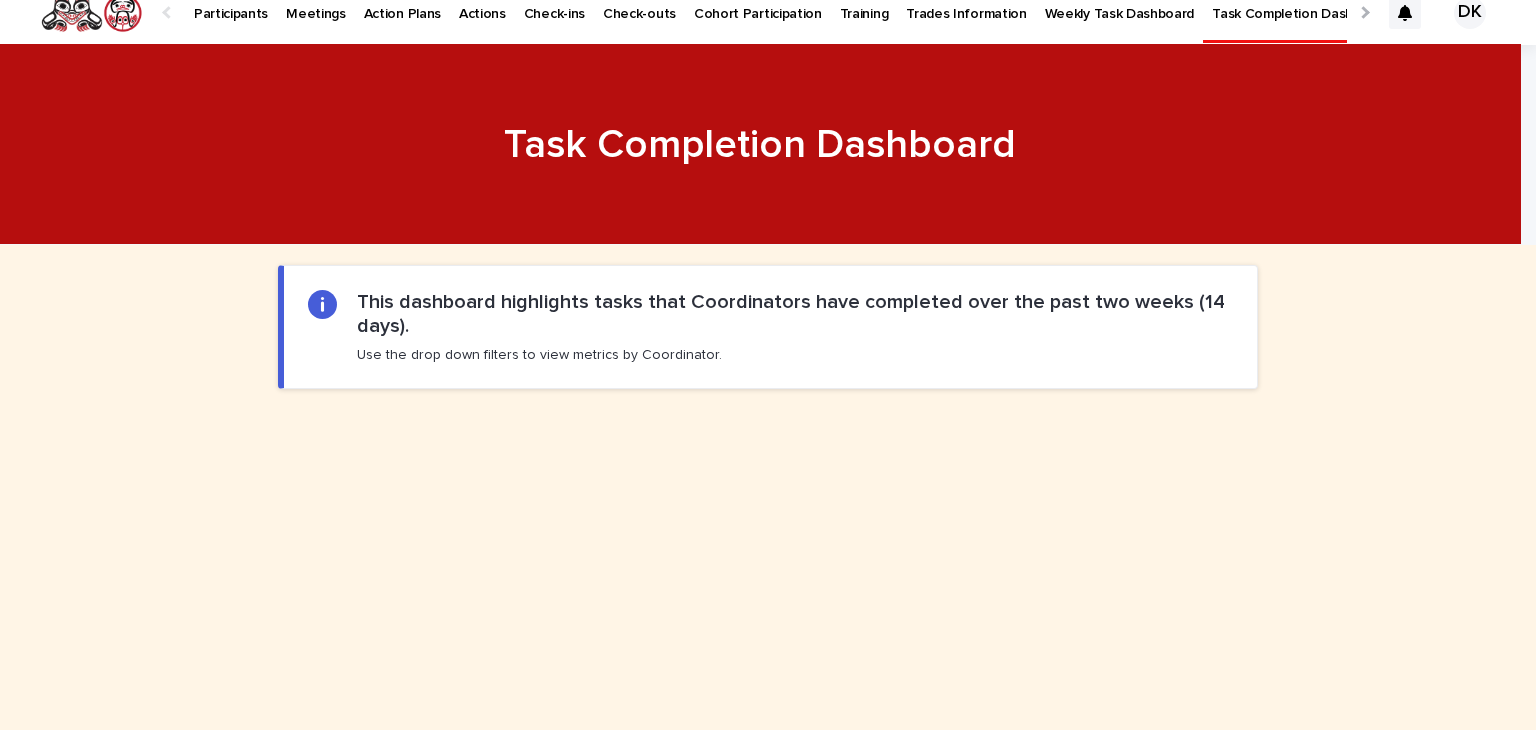 scroll, scrollTop: 0, scrollLeft: 0, axis: both 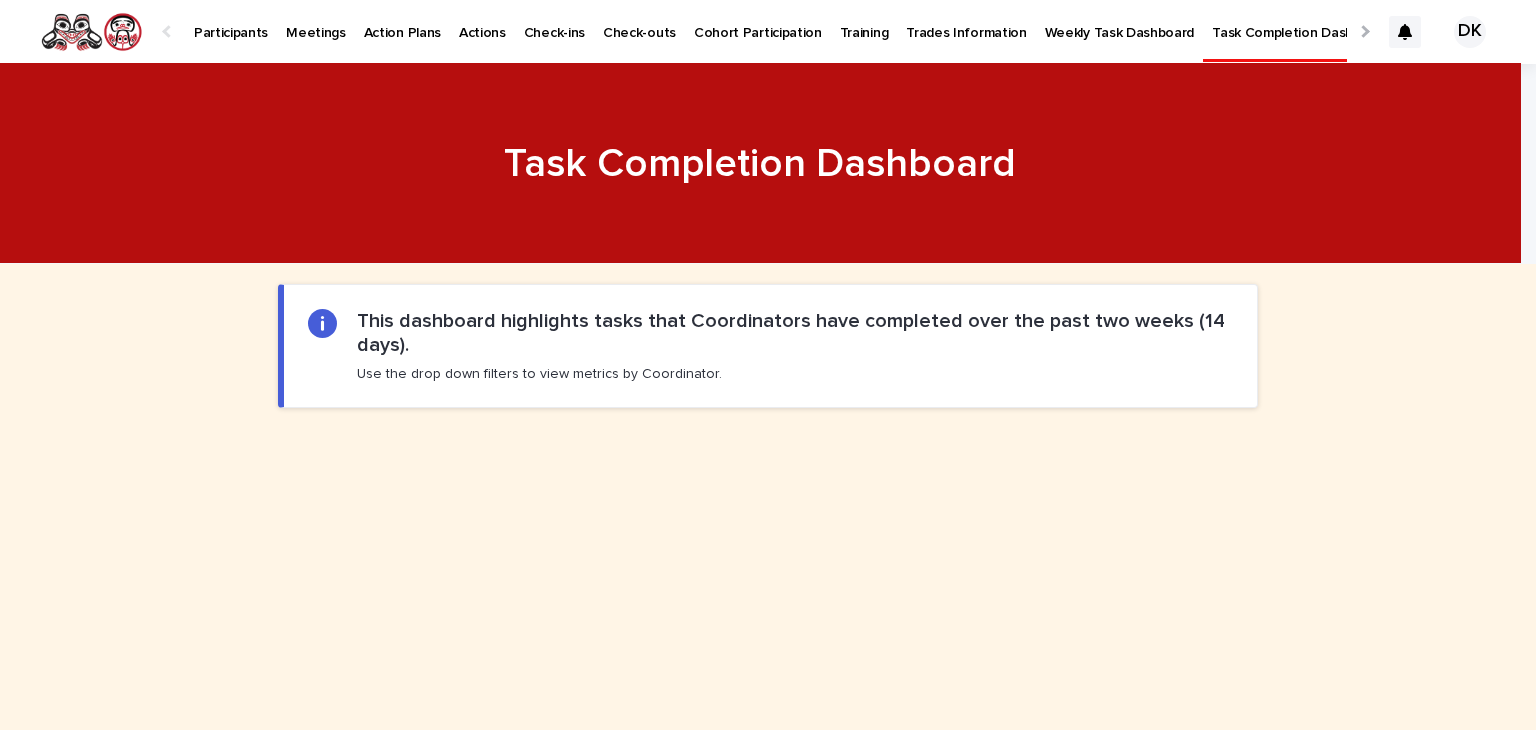 click on "Weekly Task Dashboard" at bounding box center [1120, 21] 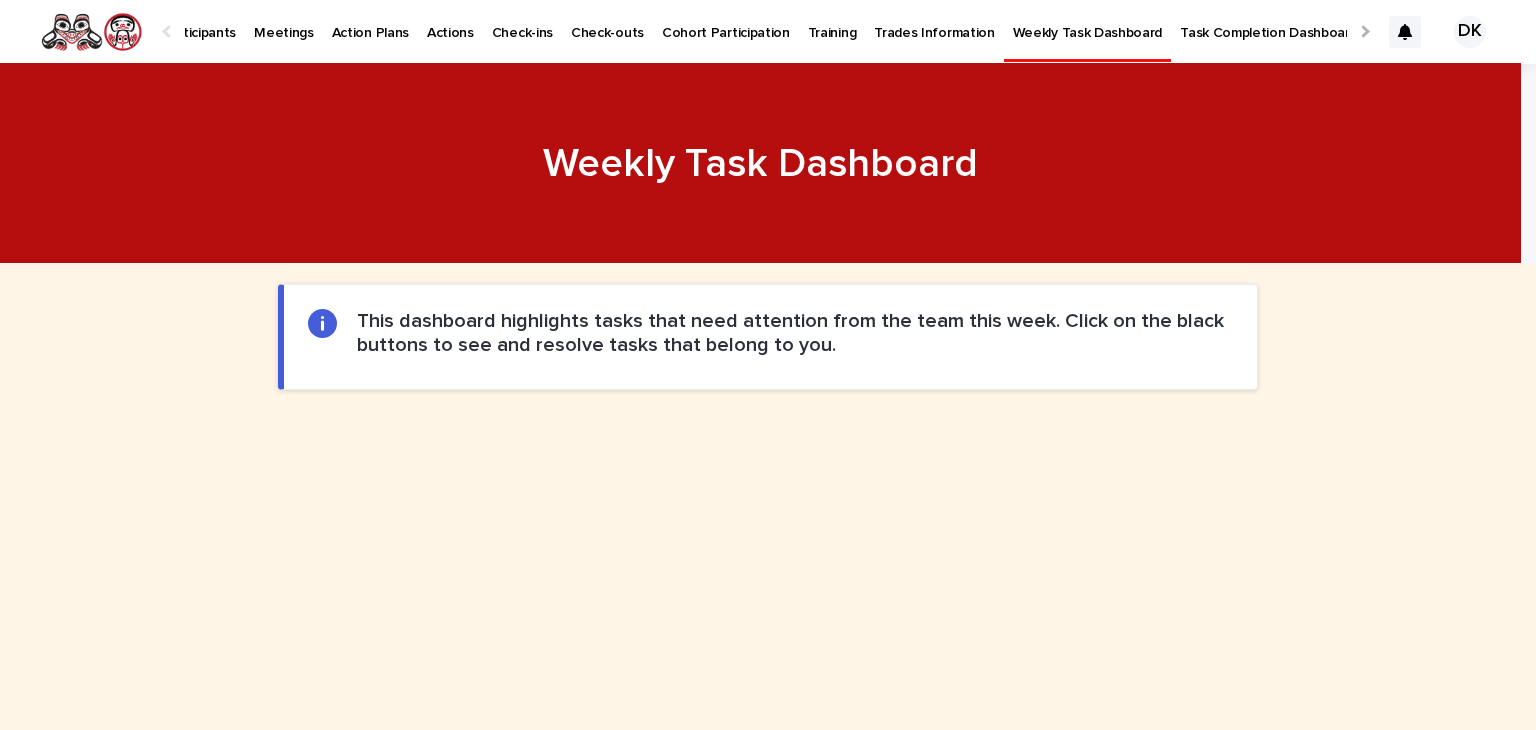 scroll, scrollTop: 0, scrollLeft: 32, axis: horizontal 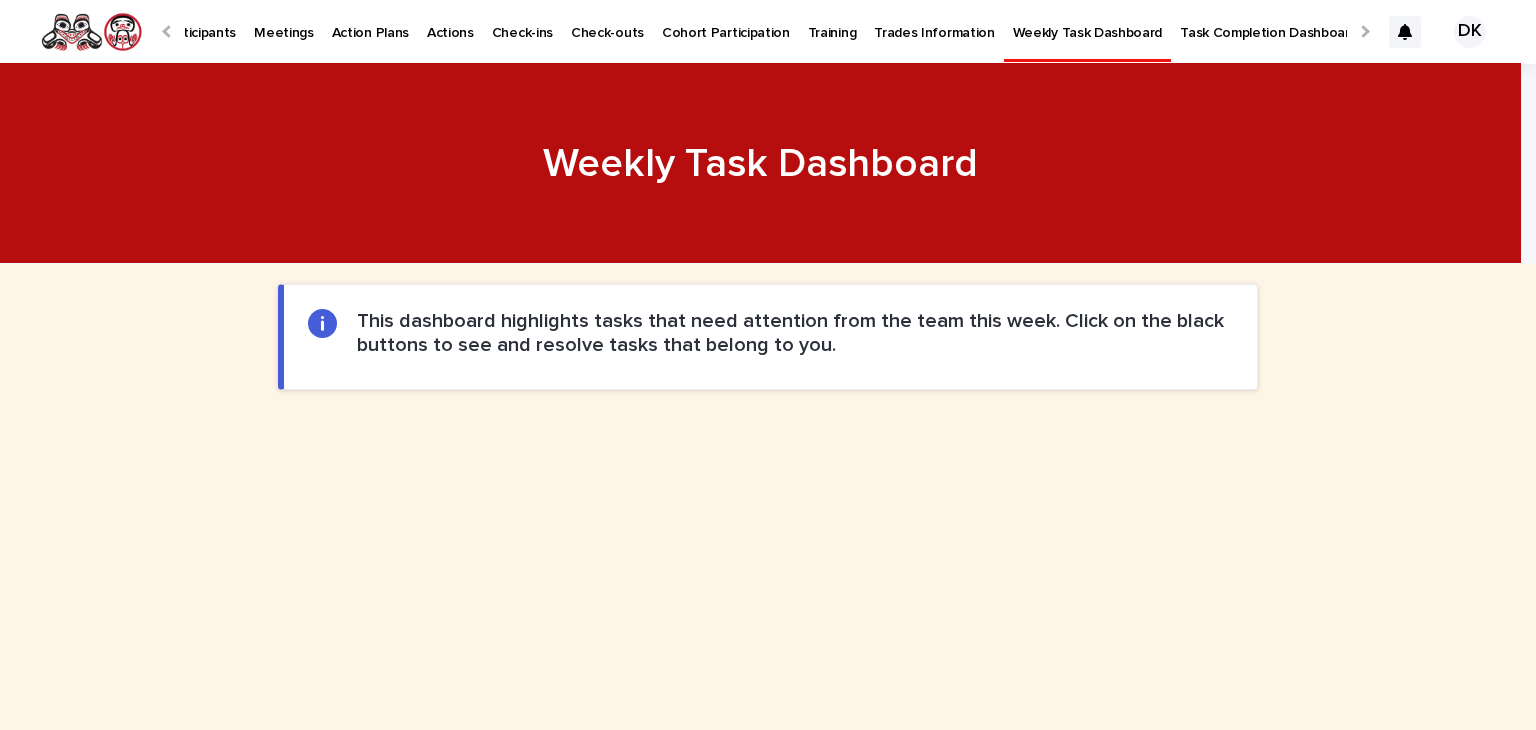 click at bounding box center [168, 31] 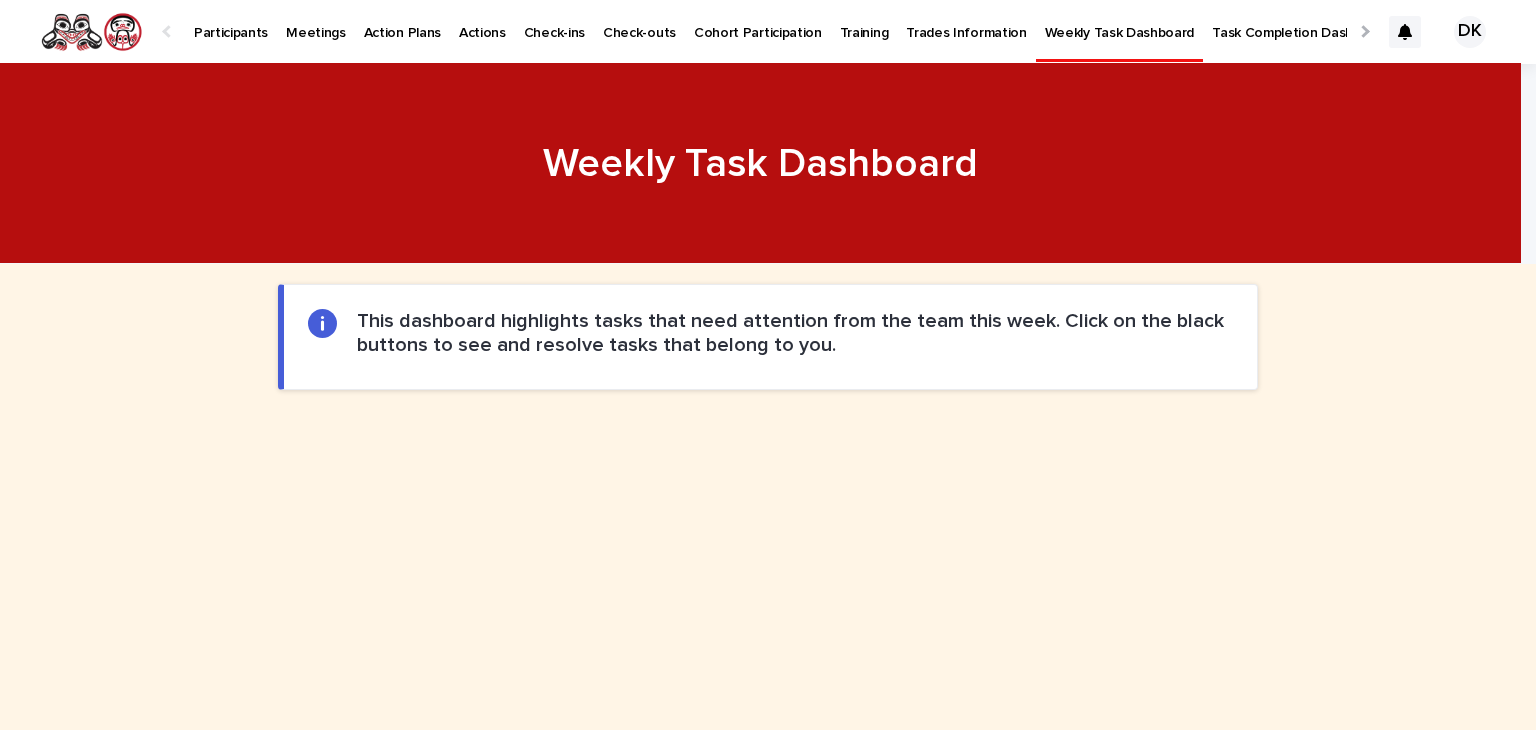 click on "Participants" at bounding box center (231, 21) 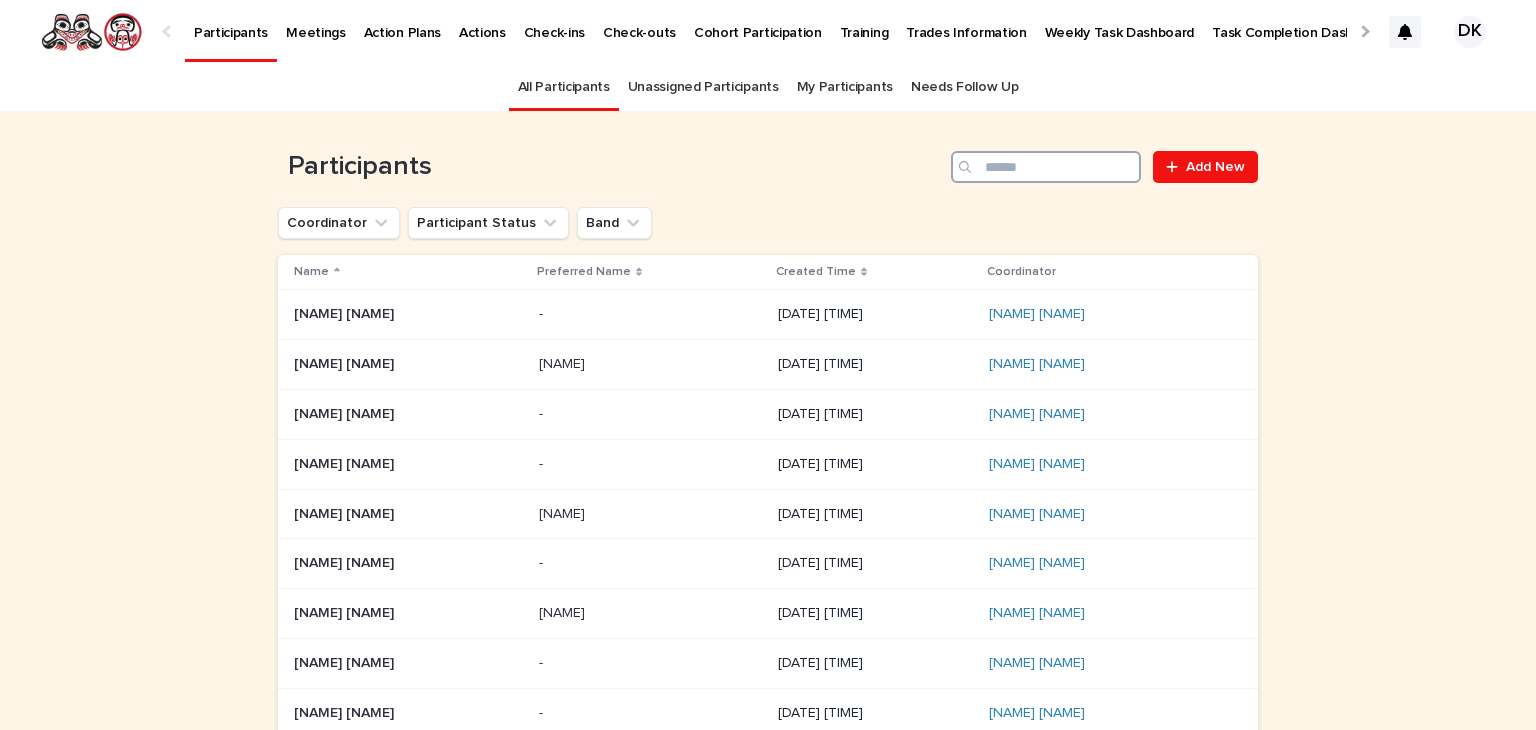 click at bounding box center (1046, 167) 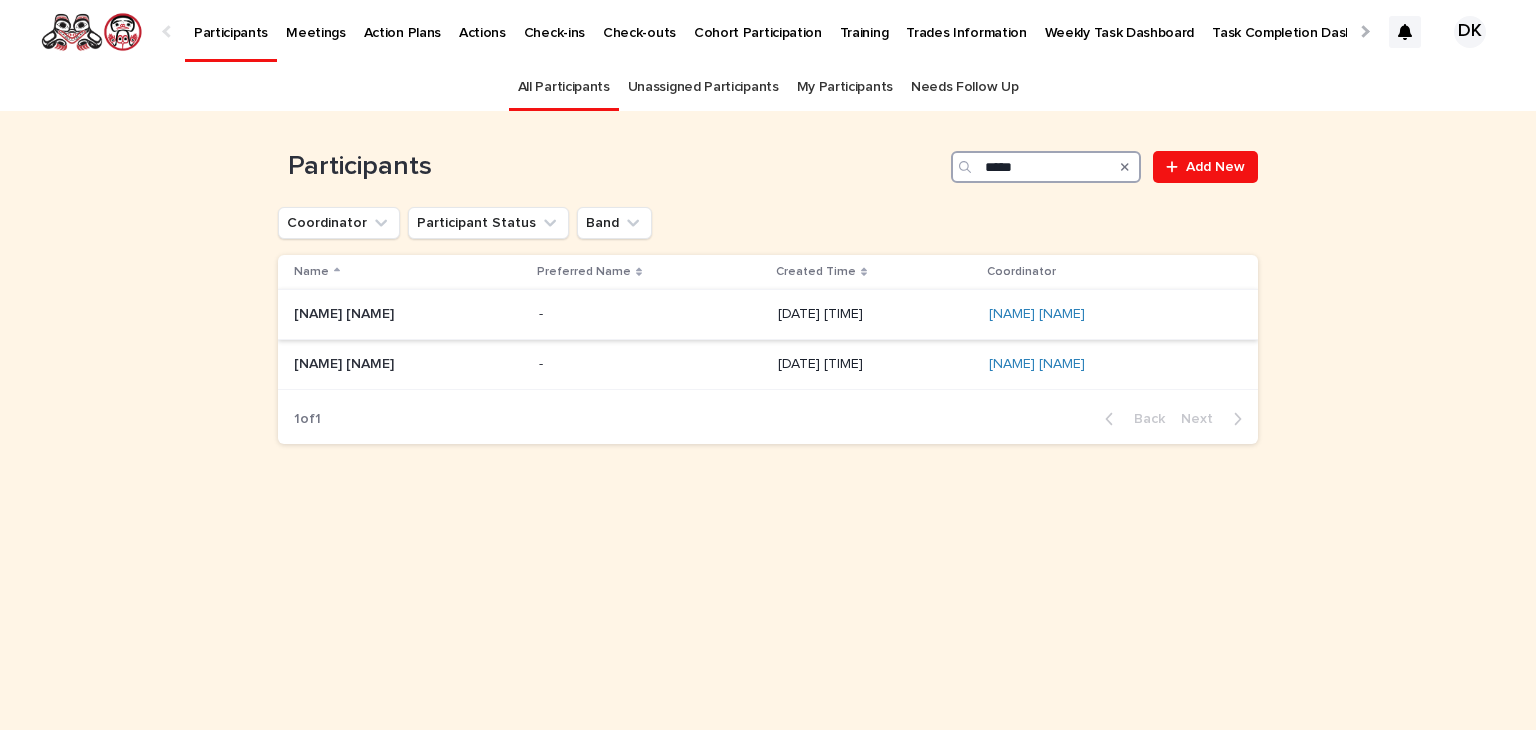 type on "*****" 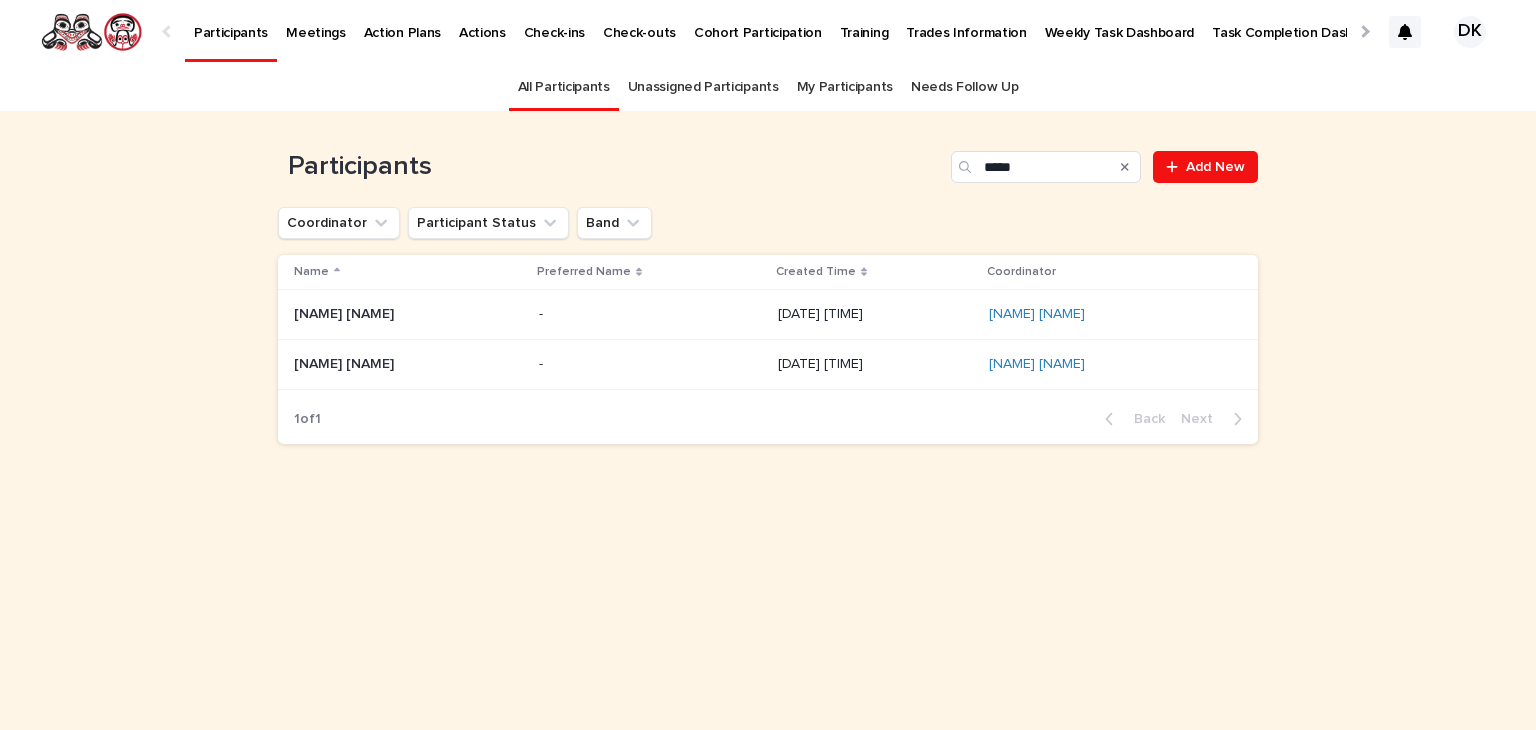 click on "Ethan McNeil Ethan McNeil" at bounding box center (408, 314) 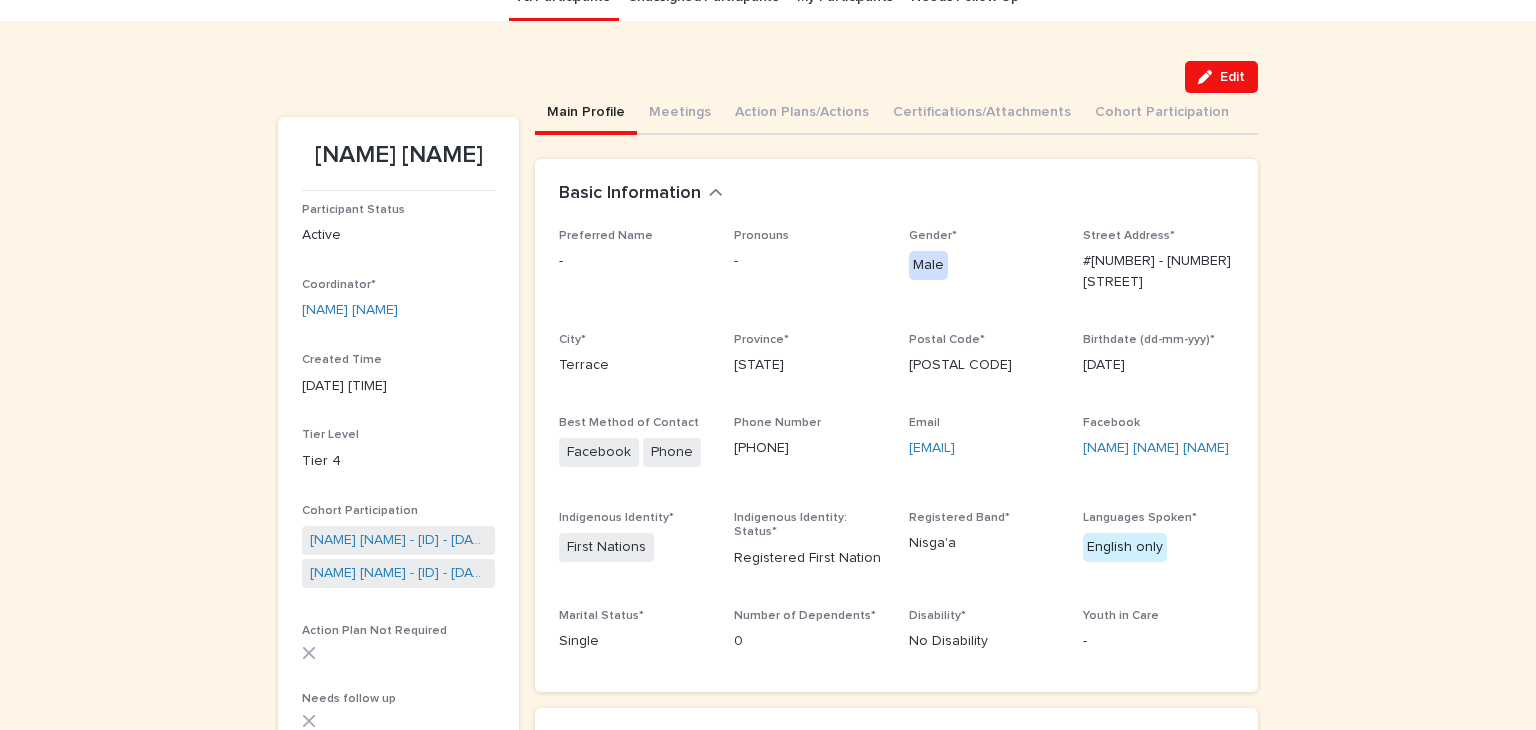 scroll, scrollTop: 91, scrollLeft: 0, axis: vertical 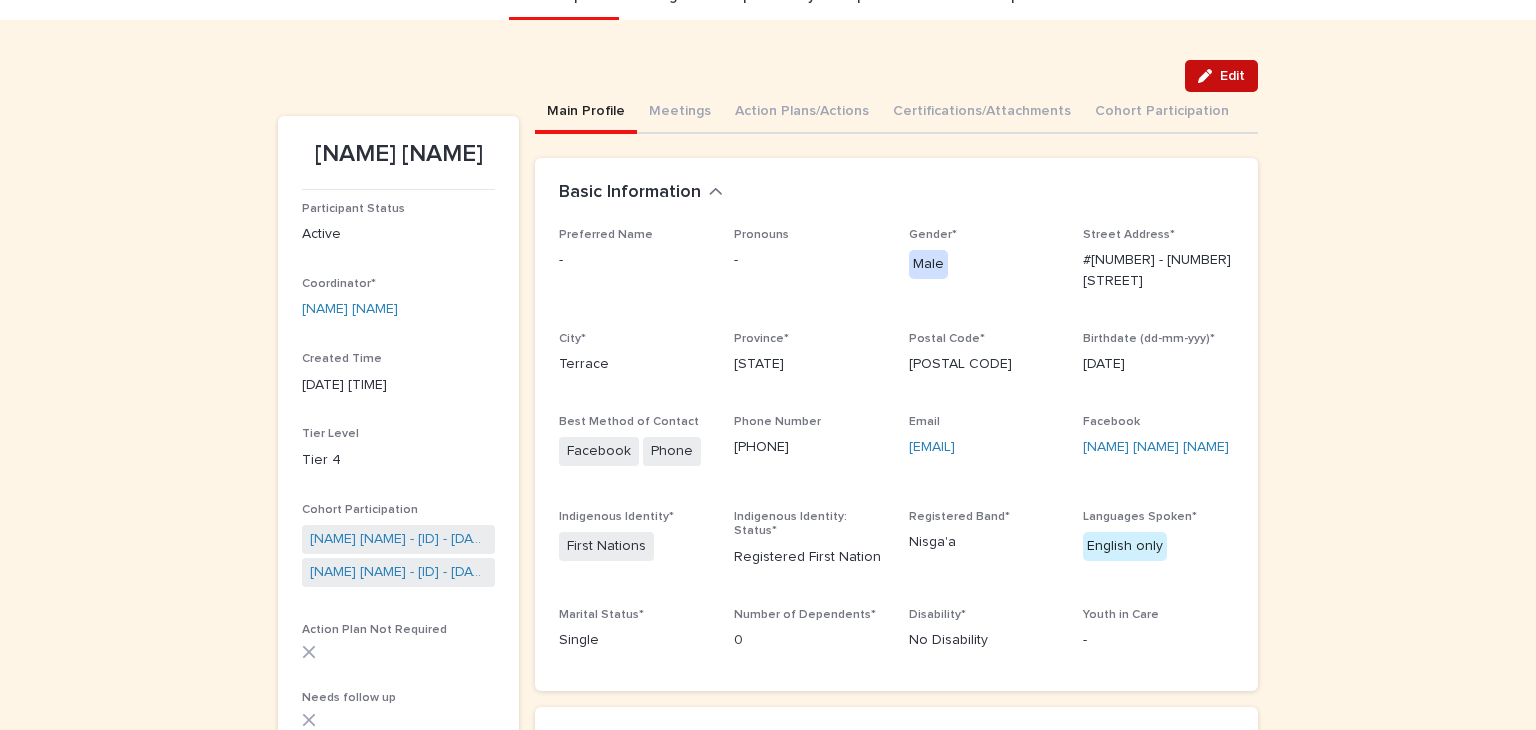 click on "Edit" at bounding box center (1232, 76) 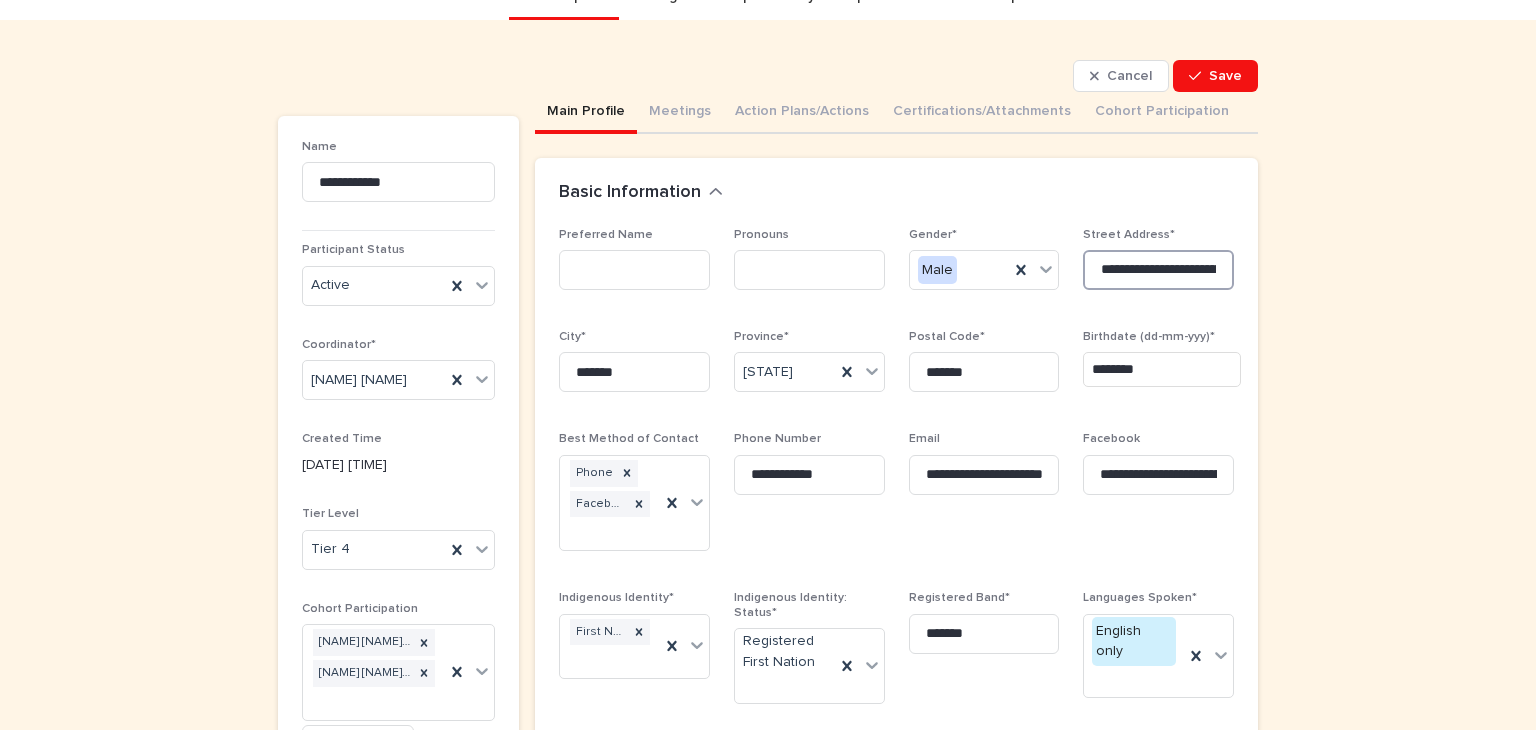 scroll, scrollTop: 0, scrollLeft: 52, axis: horizontal 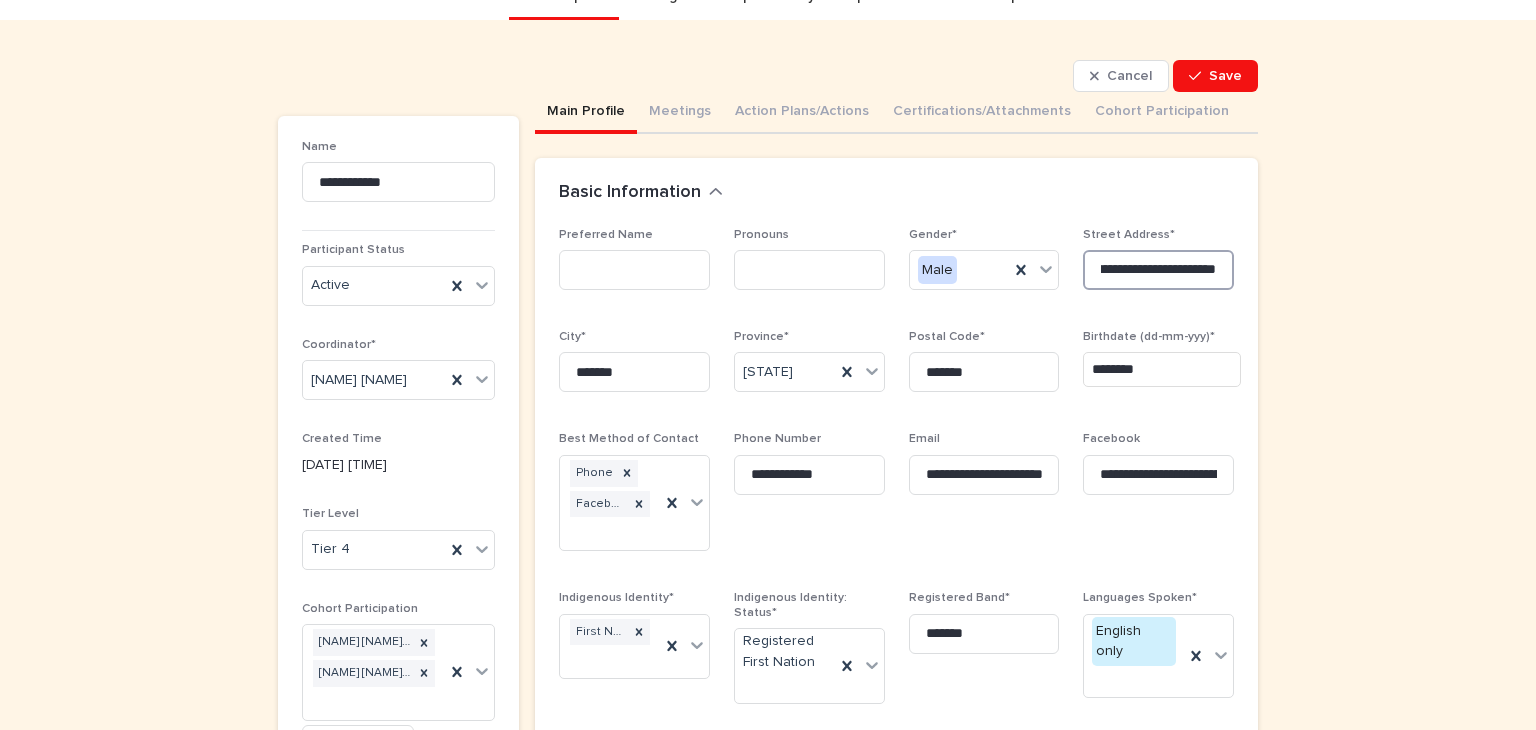 drag, startPoint x: 1088, startPoint y: 267, endPoint x: 1356, endPoint y: 219, distance: 272.2646 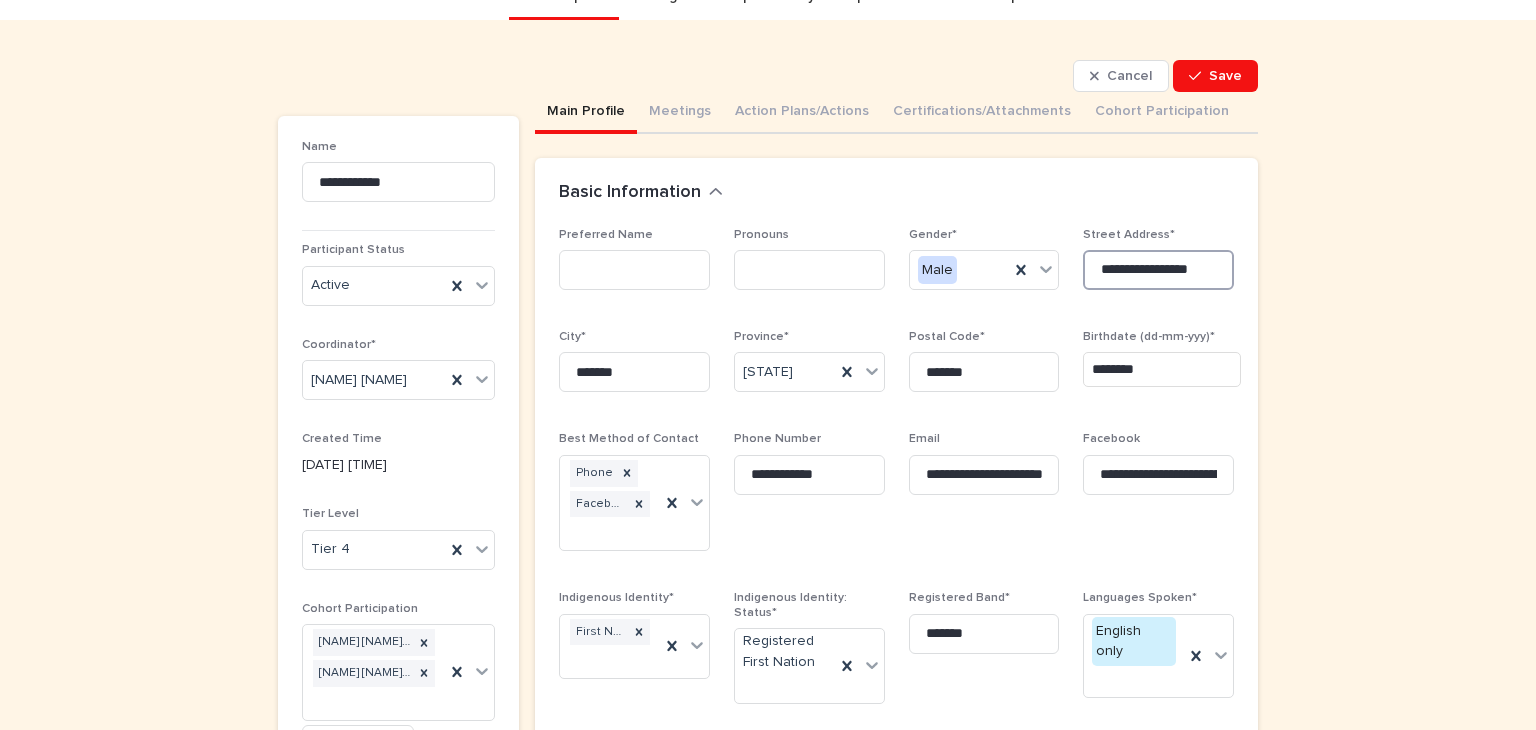 scroll, scrollTop: 0, scrollLeft: 10, axis: horizontal 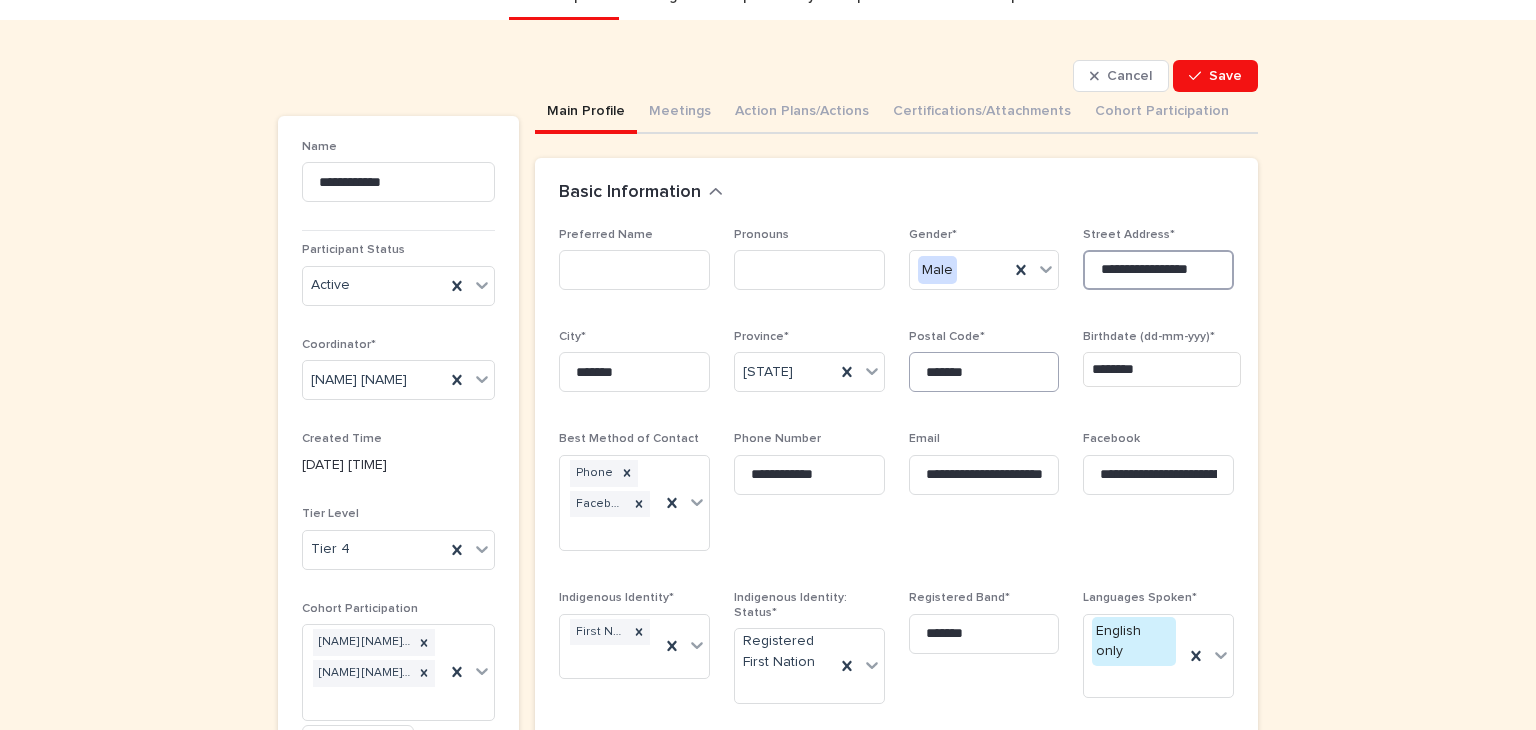 type on "**********" 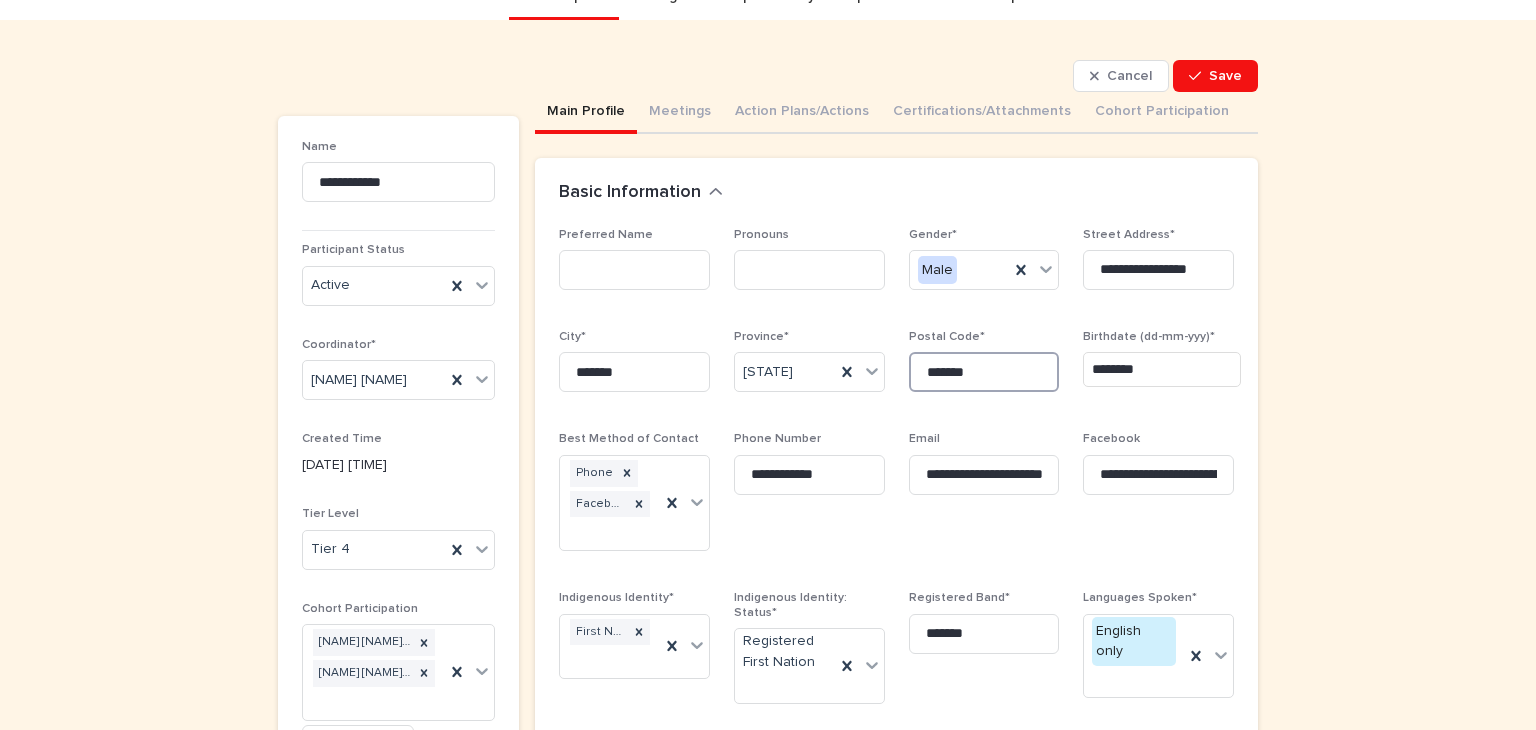scroll, scrollTop: 0, scrollLeft: 0, axis: both 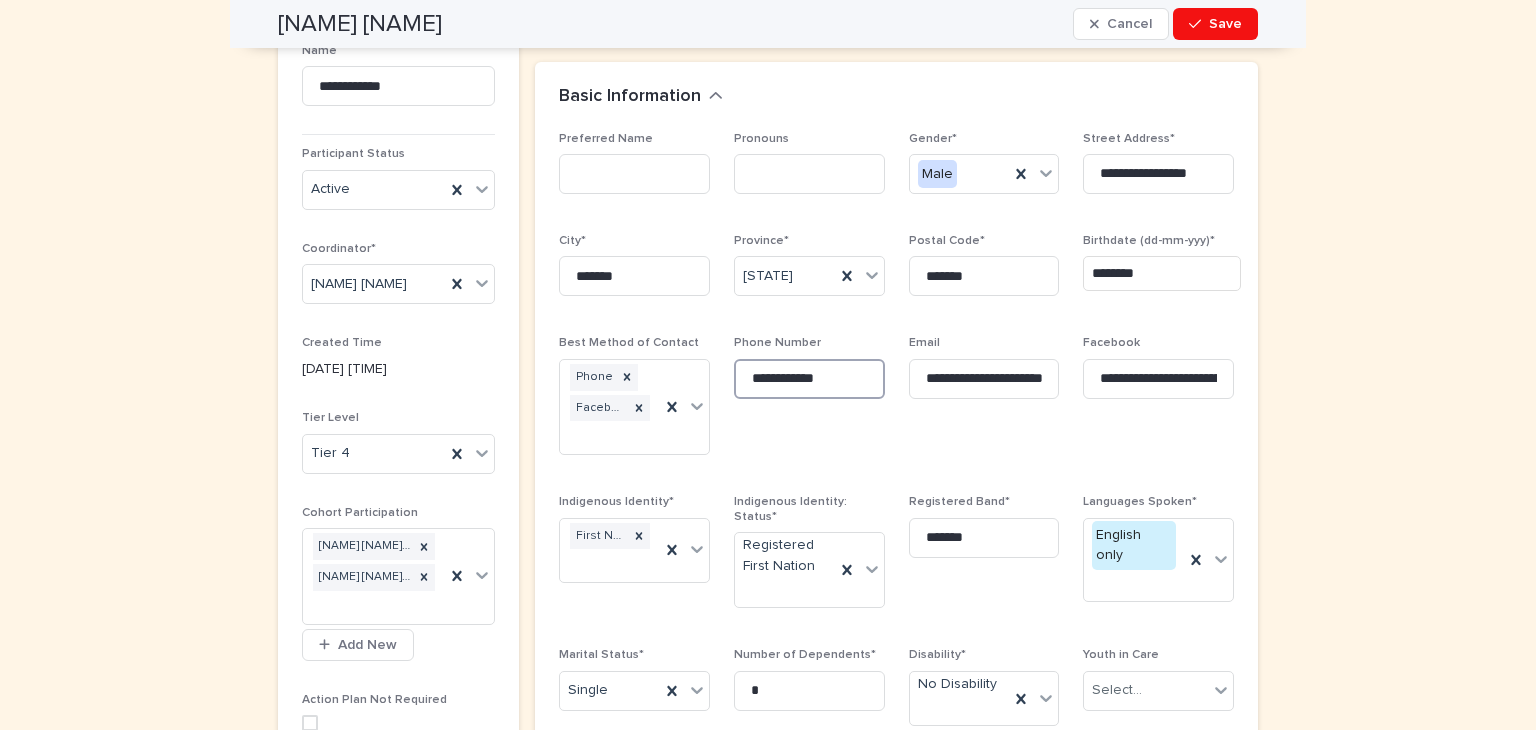 click on "**********" at bounding box center [809, 379] 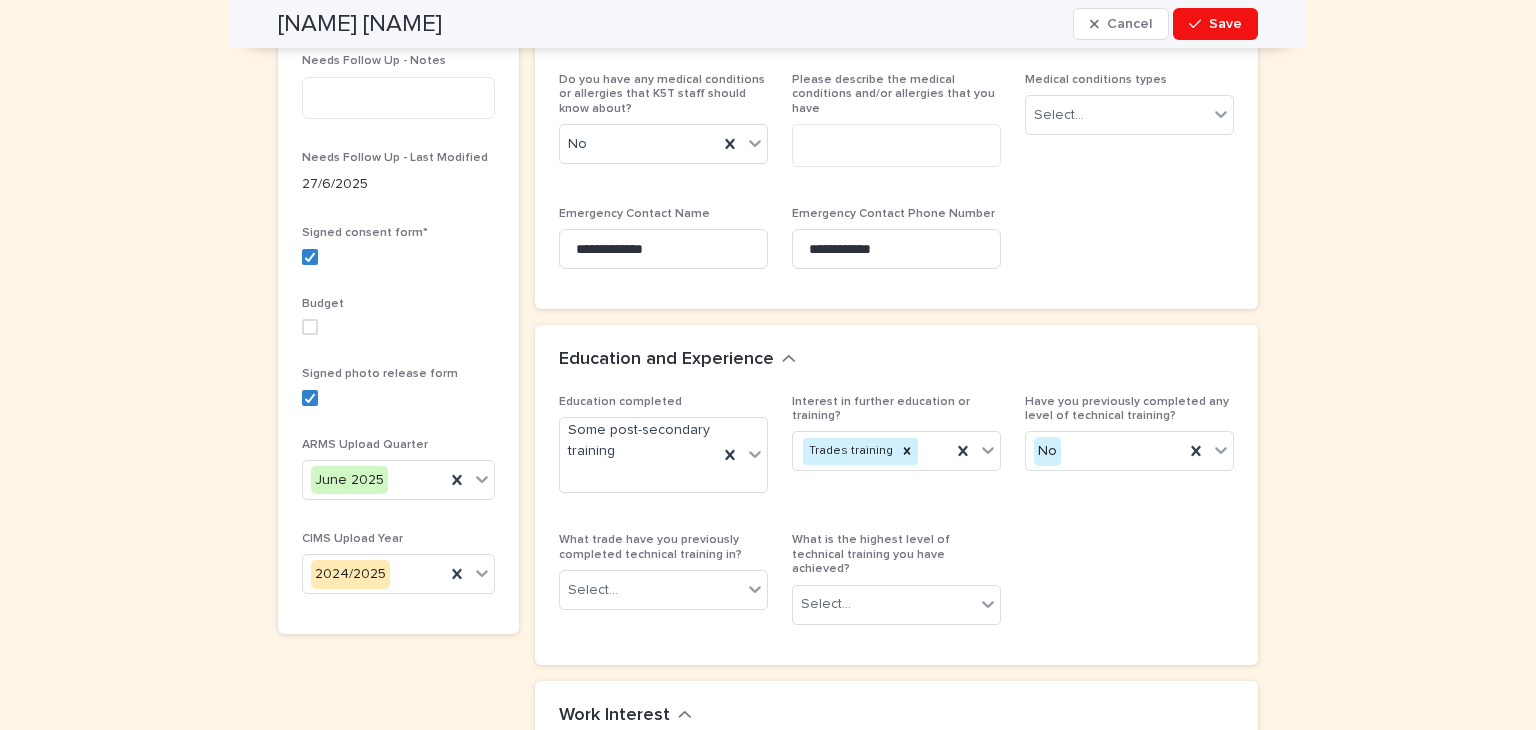 scroll, scrollTop: 0, scrollLeft: 0, axis: both 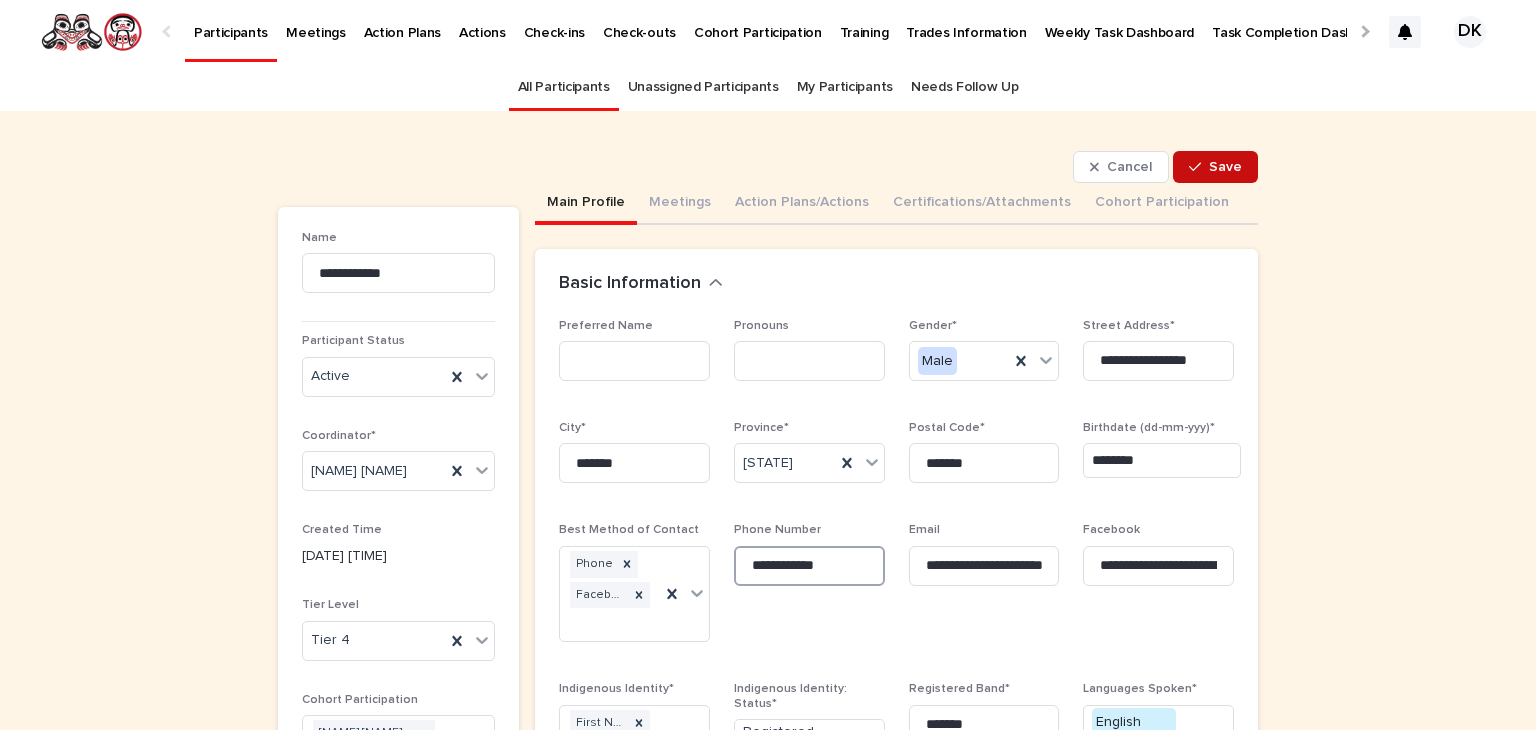 type on "**********" 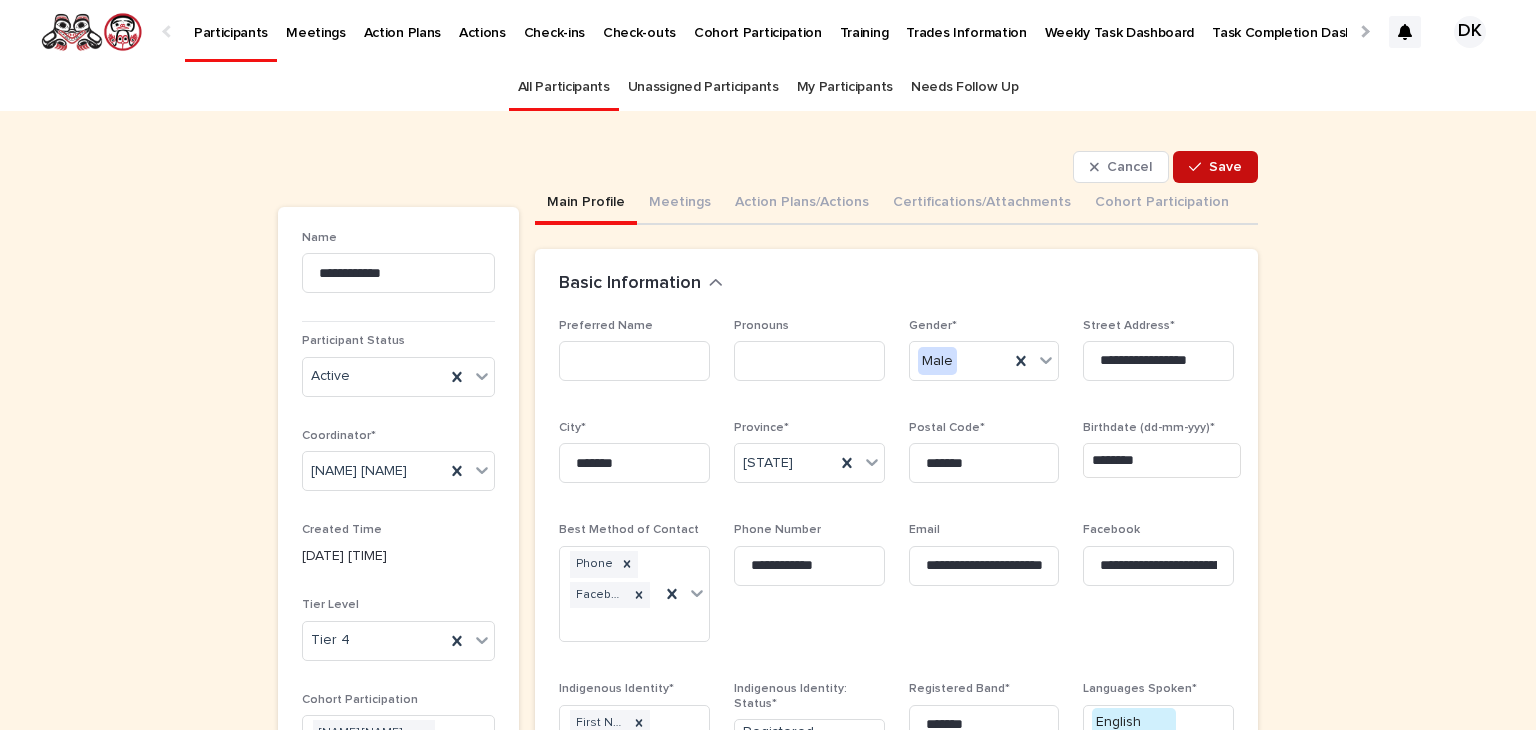 click on "Save" at bounding box center (1225, 167) 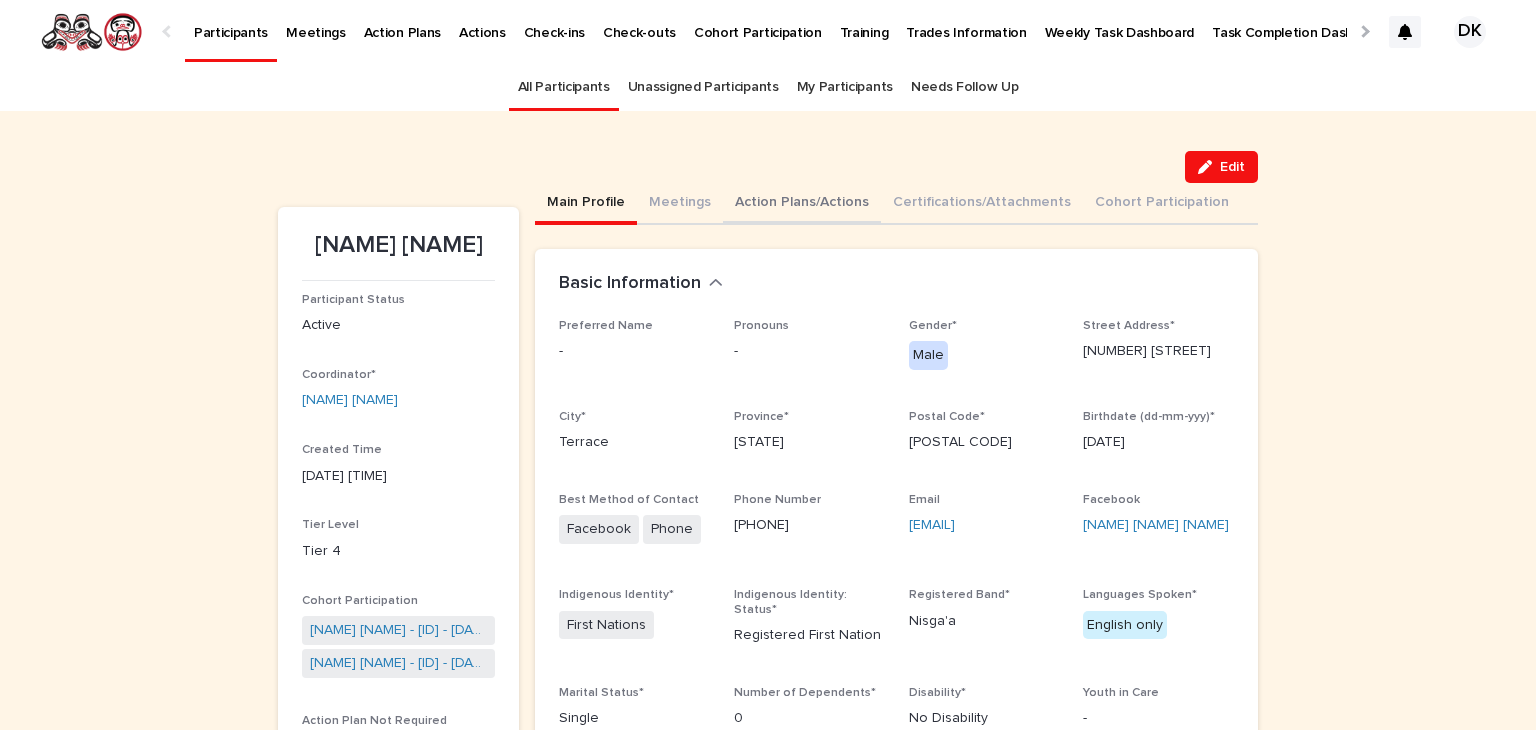click on "Action Plans/Actions" at bounding box center [802, 204] 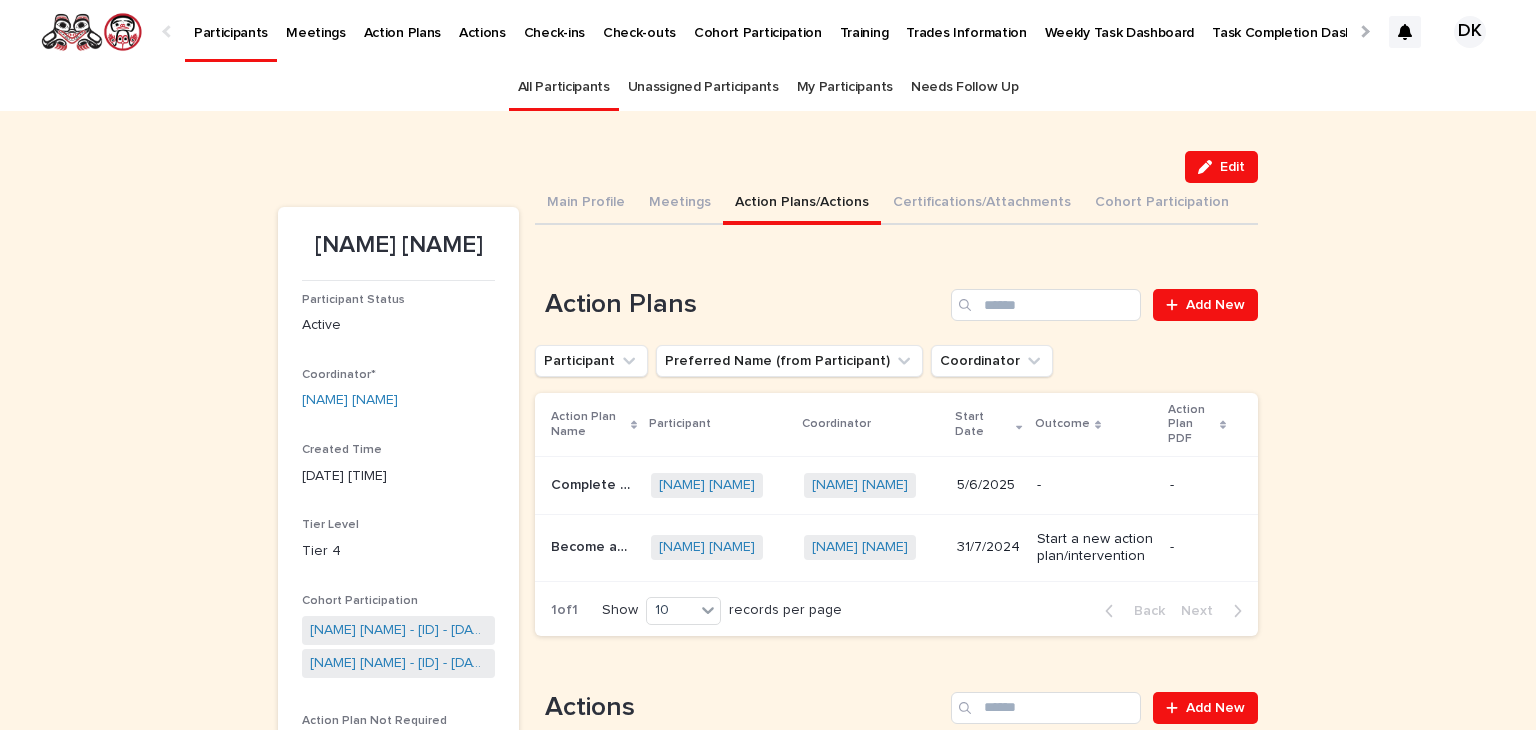 click on "Complete PC 1 Nisga'a Nation Culinary Arts Pilot Program" at bounding box center [595, 483] 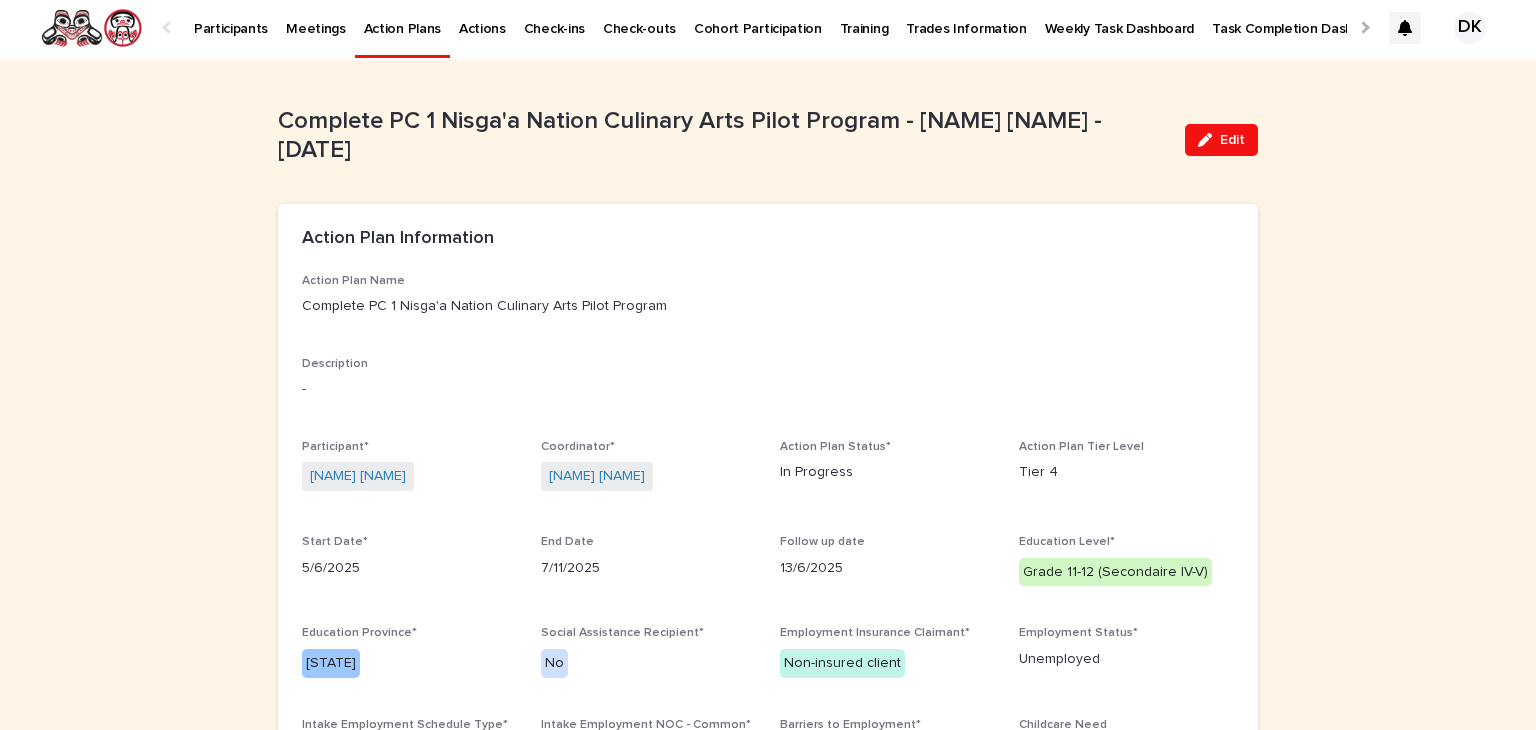 scroll, scrollTop: 0, scrollLeft: 0, axis: both 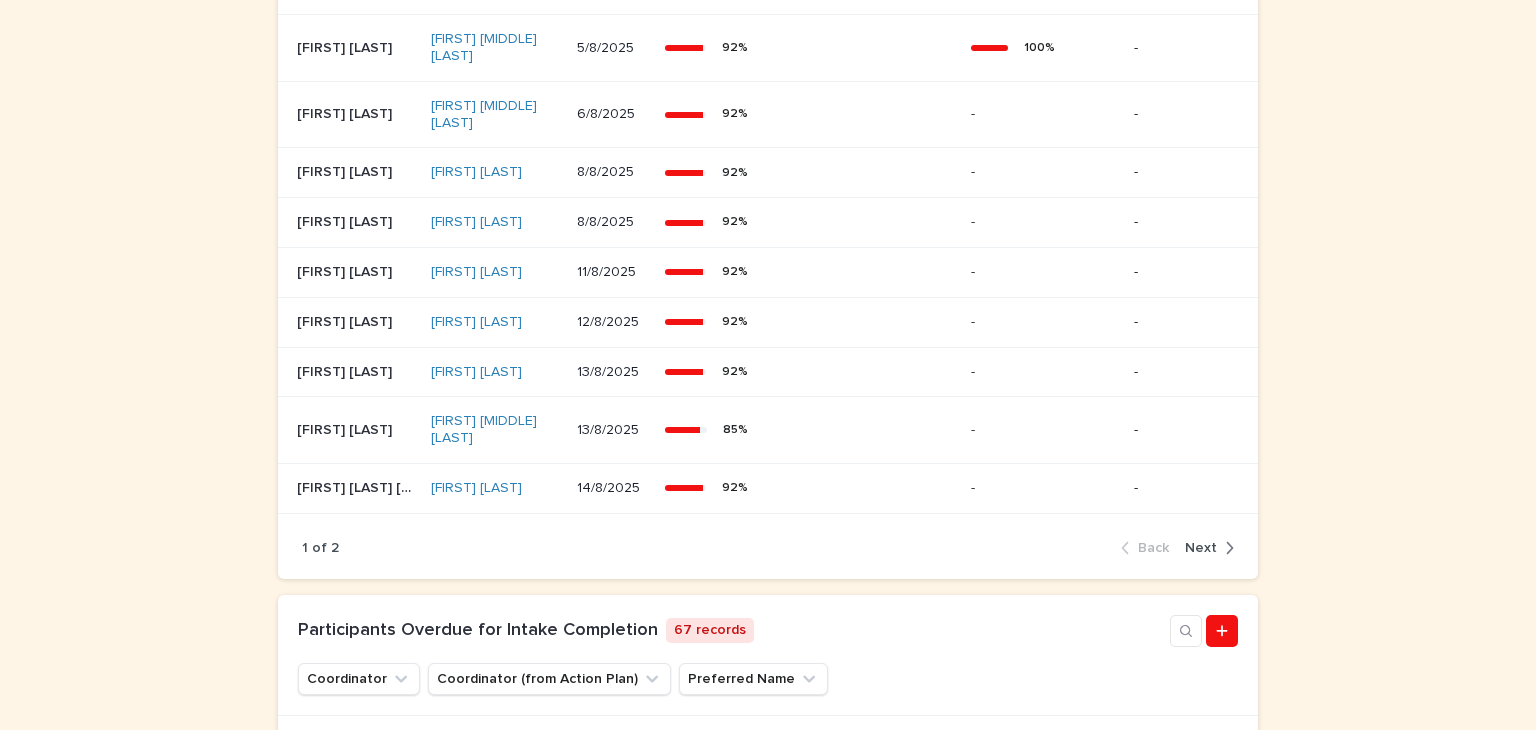 click 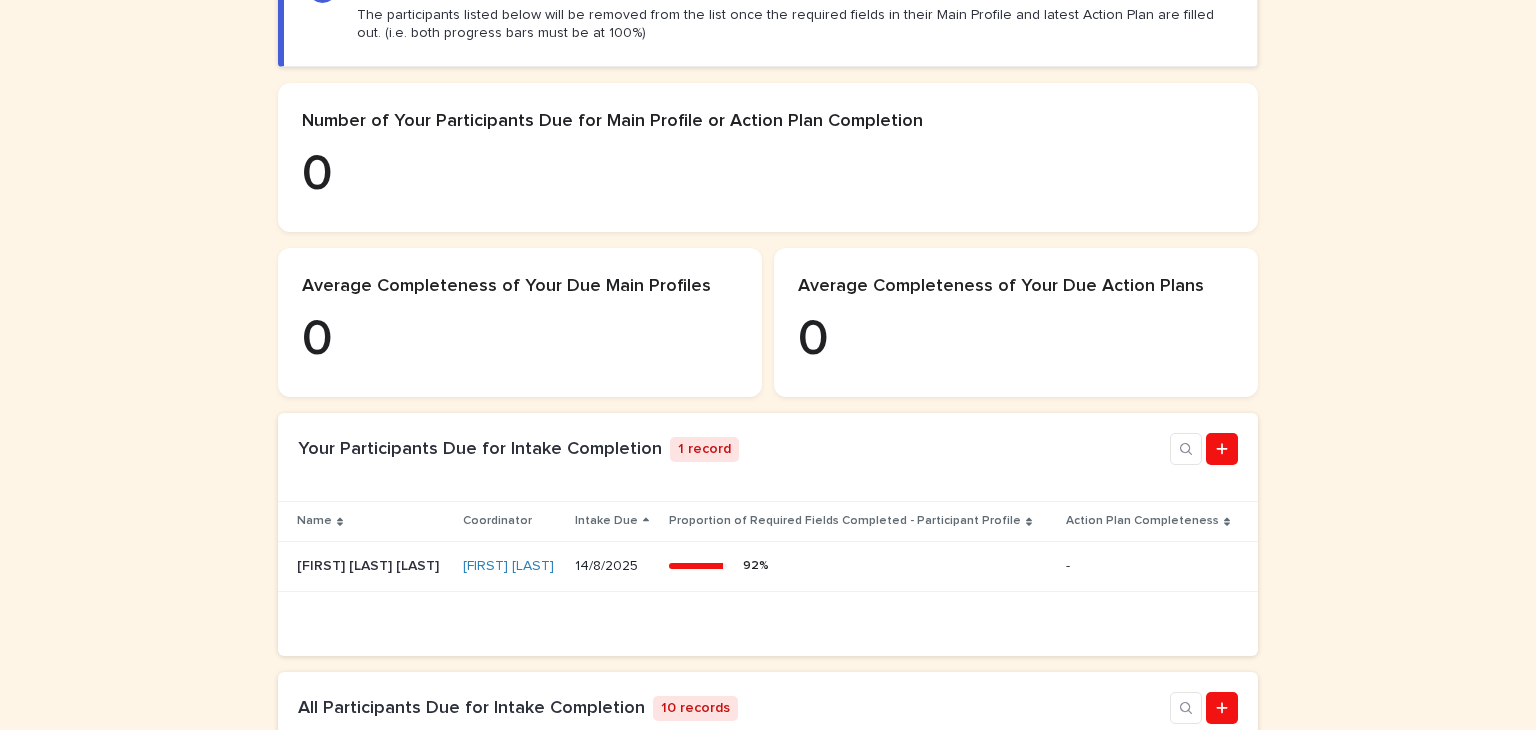 scroll, scrollTop: 0, scrollLeft: 0, axis: both 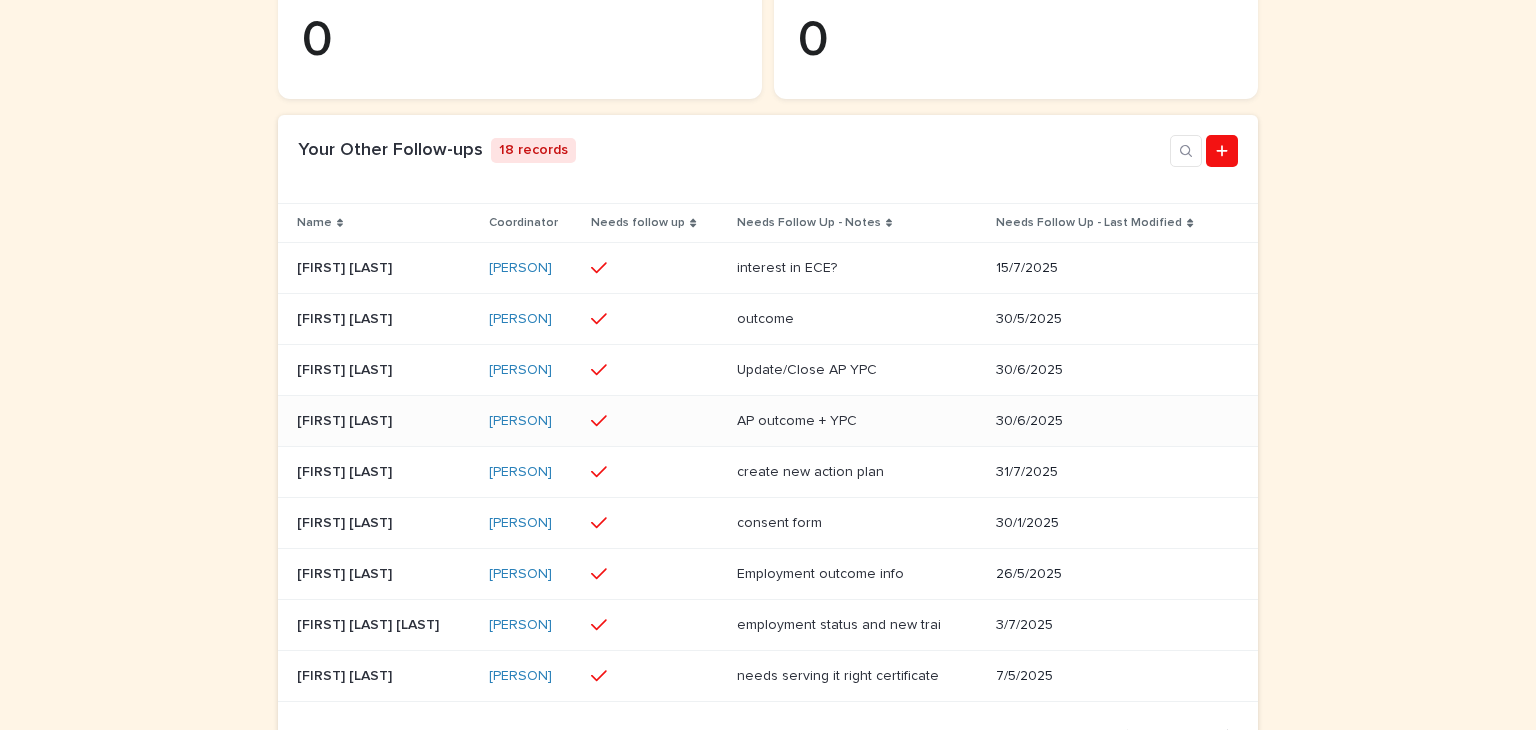 click on "[FIRST] [LAST]" at bounding box center [346, 419] 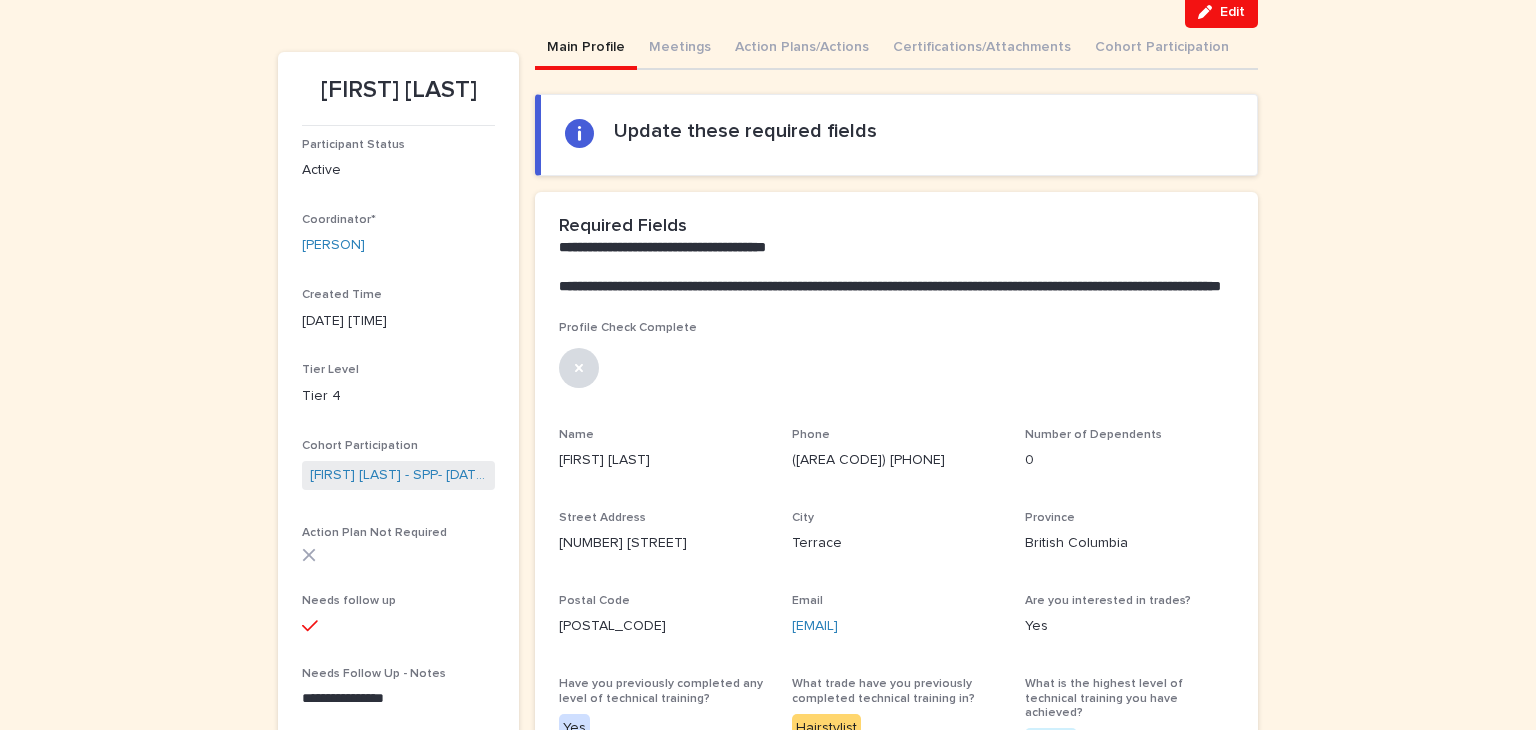 scroll, scrollTop: 156, scrollLeft: 0, axis: vertical 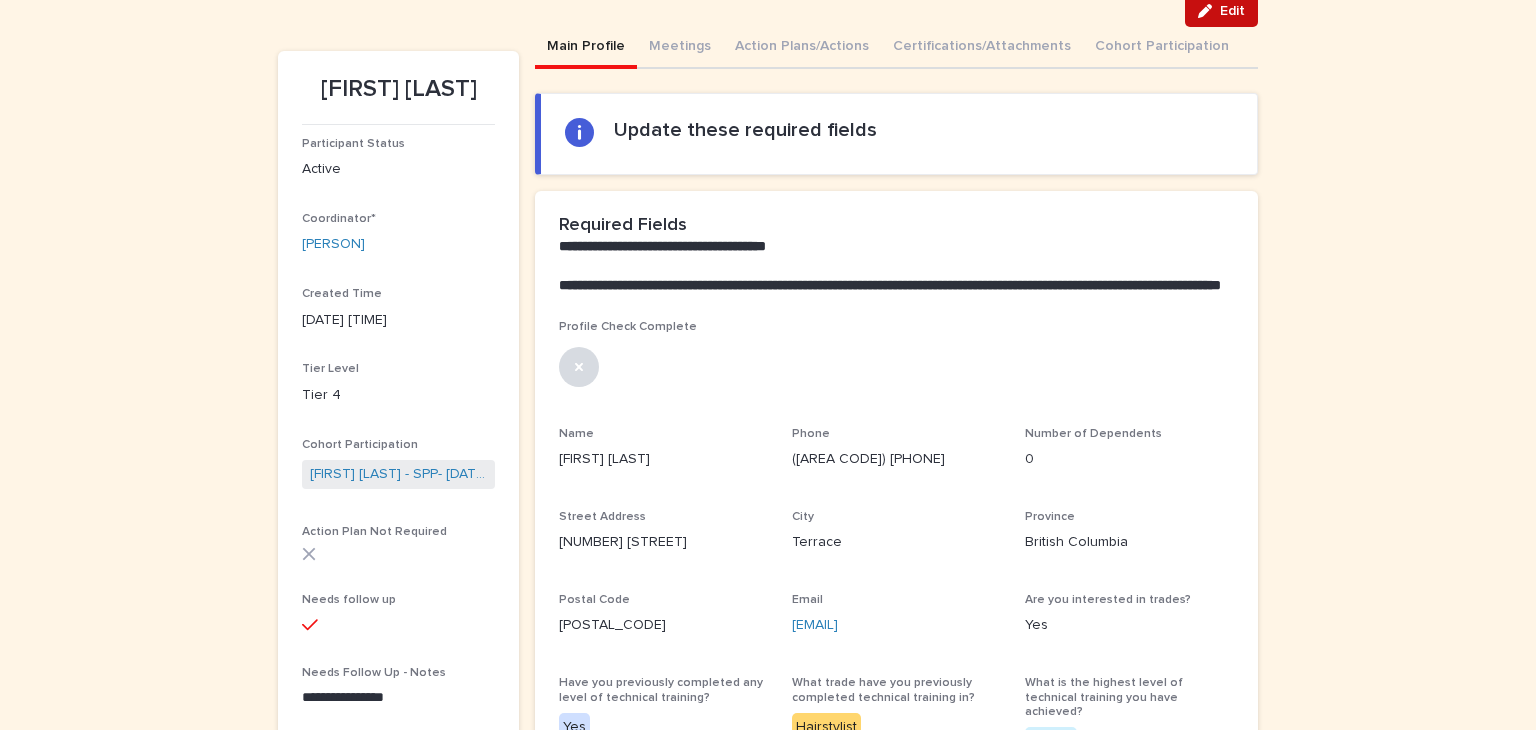 click on "Edit" at bounding box center (1232, 11) 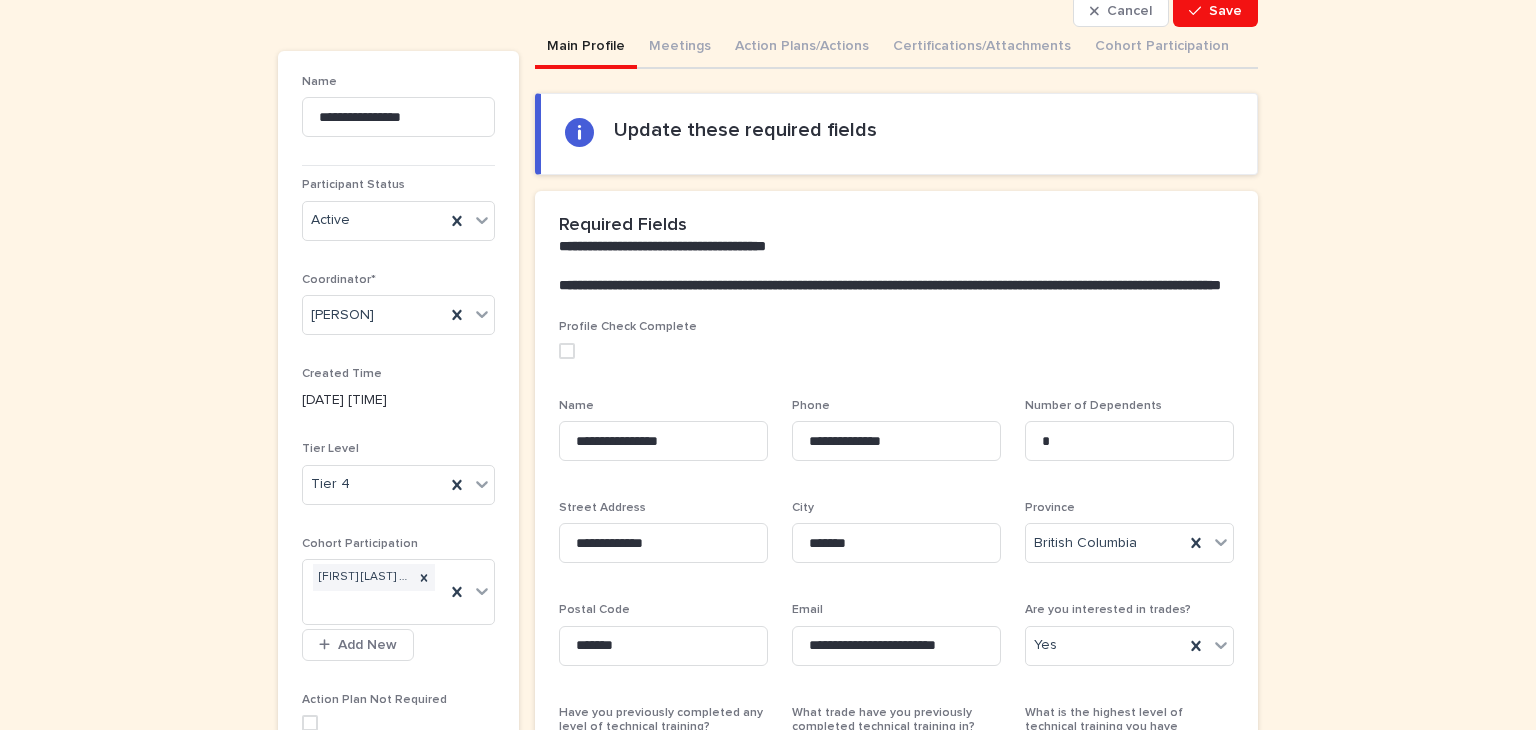 click at bounding box center [567, 351] 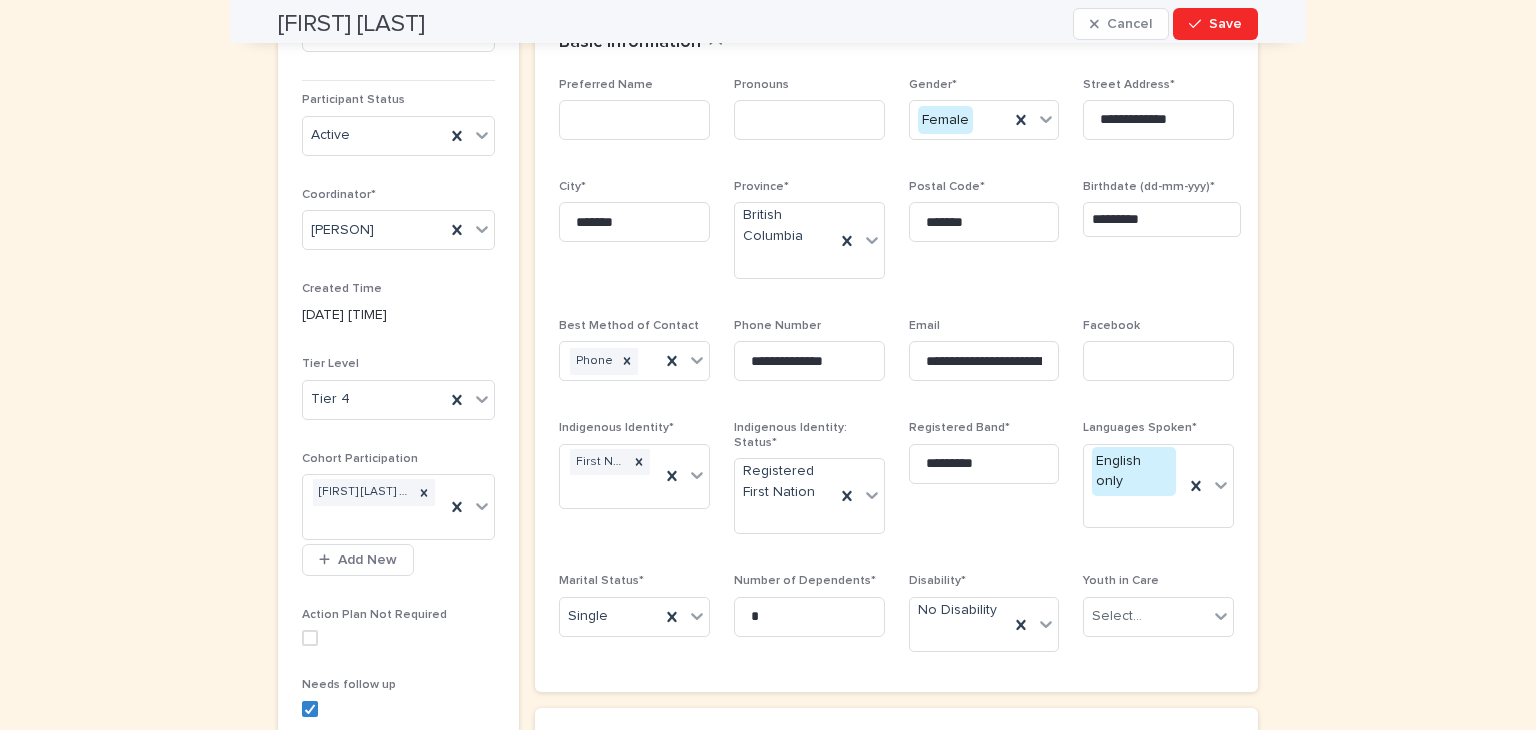 scroll, scrollTop: 0, scrollLeft: 0, axis: both 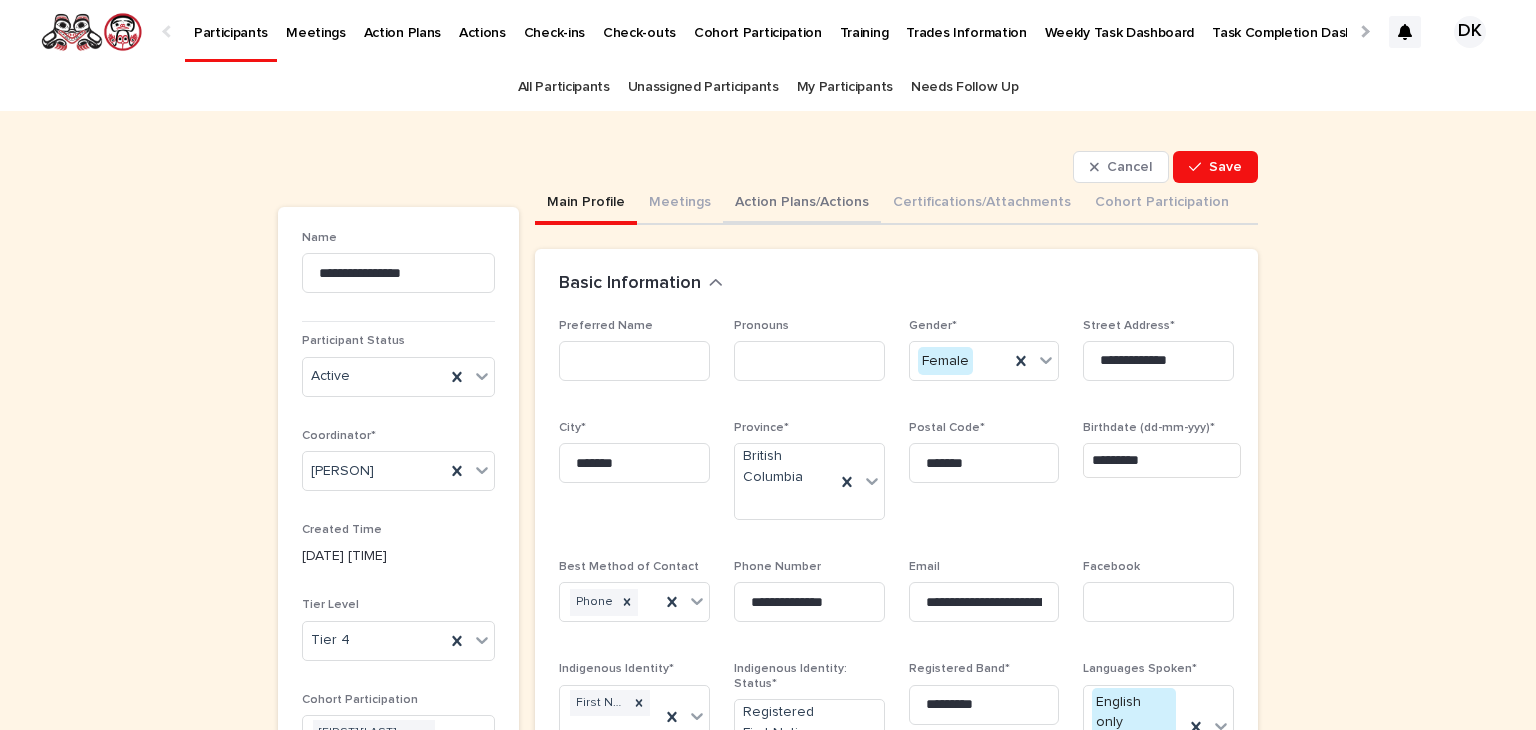 click on "Action Plans/Actions" at bounding box center (802, 204) 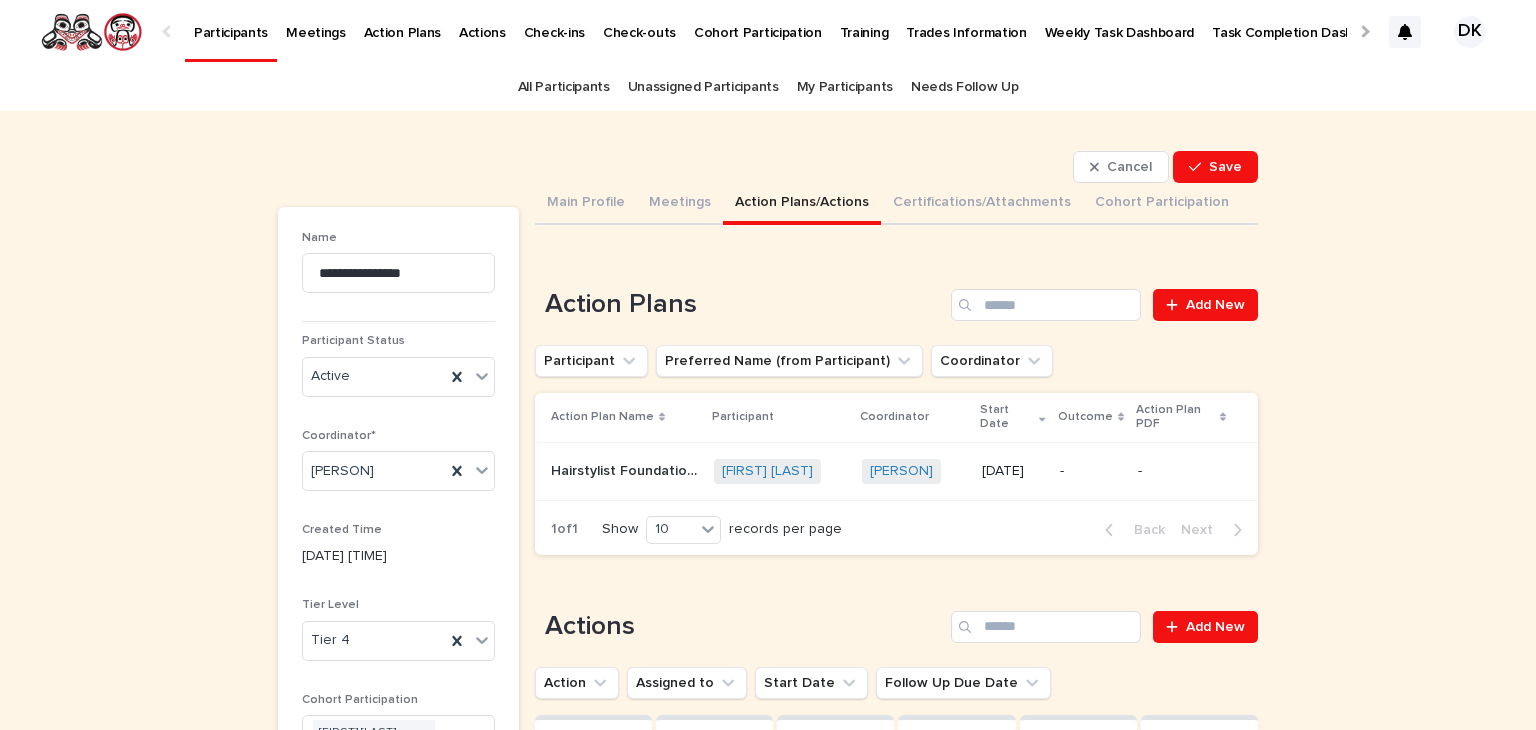click on "Hairstylist Foundation Certification Training" at bounding box center [626, 469] 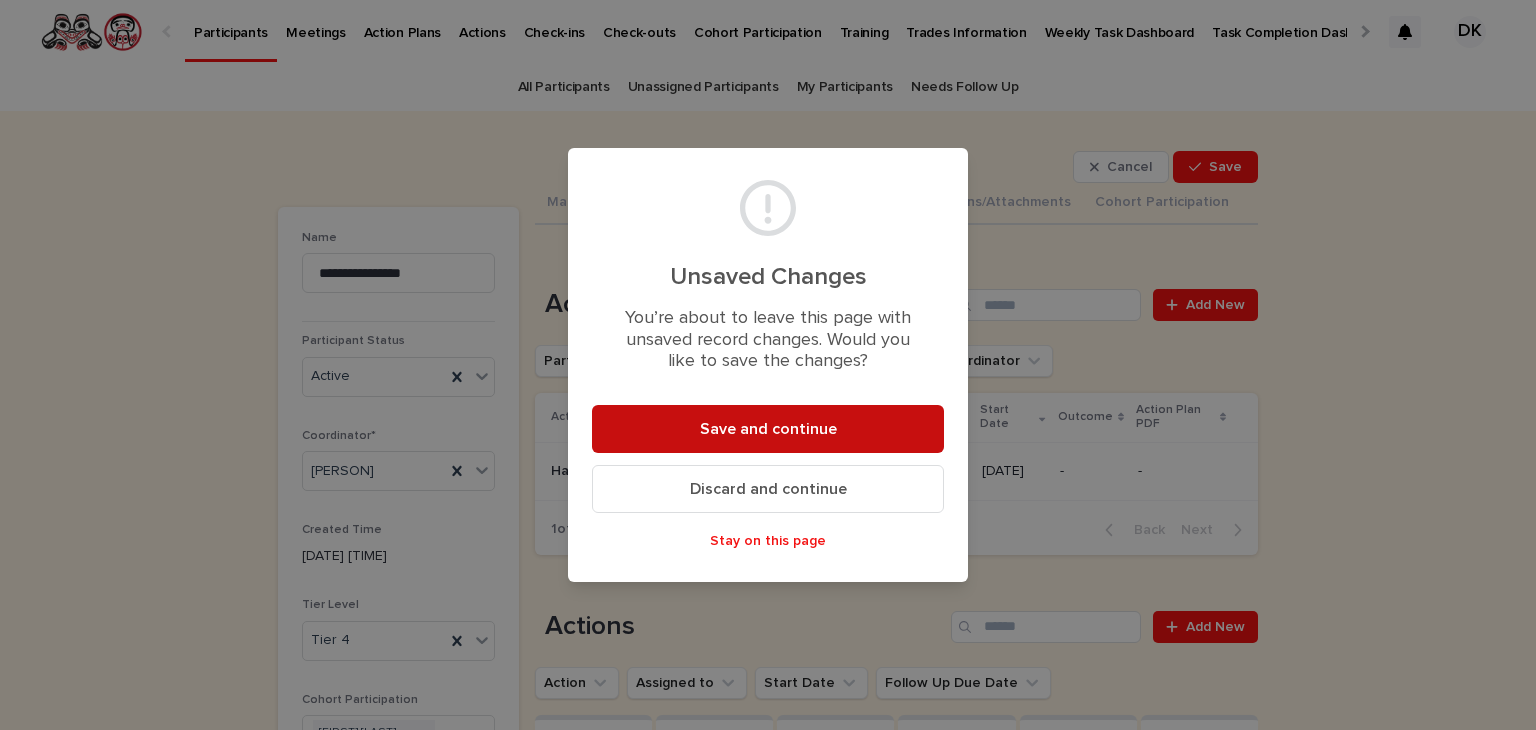 click on "Save and continue" at bounding box center (768, 429) 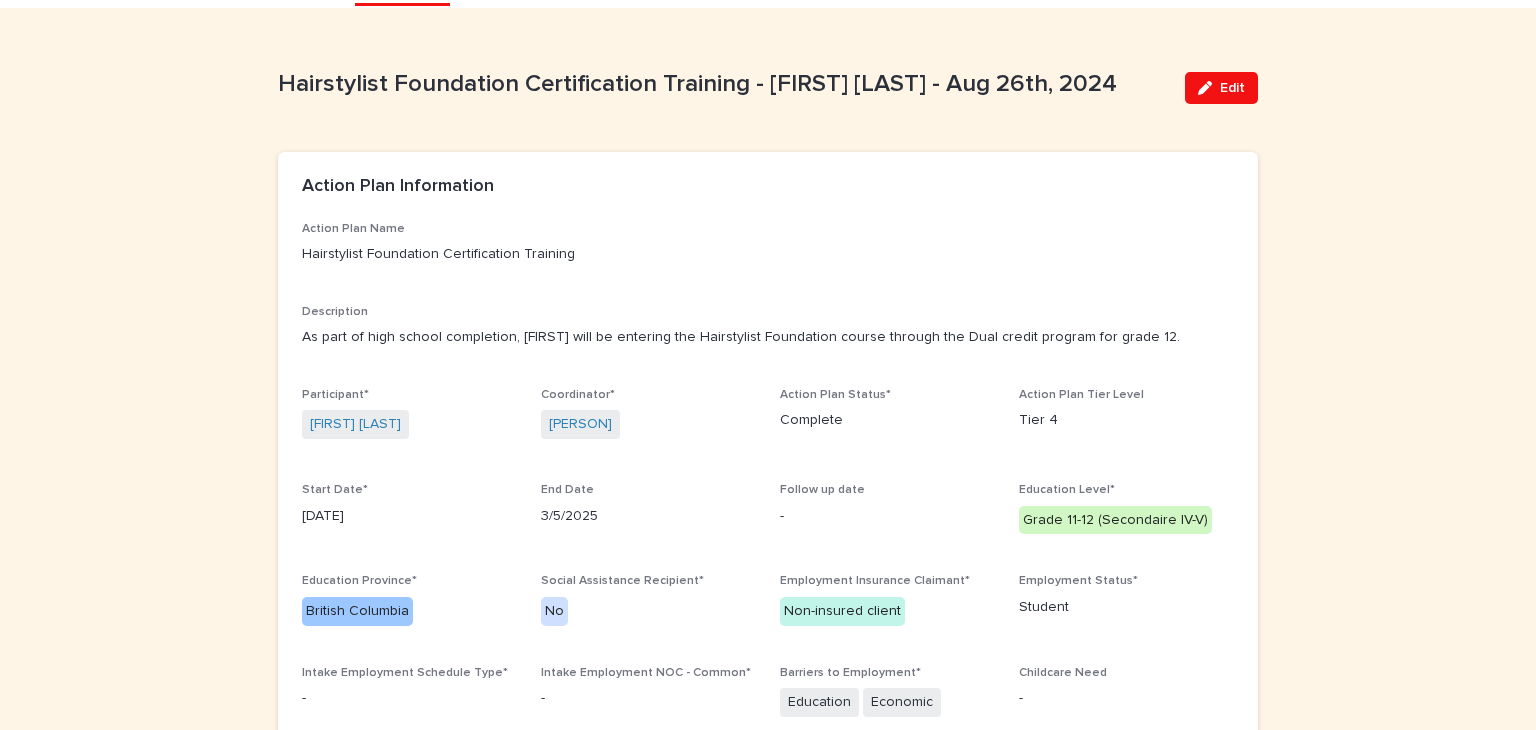 scroll, scrollTop: 55, scrollLeft: 0, axis: vertical 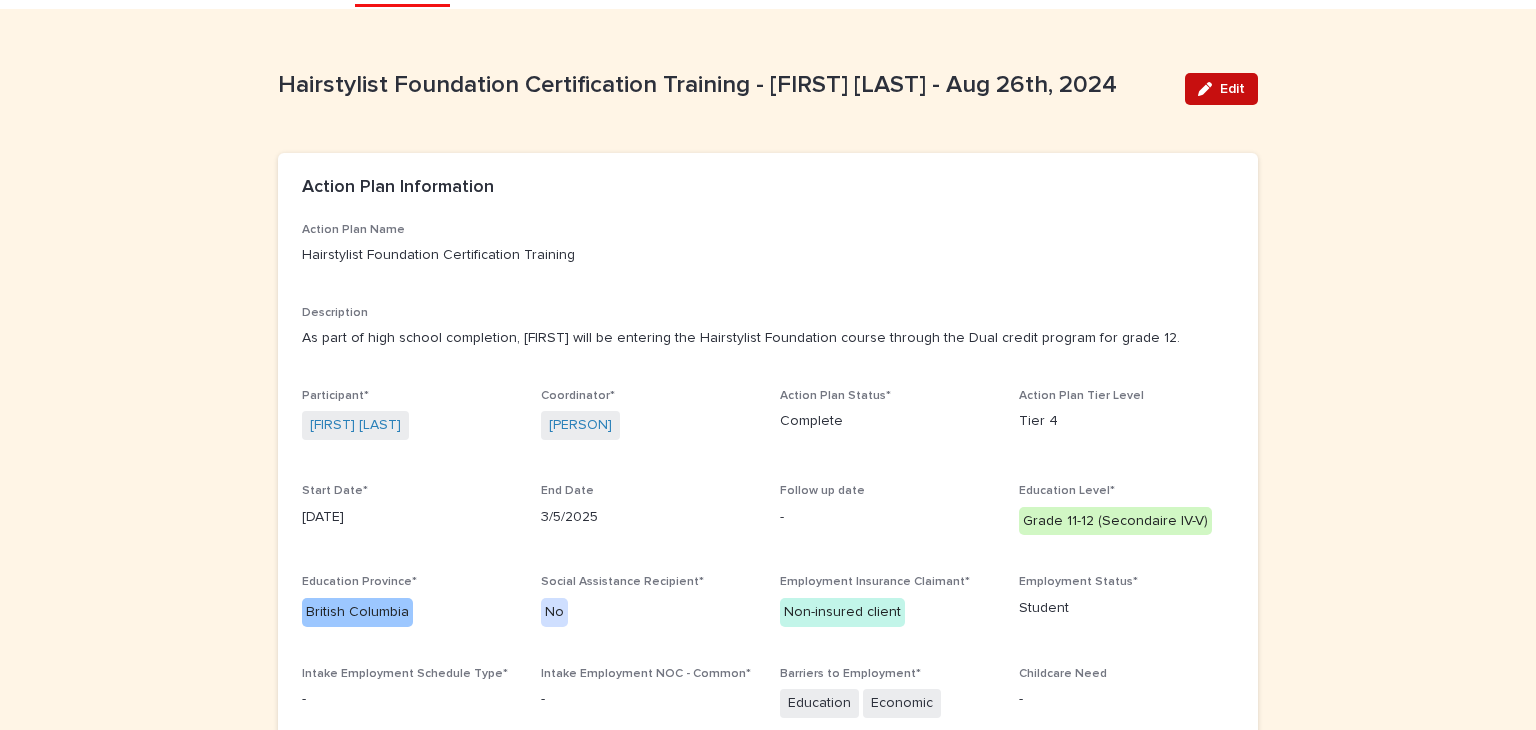 click on "Edit" at bounding box center (1232, 89) 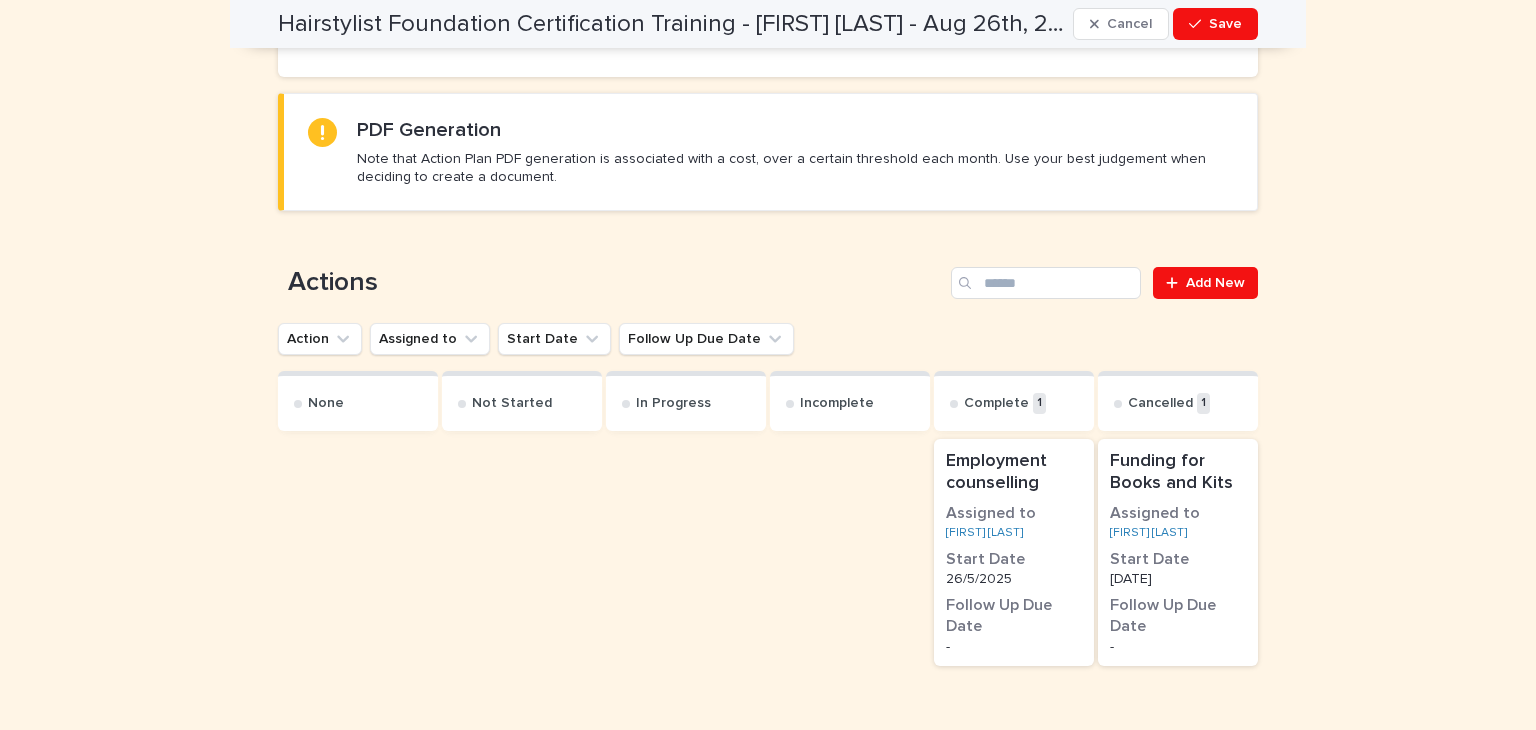 scroll, scrollTop: 1337, scrollLeft: 0, axis: vertical 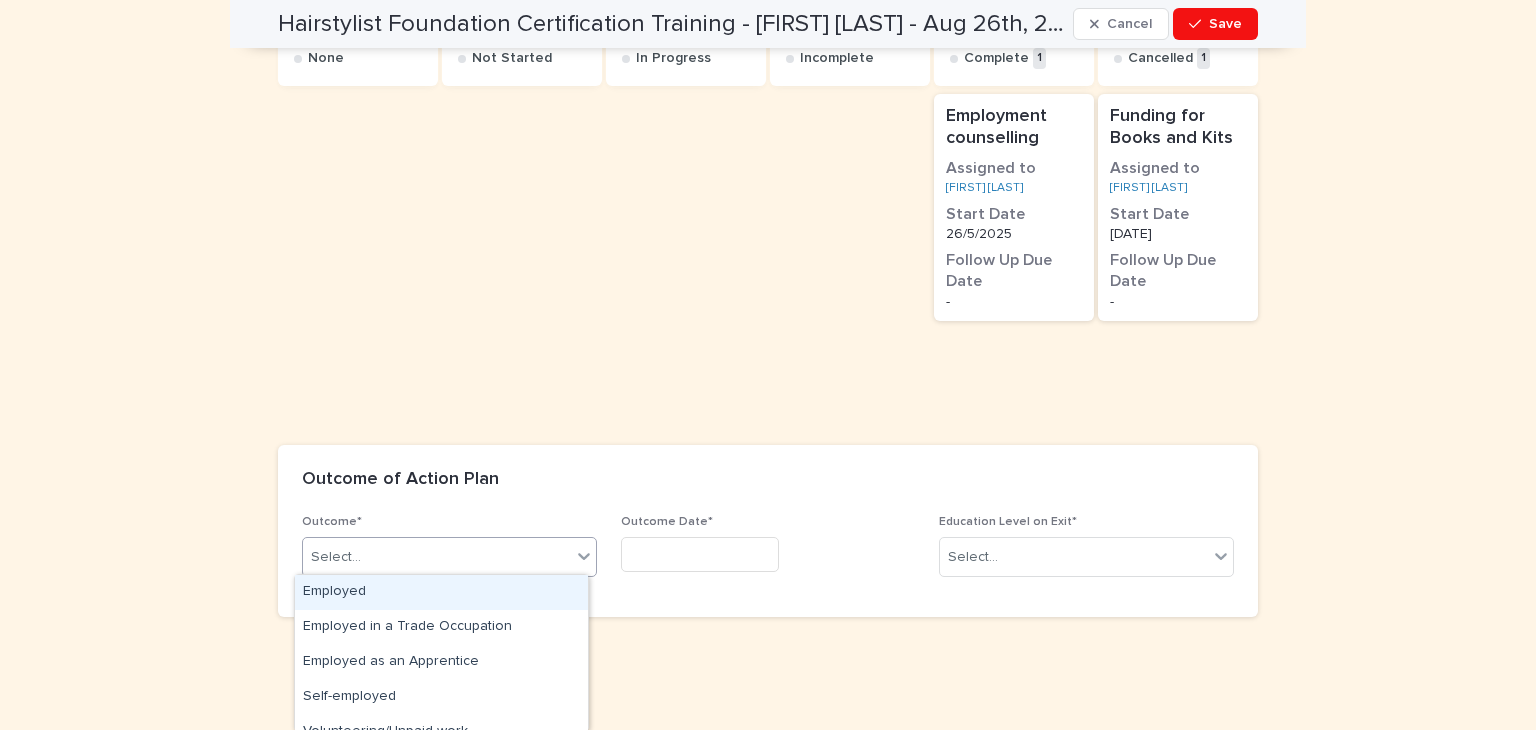 click 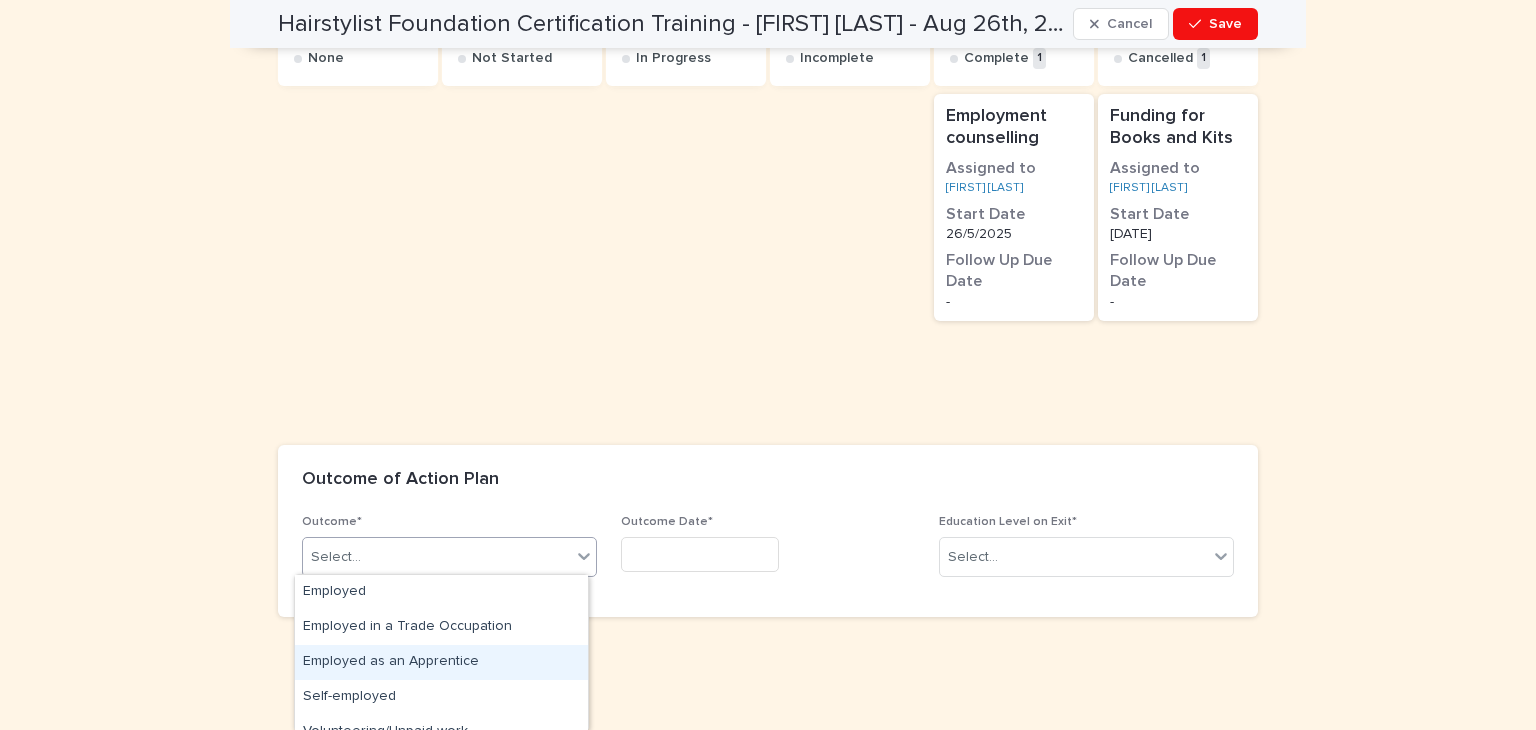 click on "Employed as an Apprentice" at bounding box center (441, 662) 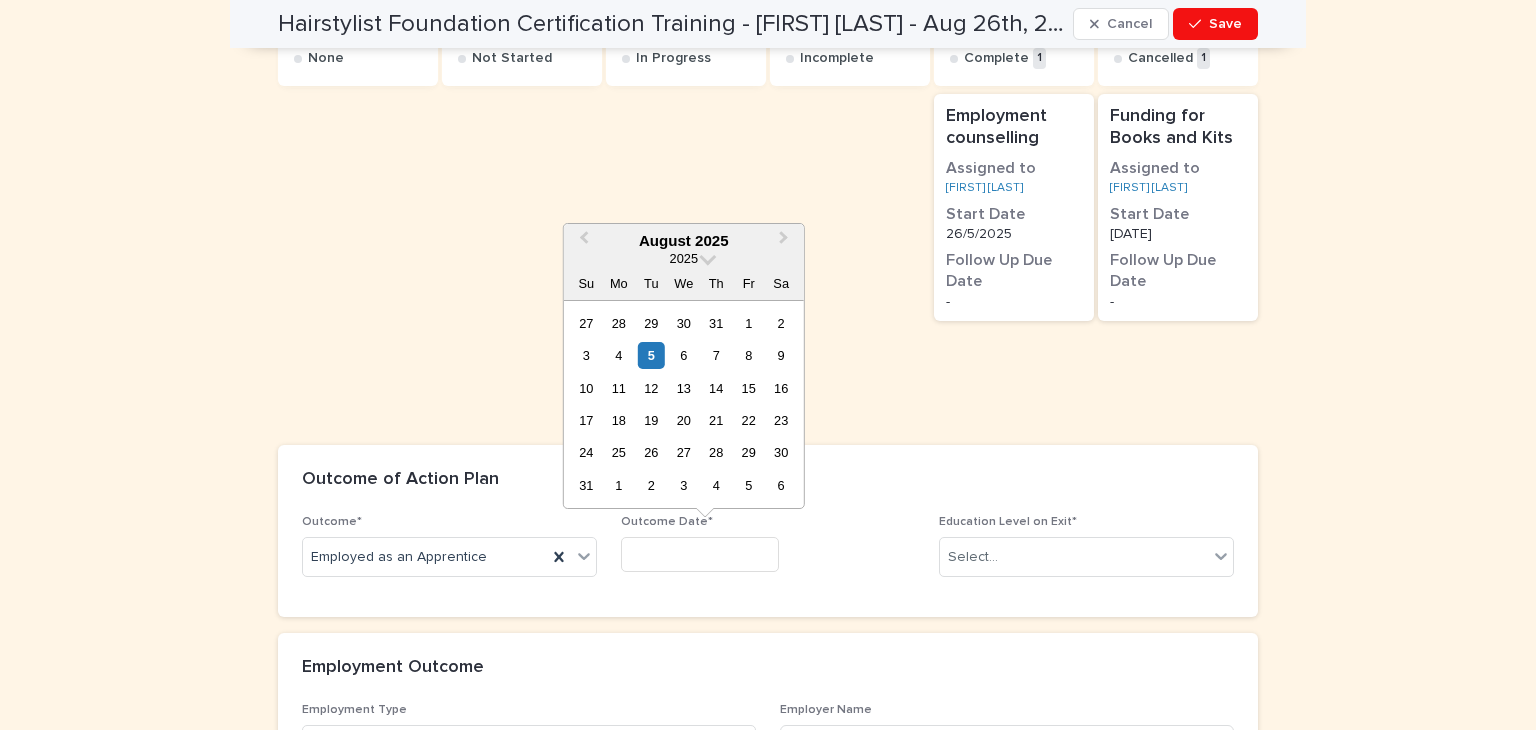 click at bounding box center (700, 554) 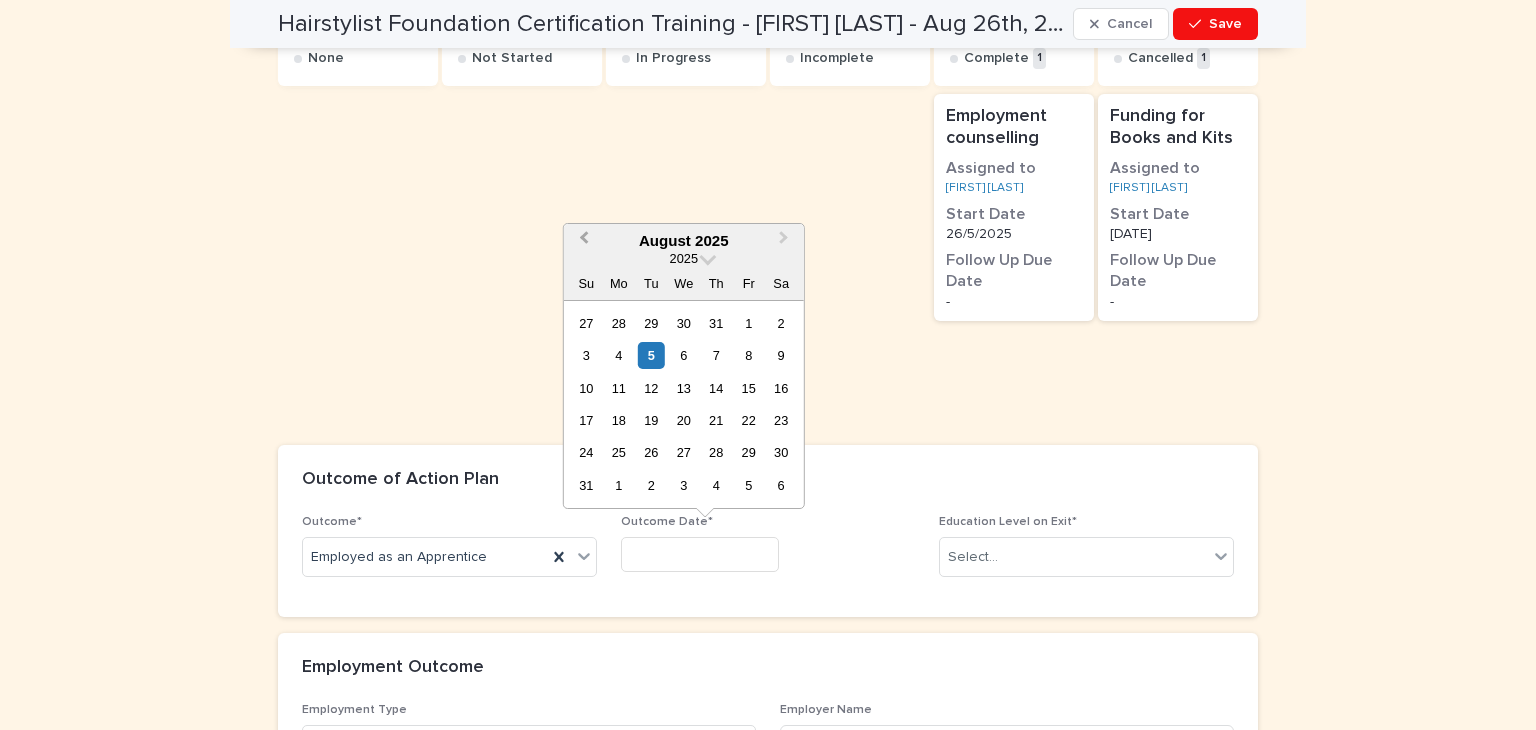 click on "Previous Month" at bounding box center (584, 240) 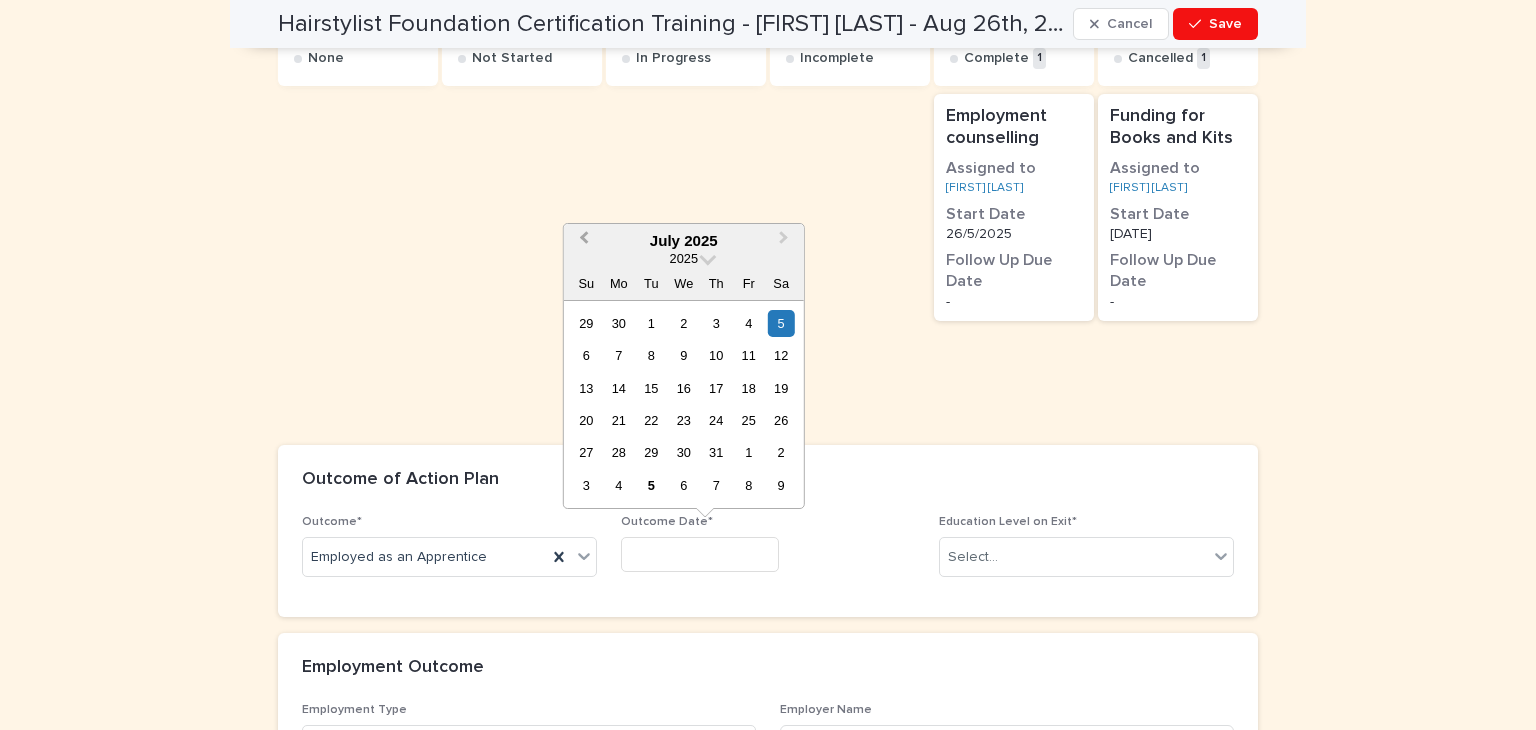 click on "Previous Month" at bounding box center (584, 240) 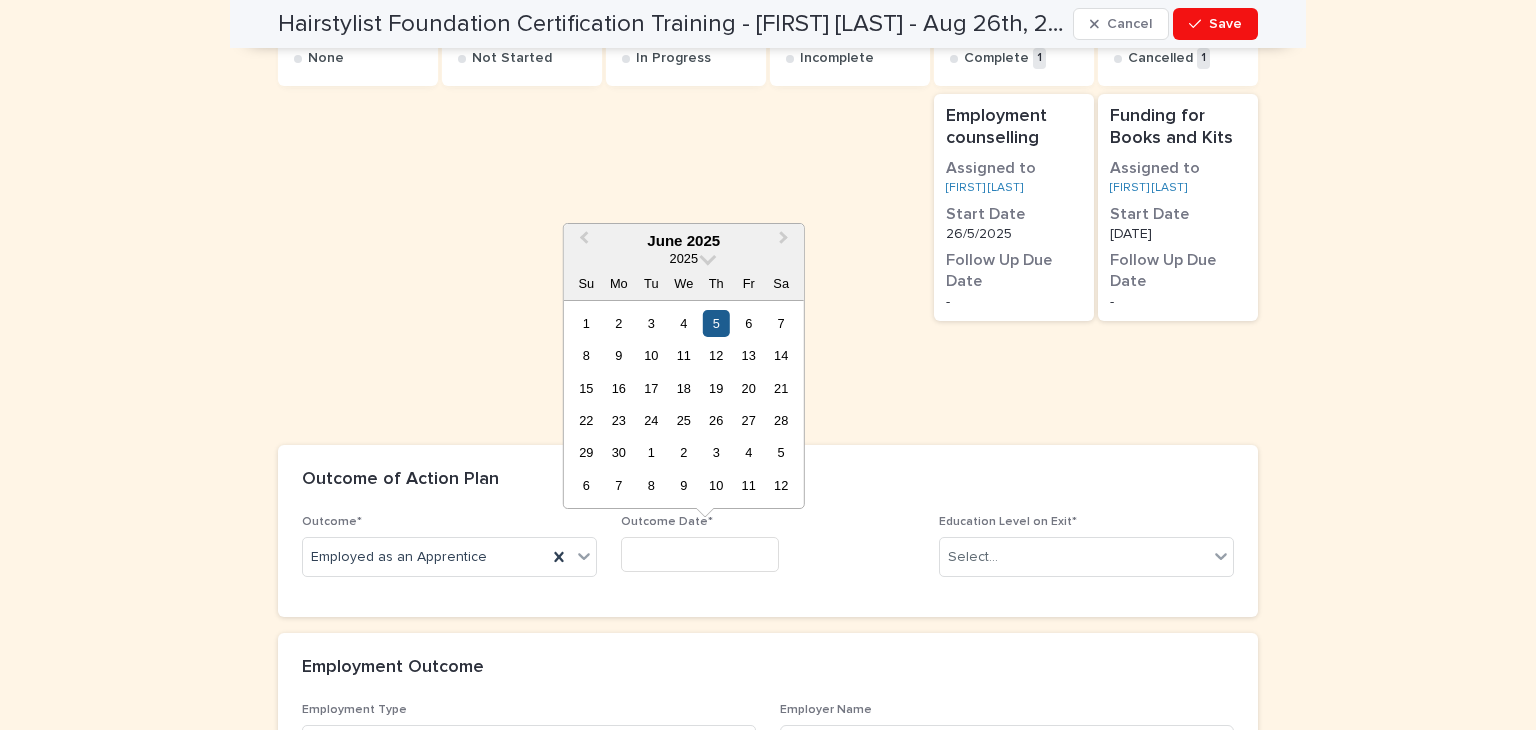click on "5" at bounding box center (716, 323) 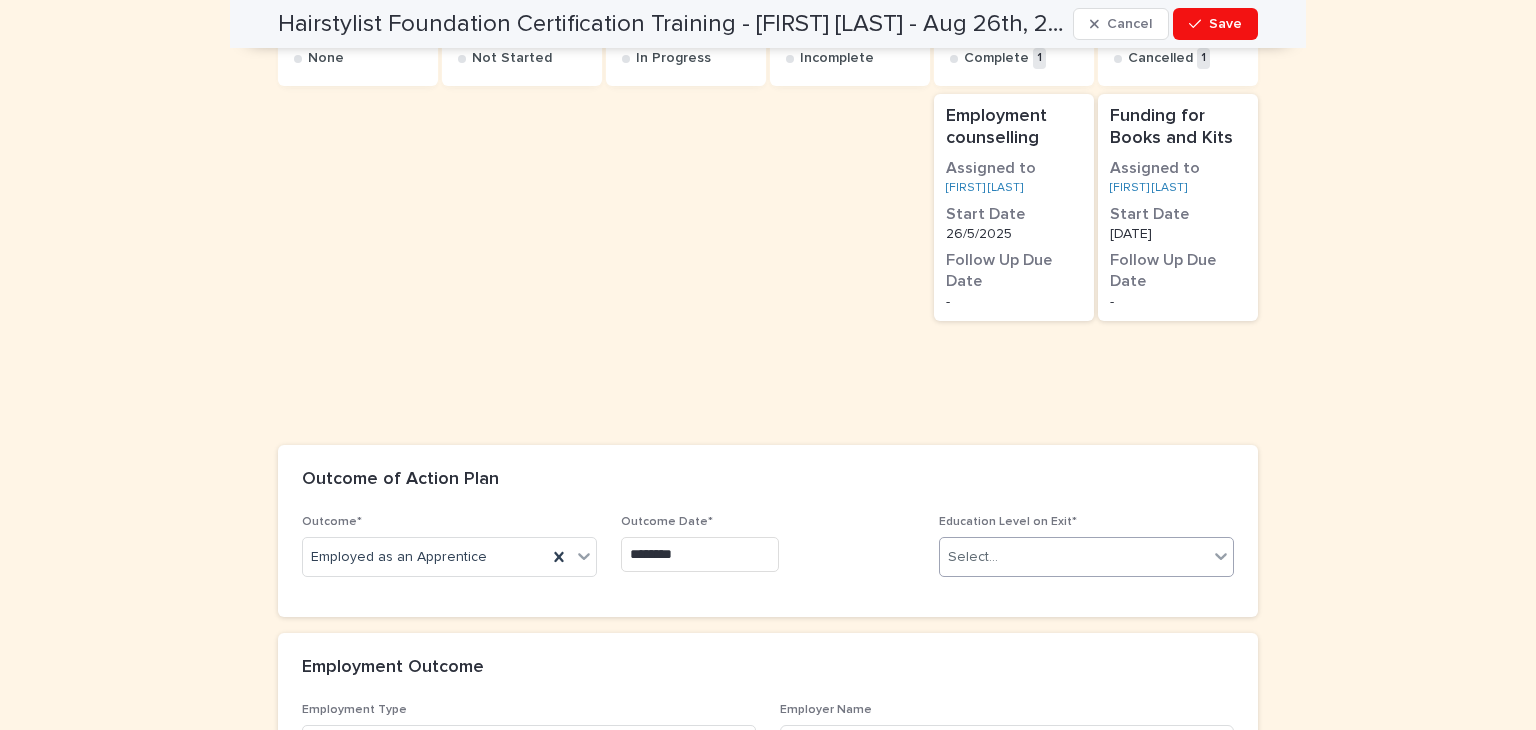 click 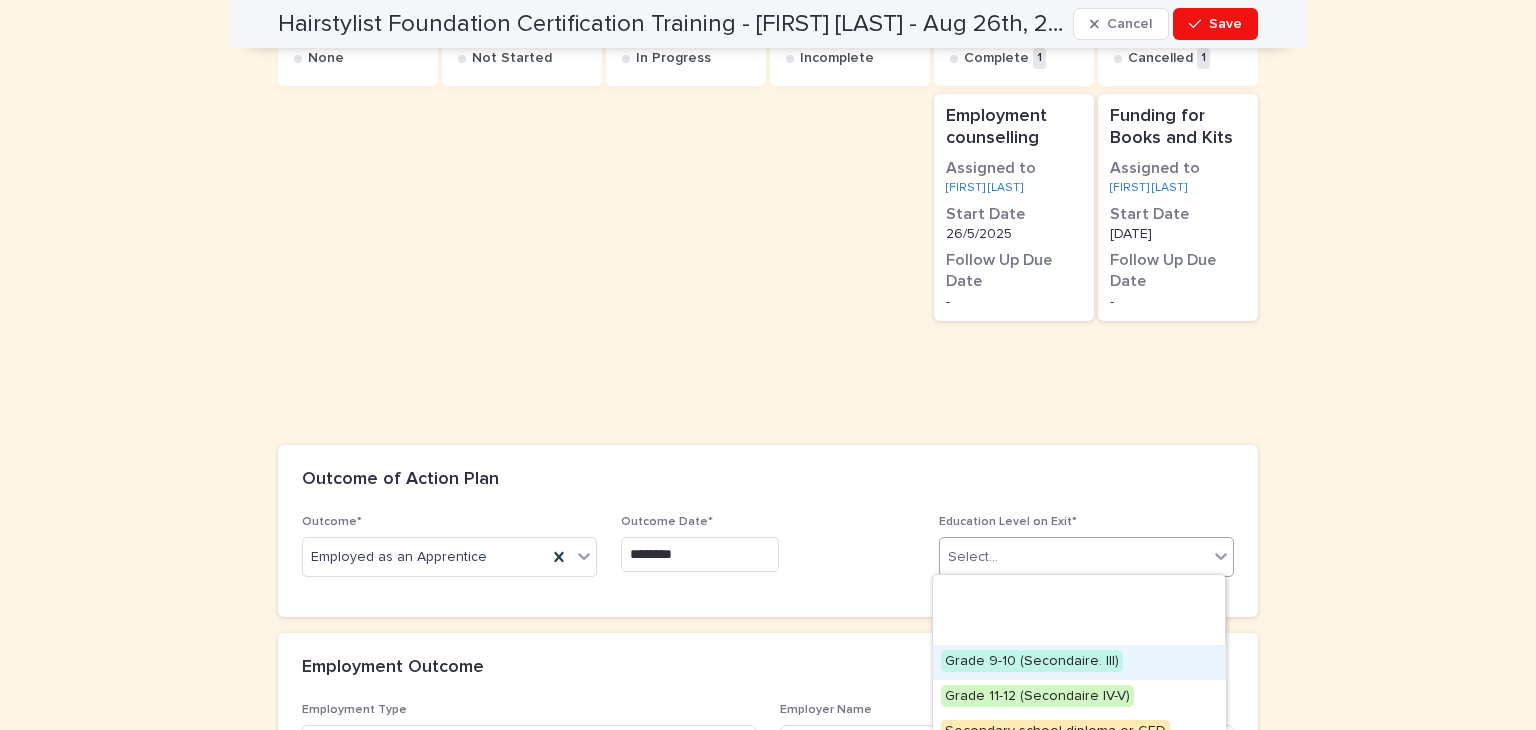 scroll, scrollTop: 112, scrollLeft: 0, axis: vertical 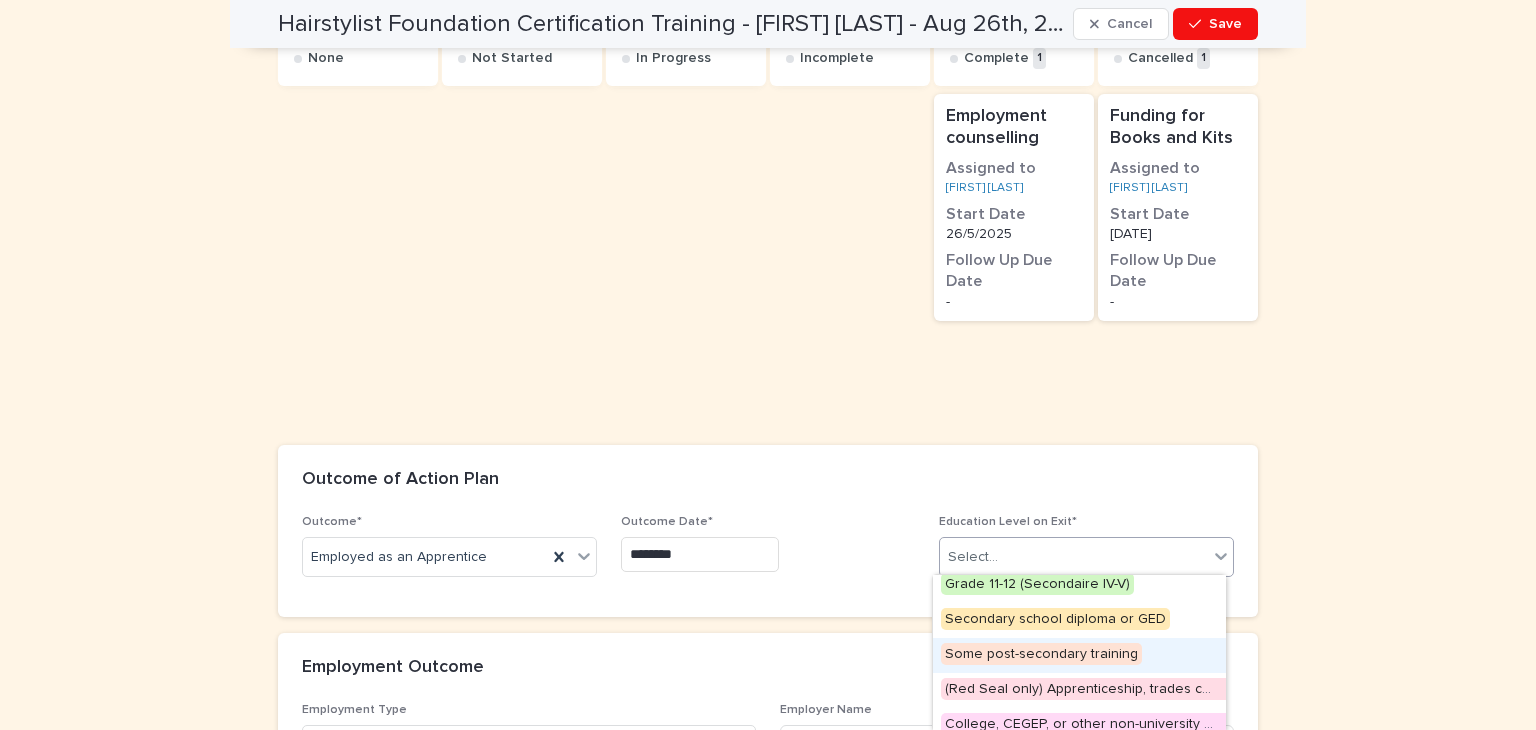 click on "Some post-secondary training" at bounding box center (1041, 654) 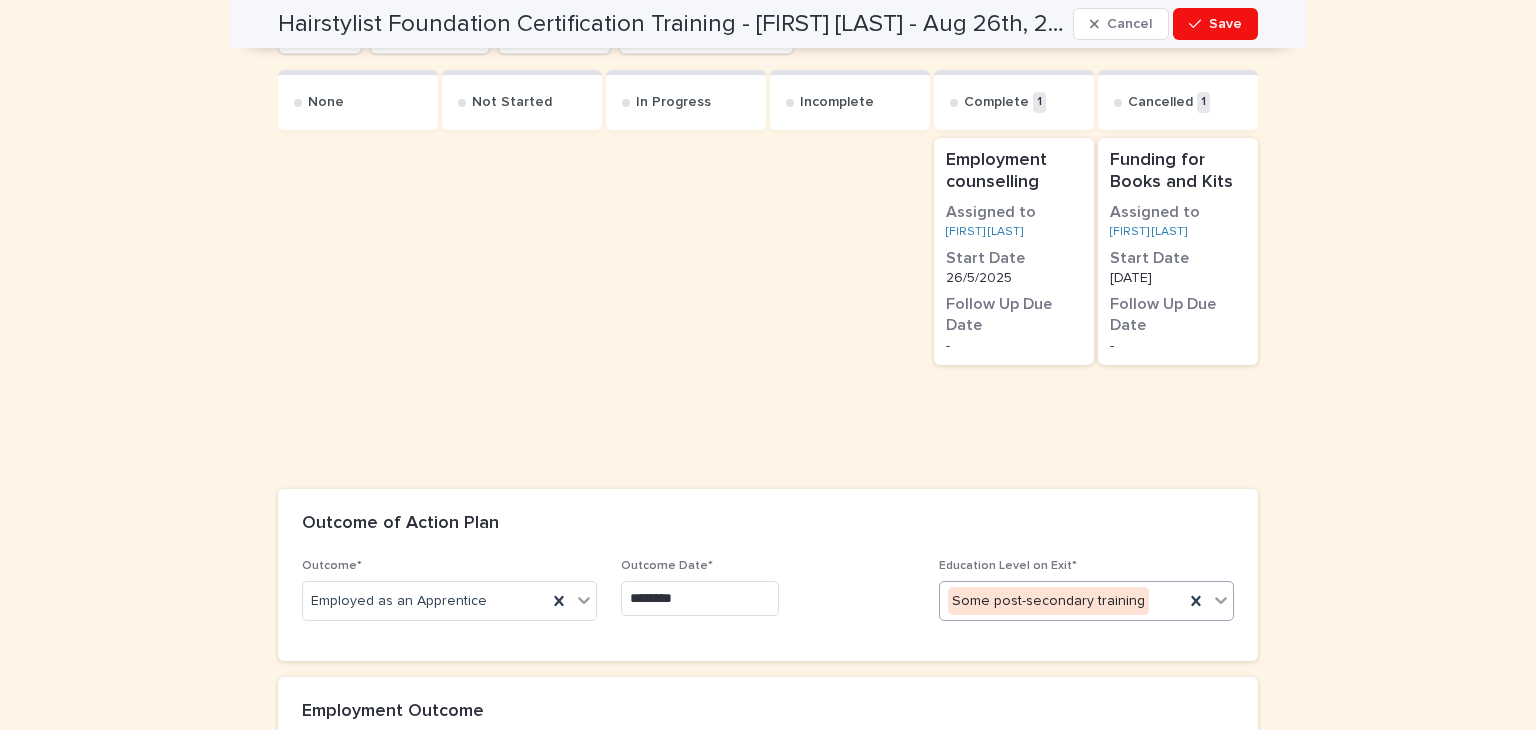 scroll, scrollTop: 1294, scrollLeft: 0, axis: vertical 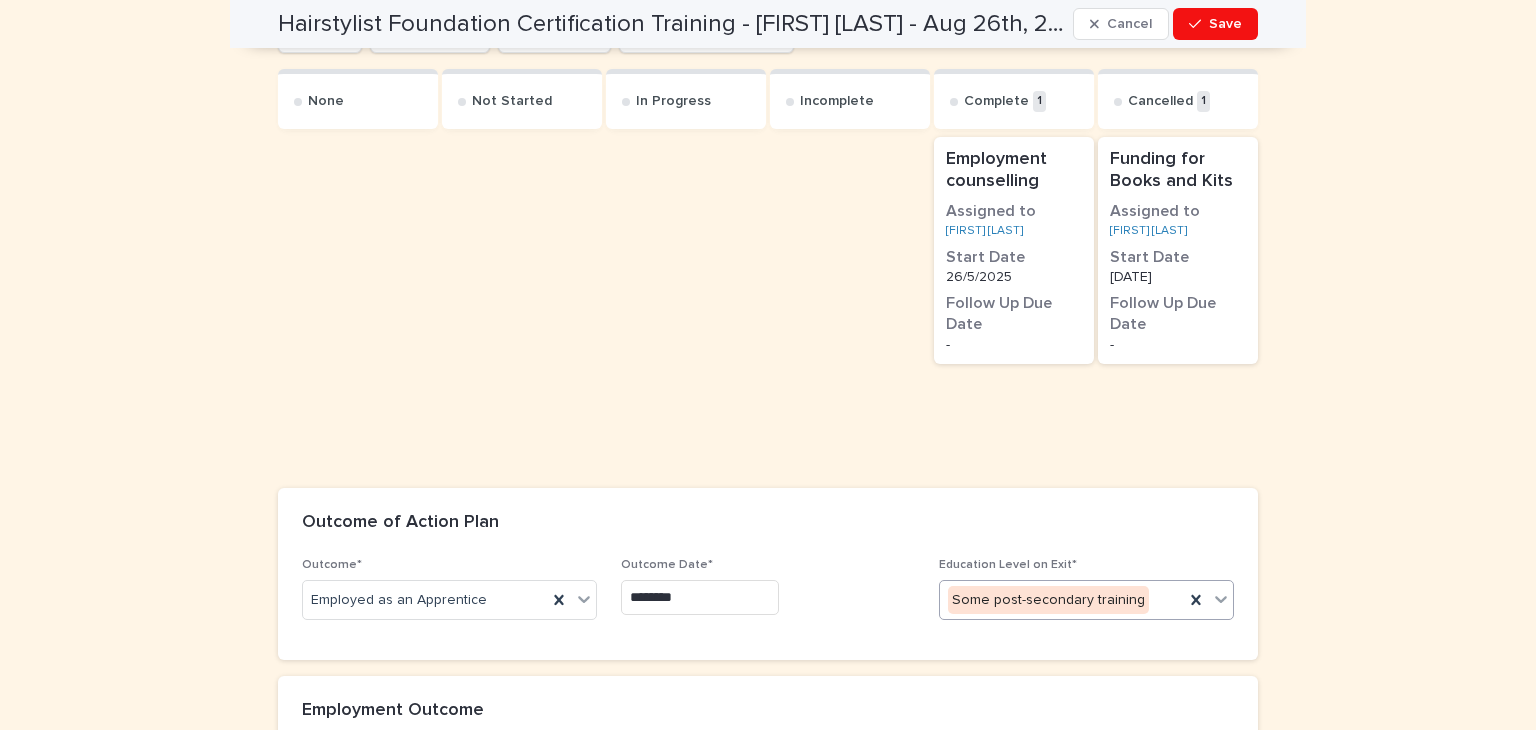 click 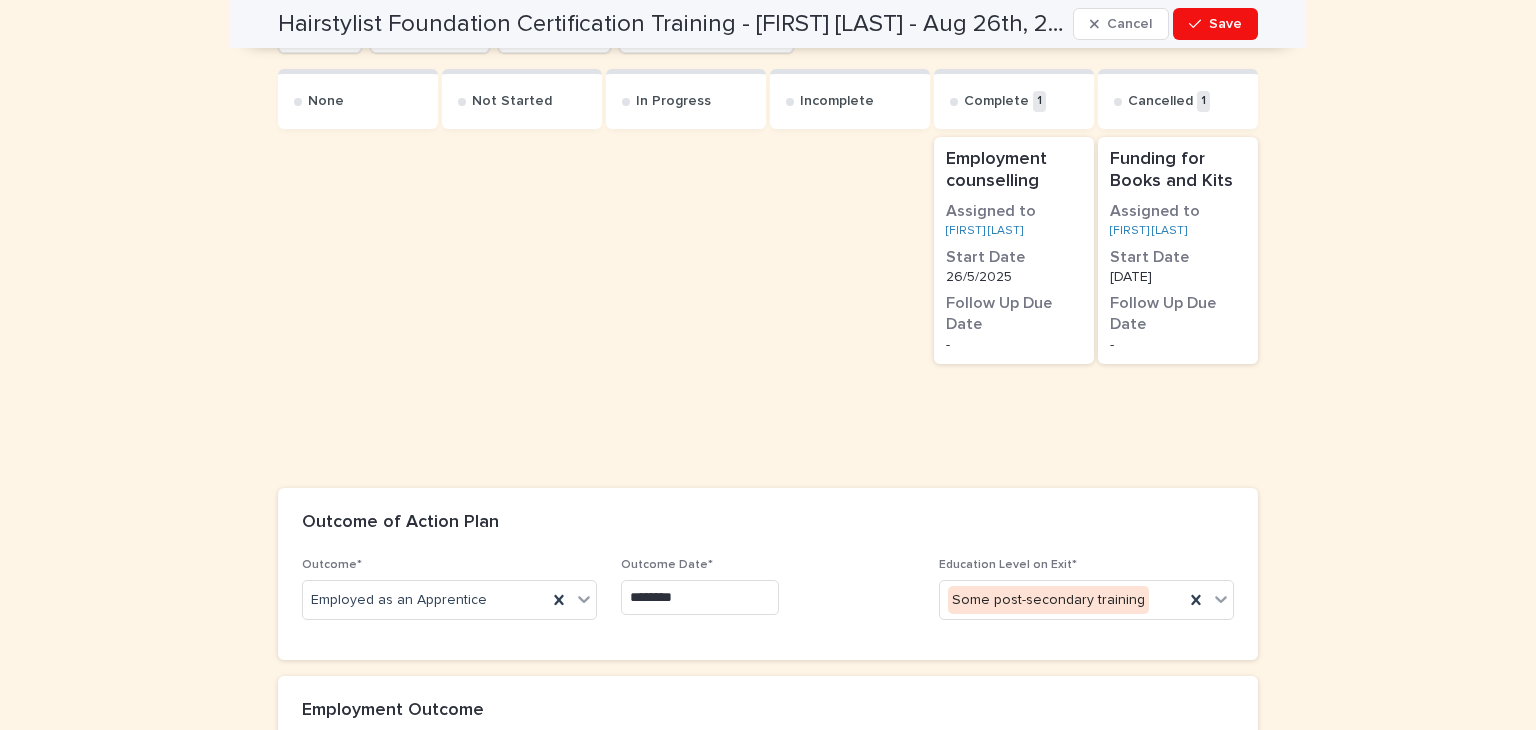 click on "**********" at bounding box center (768, 94) 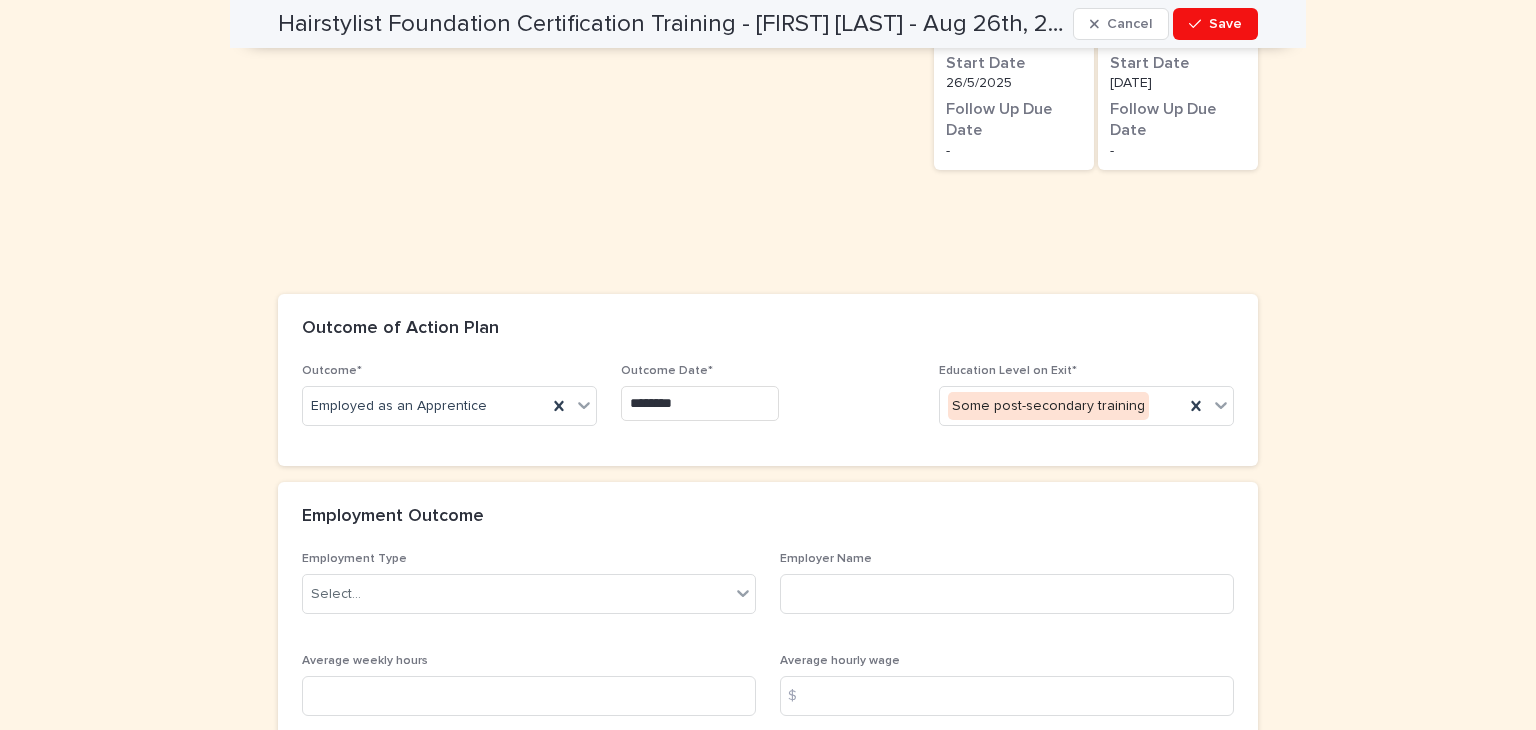 scroll, scrollTop: 1489, scrollLeft: 0, axis: vertical 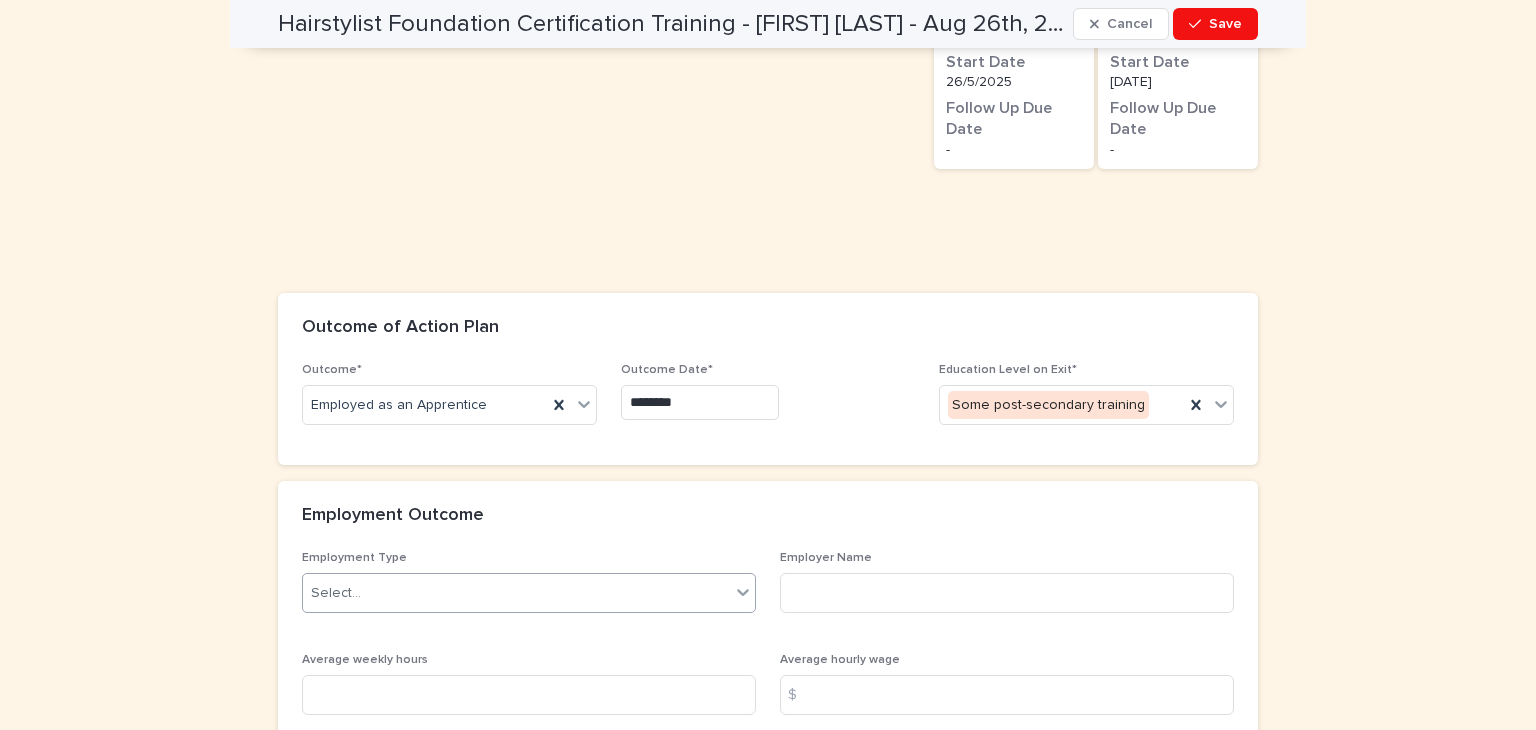 click 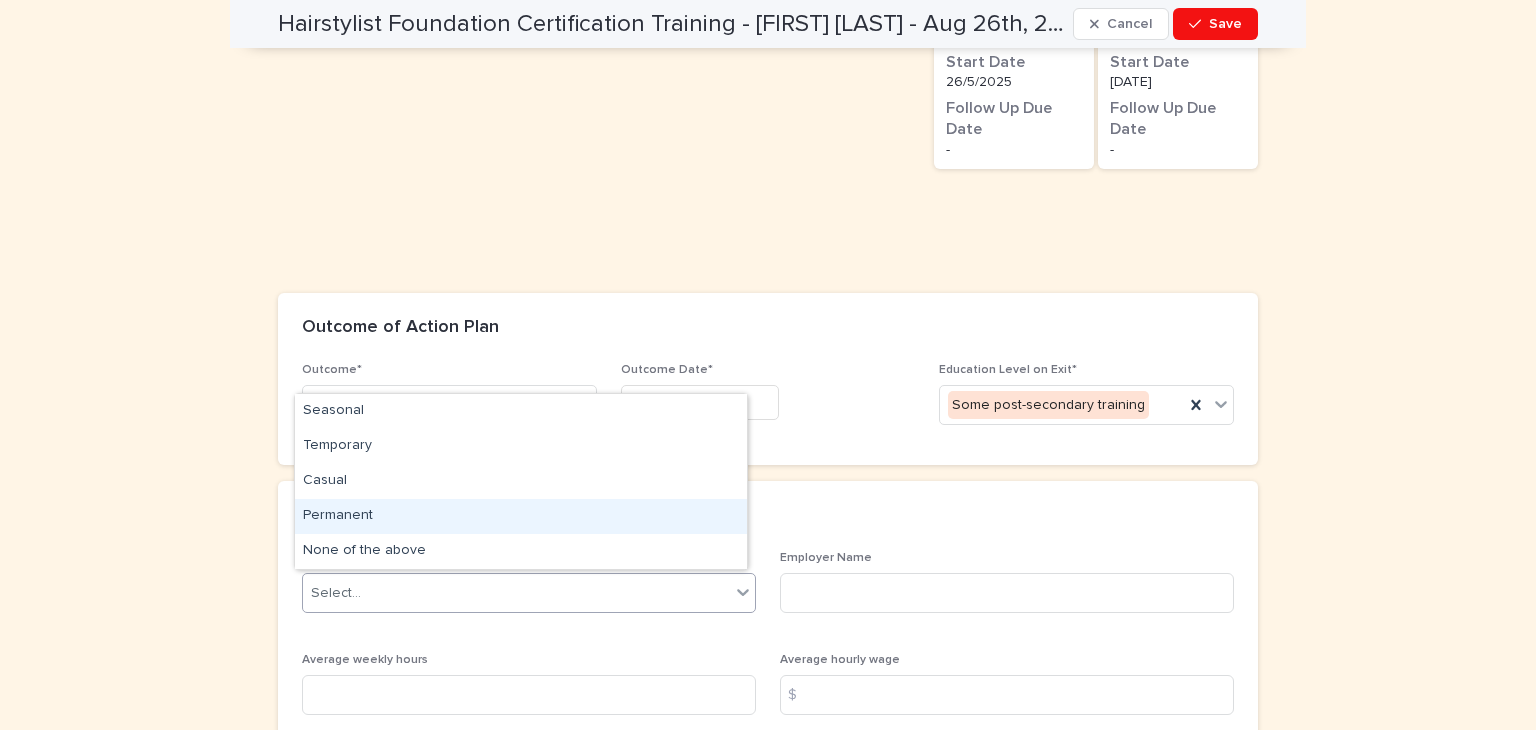 click on "Permanent" at bounding box center (521, 516) 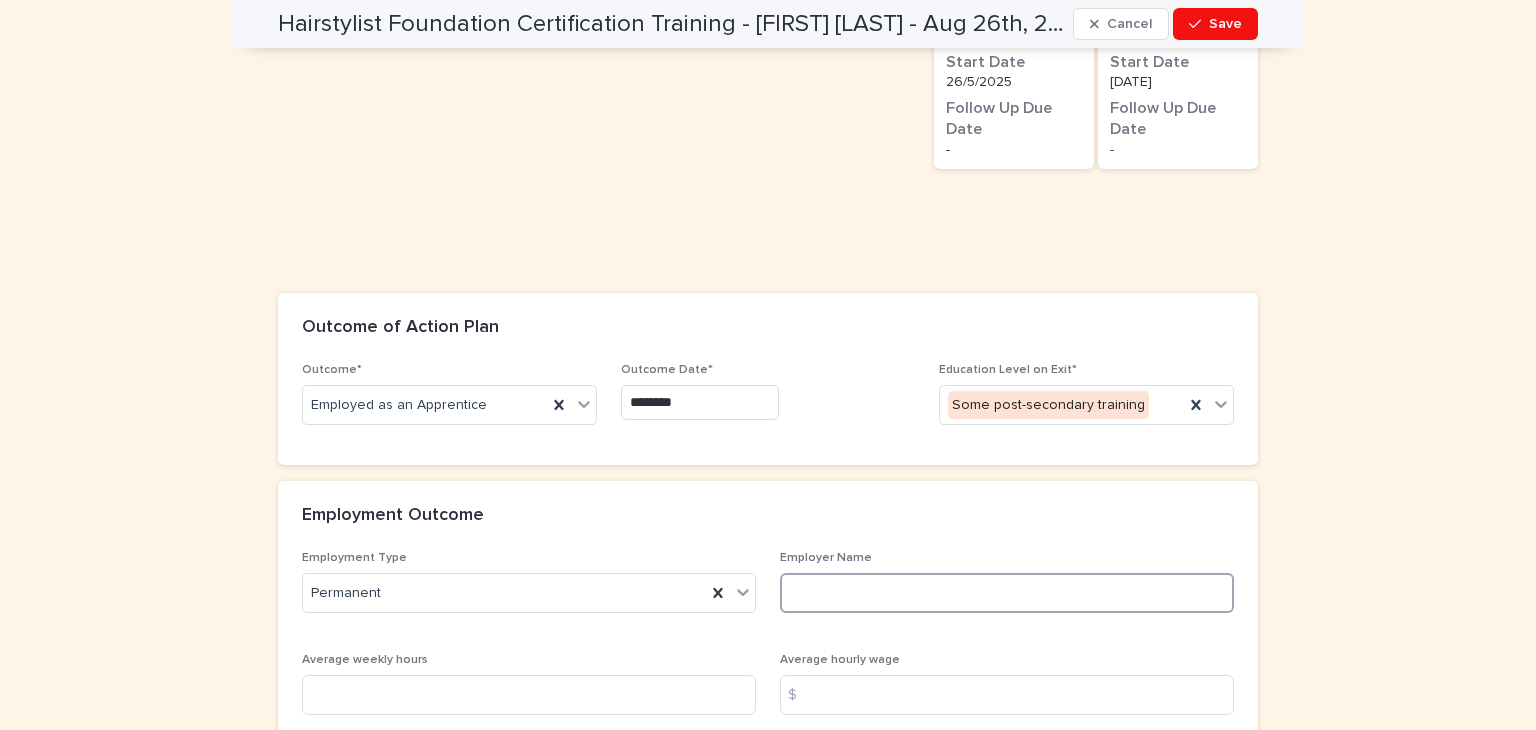 click at bounding box center [1007, 593] 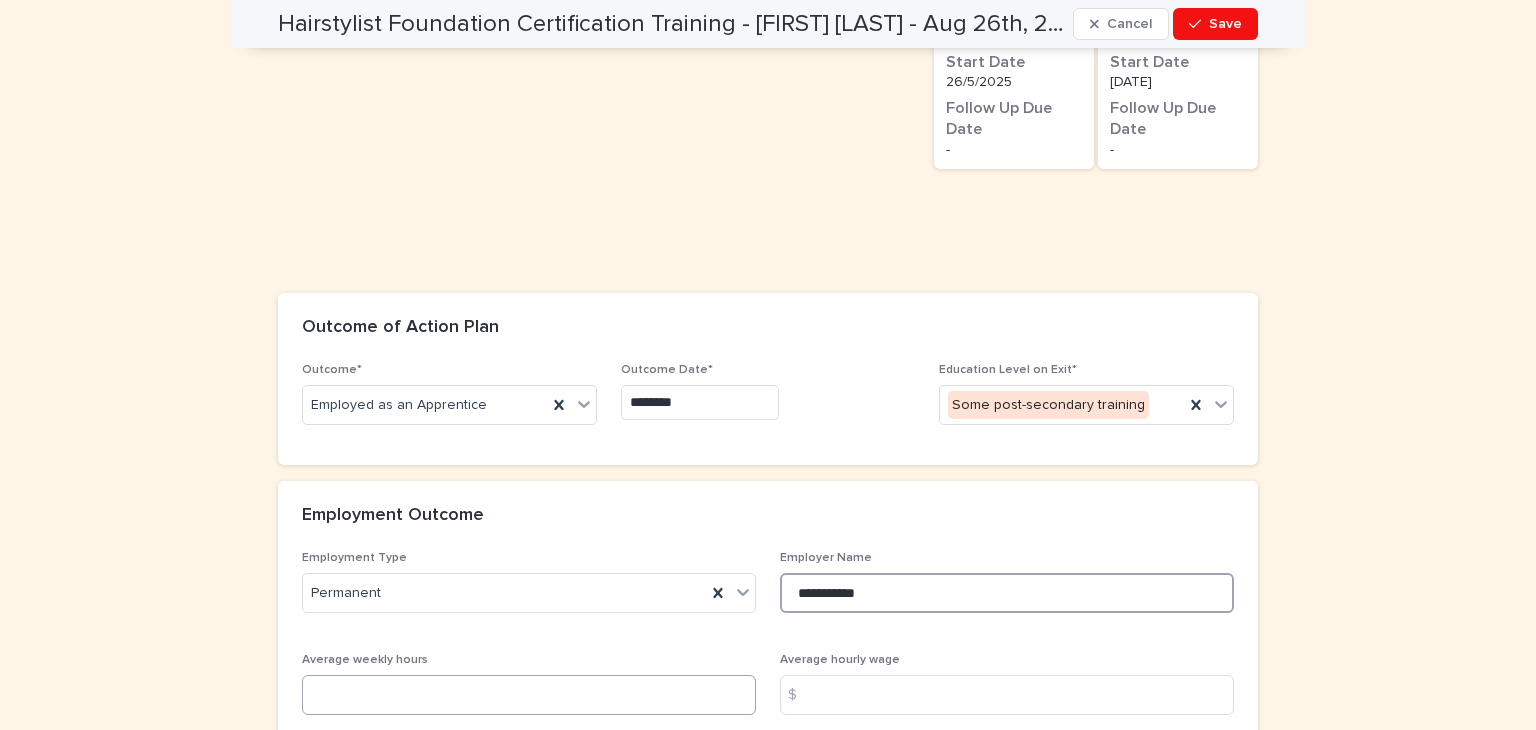 type on "**********" 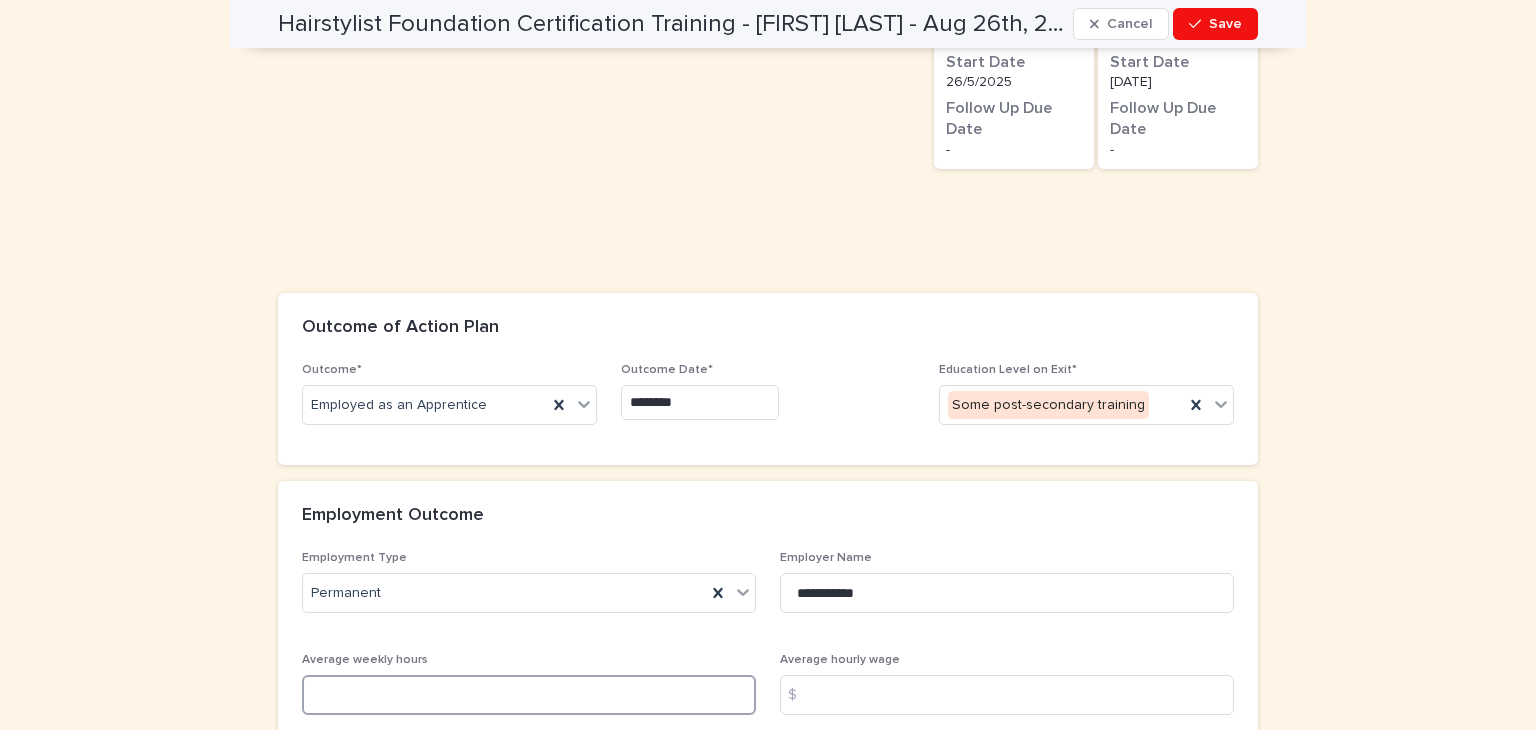 click at bounding box center (529, 695) 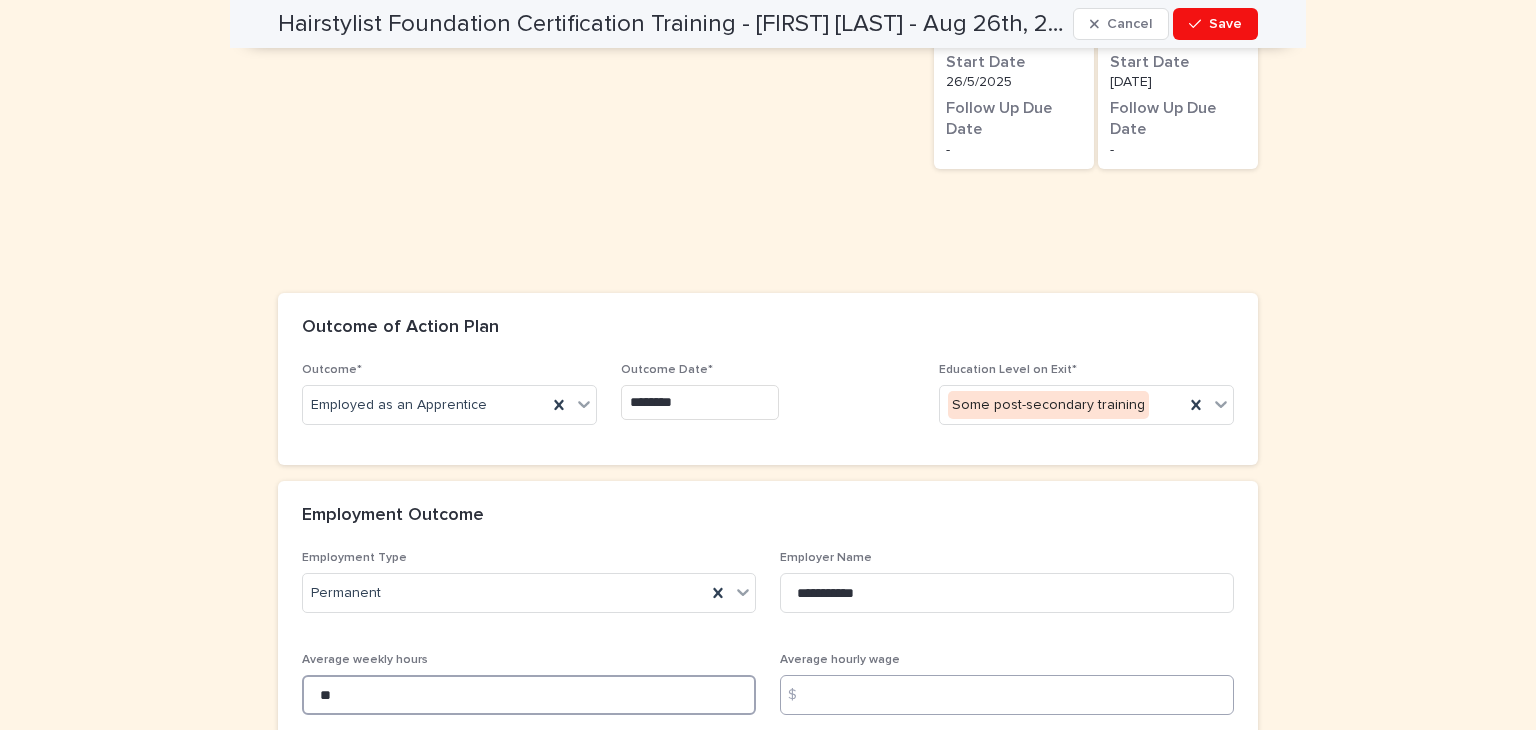 type on "**" 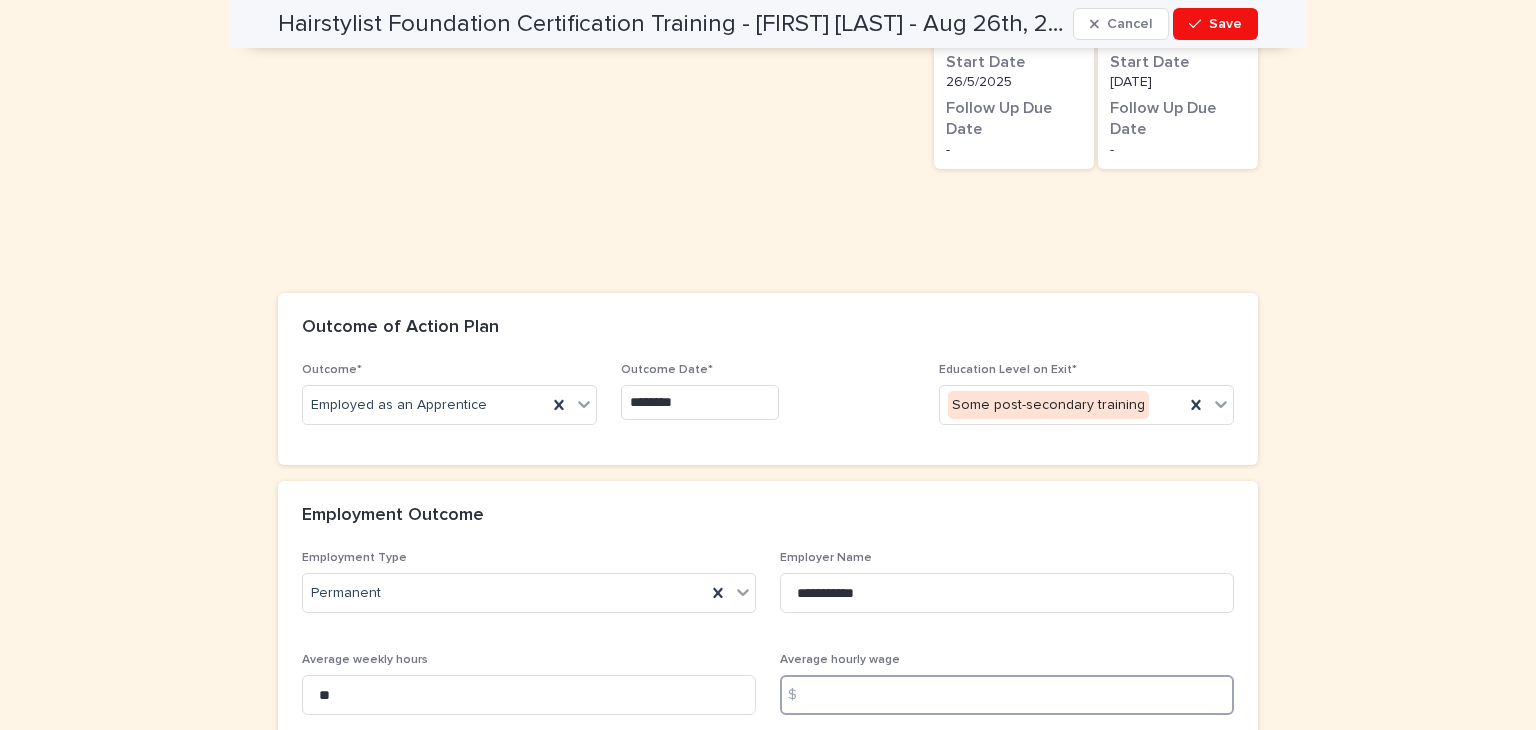 click at bounding box center [1007, 695] 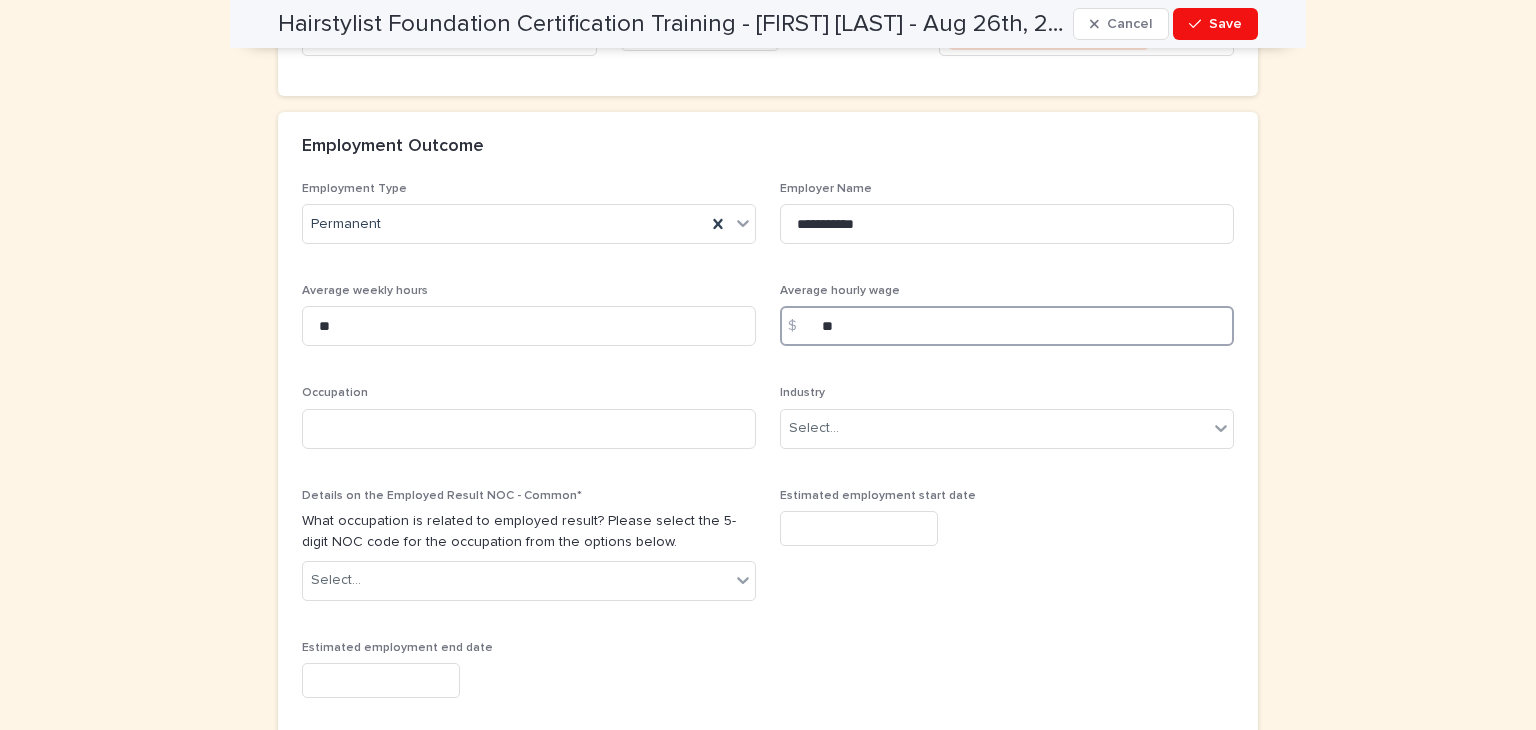scroll, scrollTop: 1860, scrollLeft: 0, axis: vertical 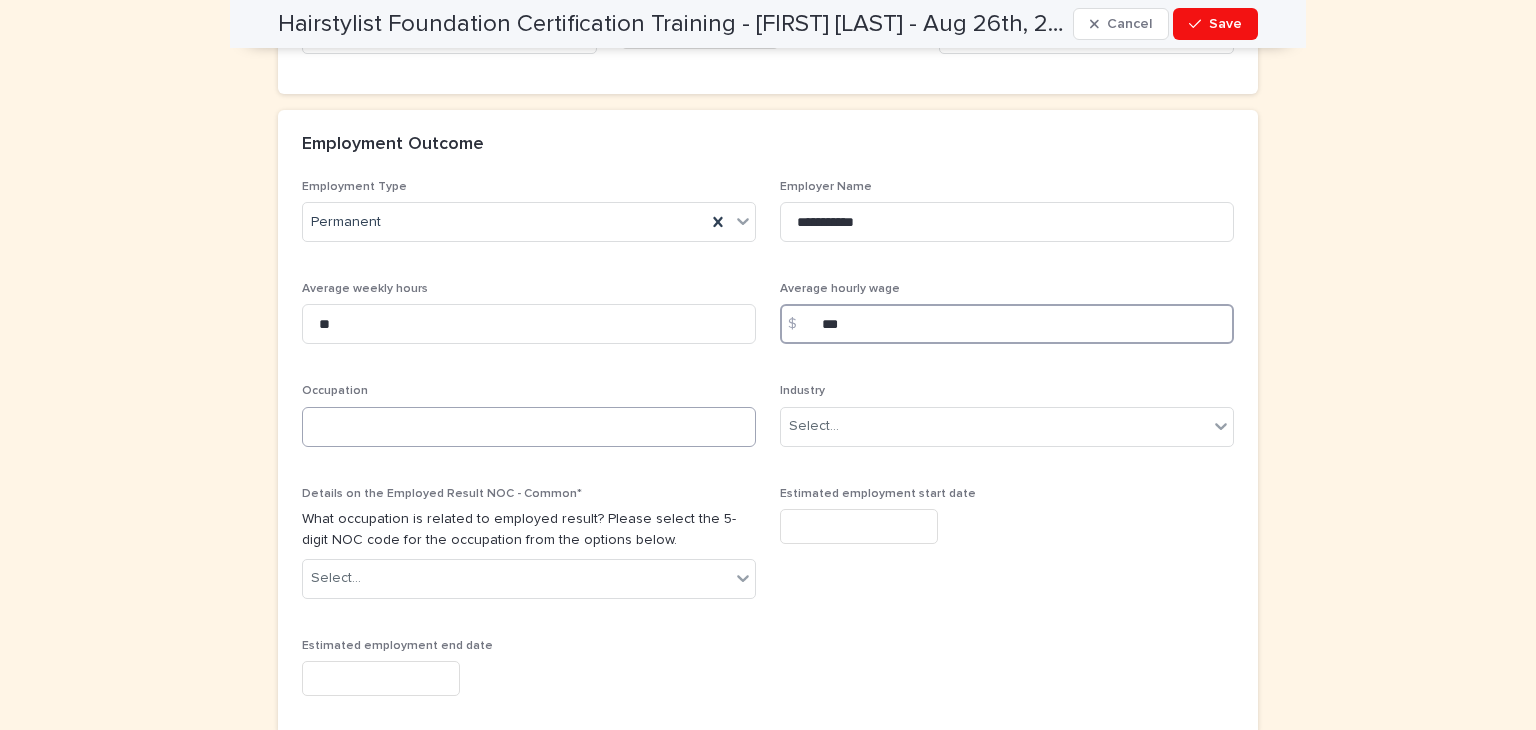 type on "***" 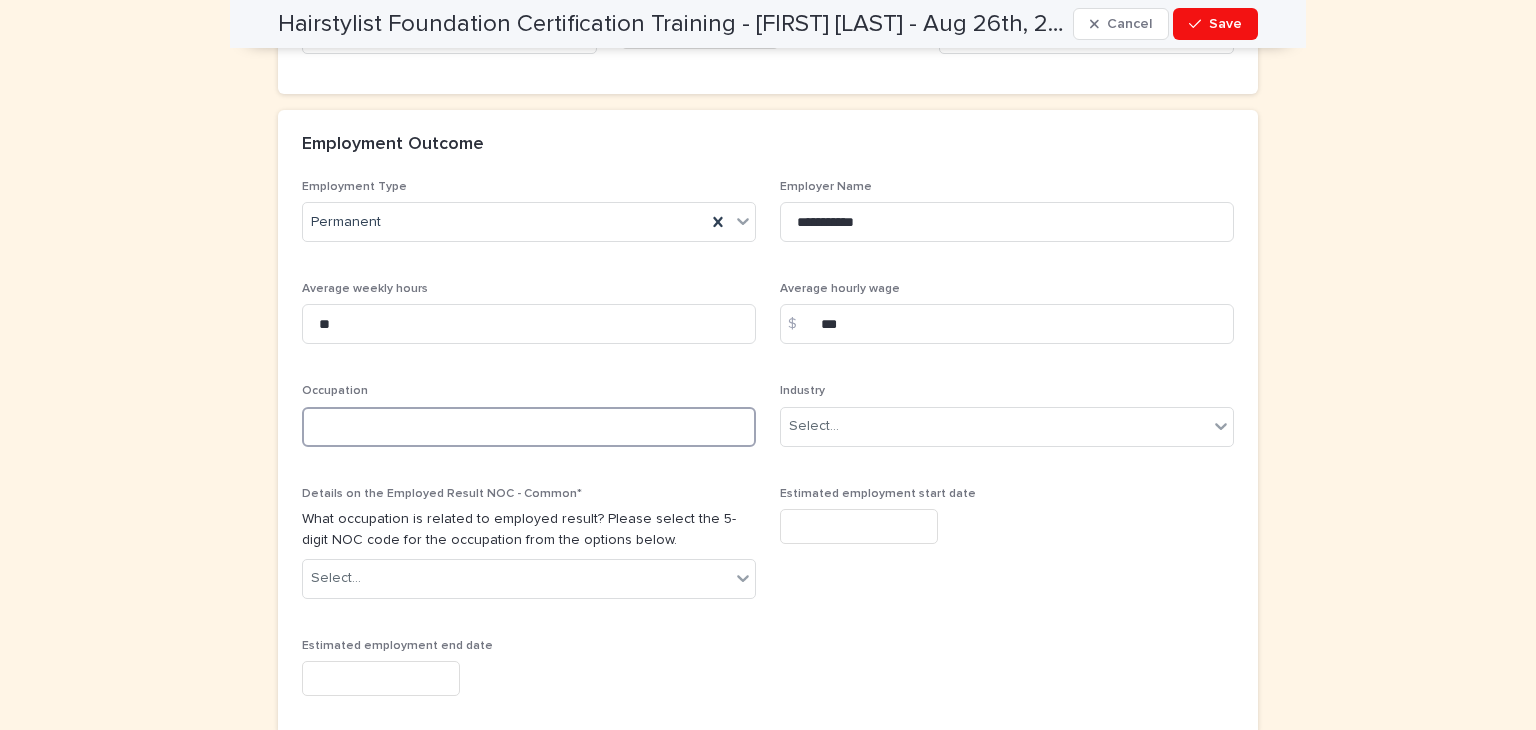 click at bounding box center [529, 427] 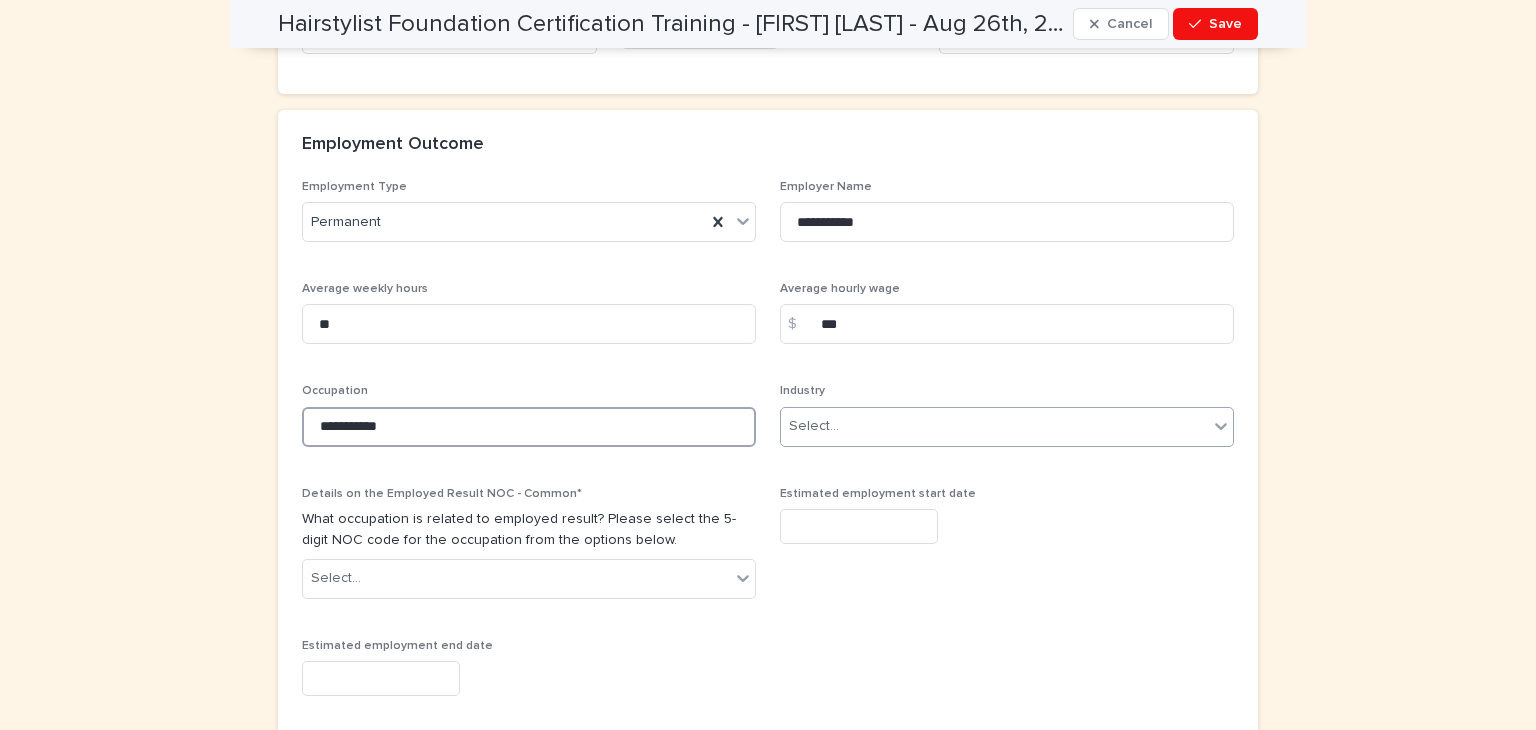 type on "**********" 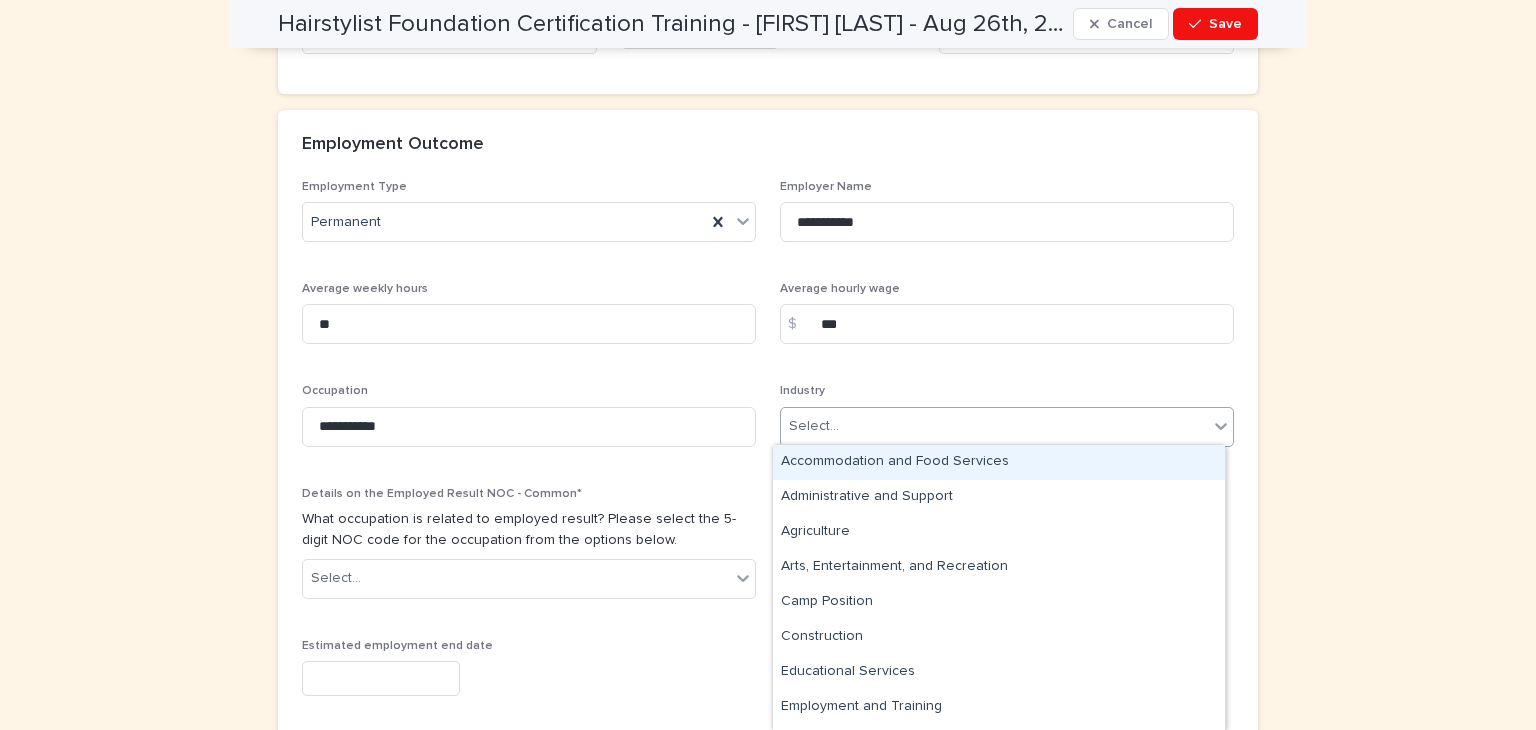 click 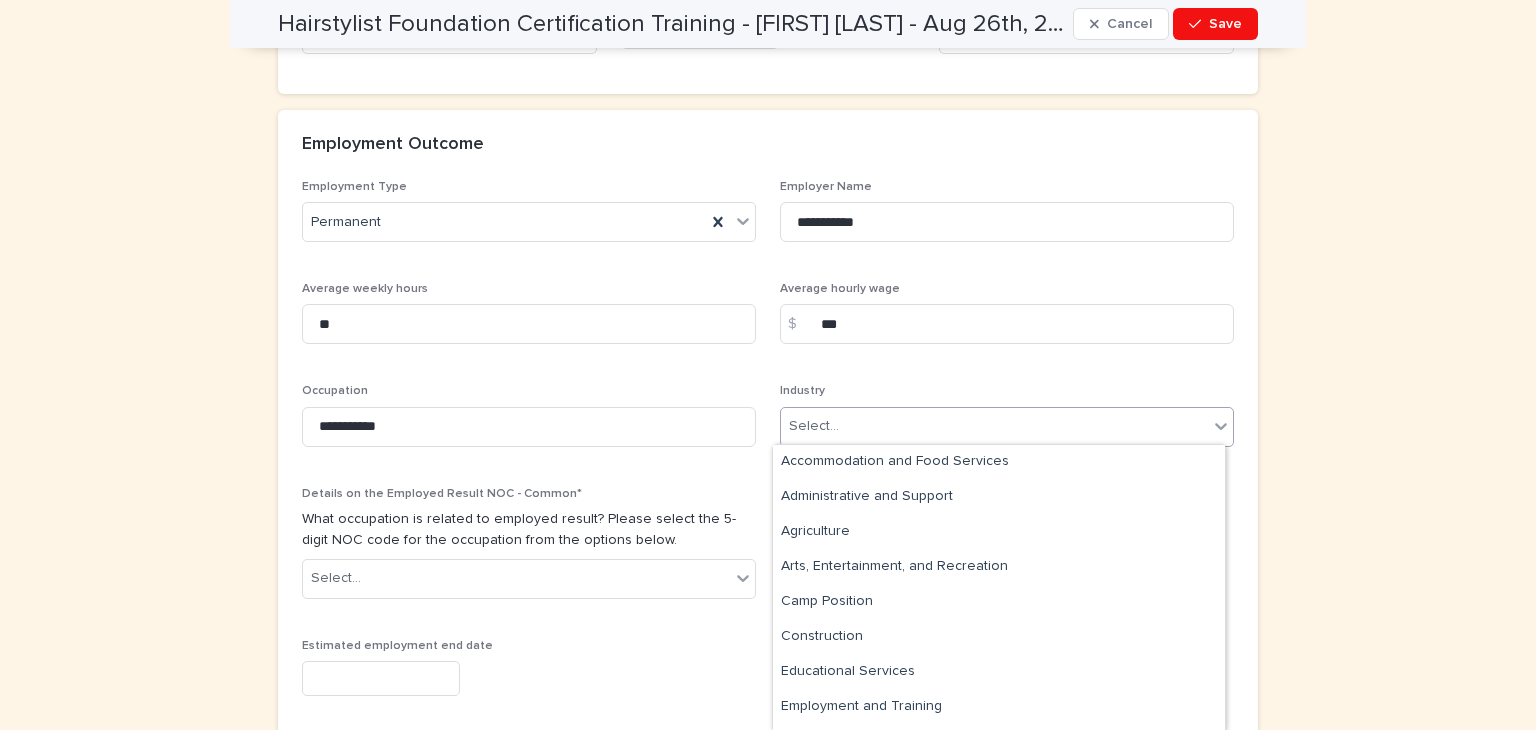scroll, scrollTop: 0, scrollLeft: 0, axis: both 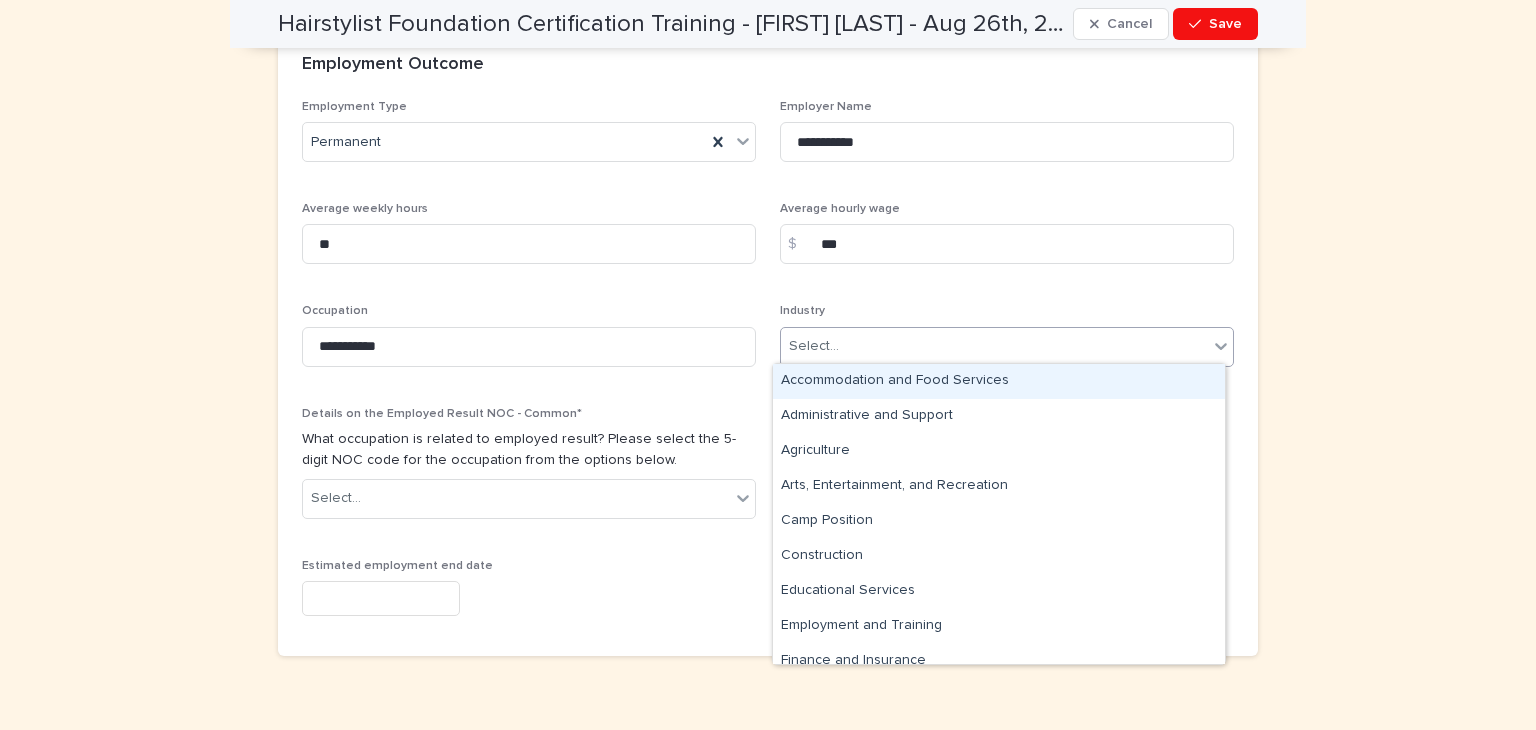 click 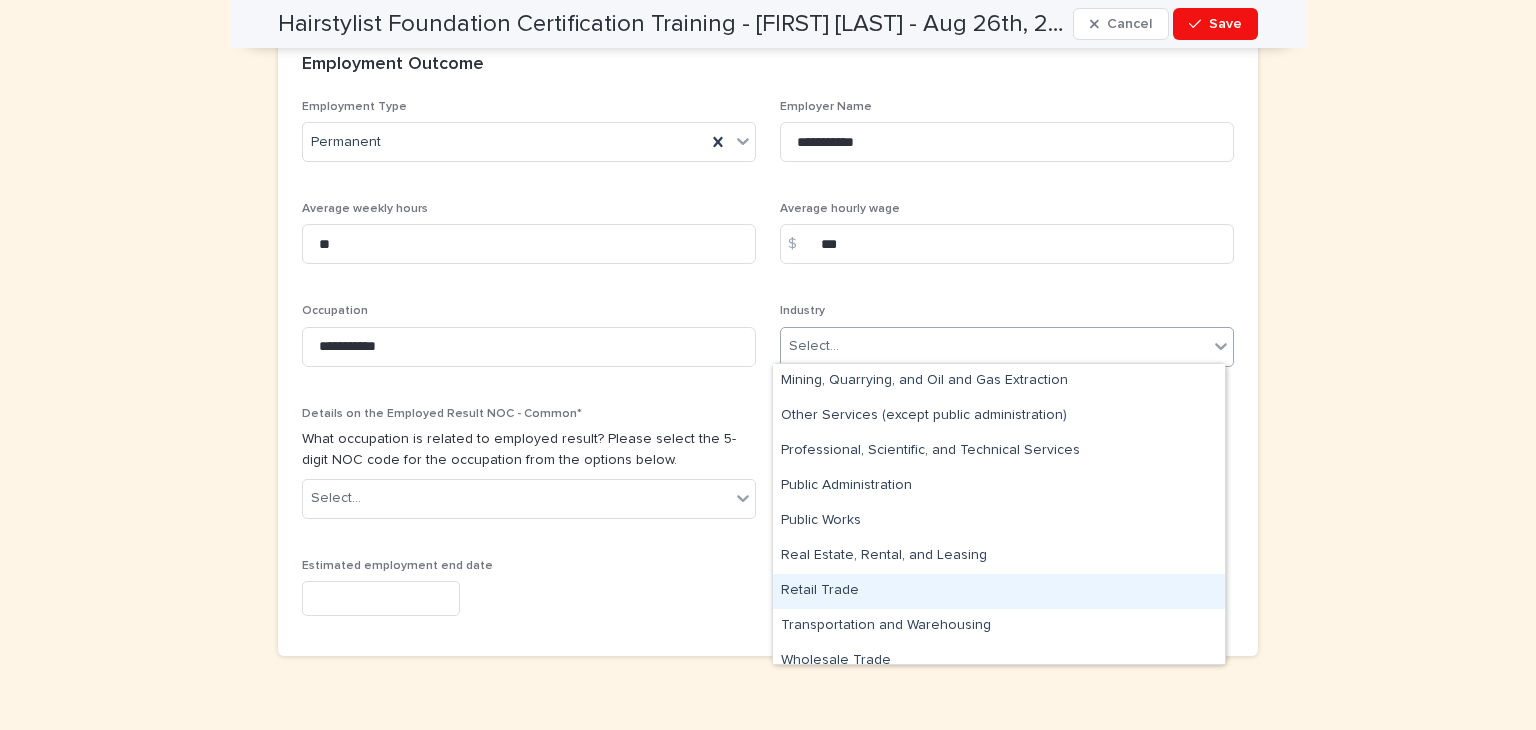 scroll, scrollTop: 575, scrollLeft: 0, axis: vertical 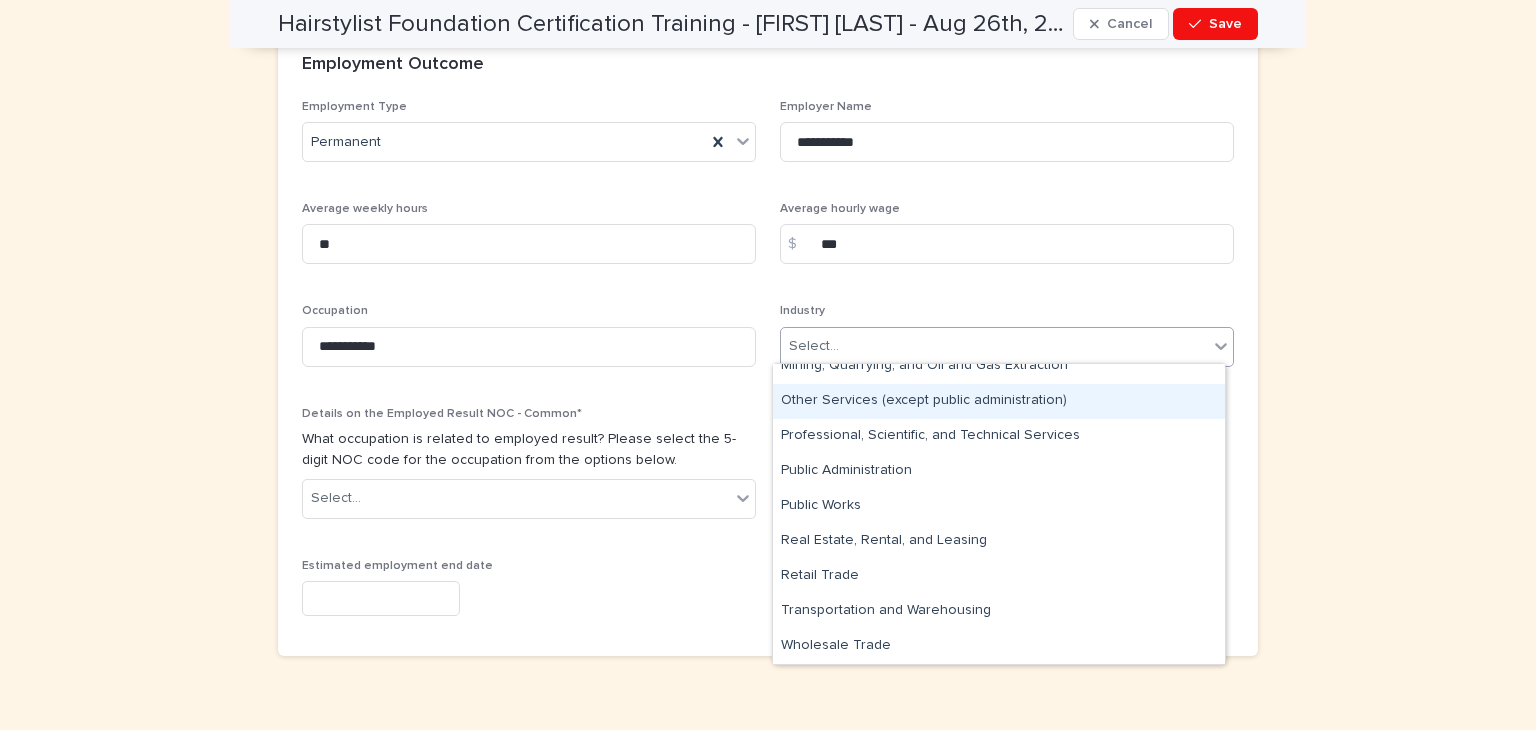 click on "Other Services (except public administration)" at bounding box center (999, 401) 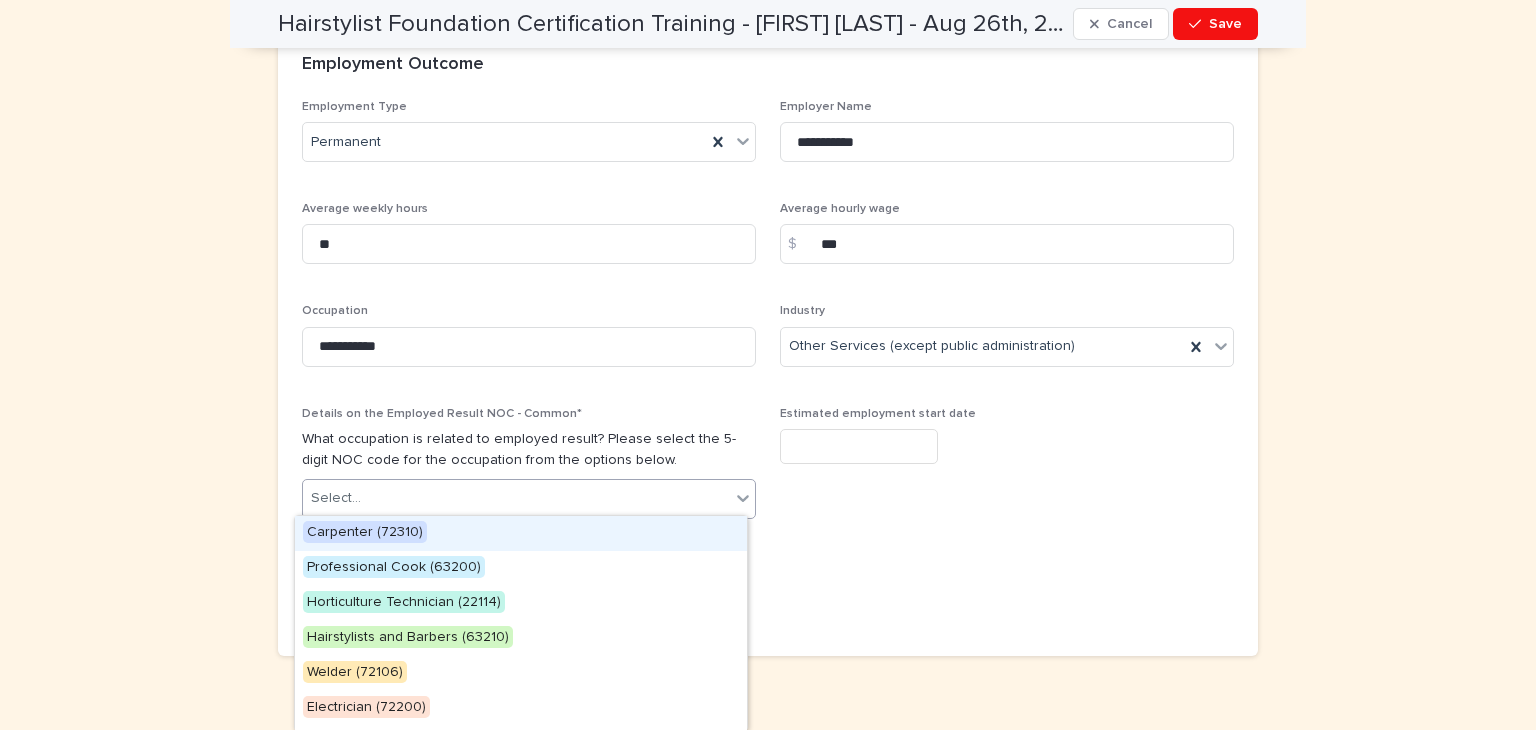 click 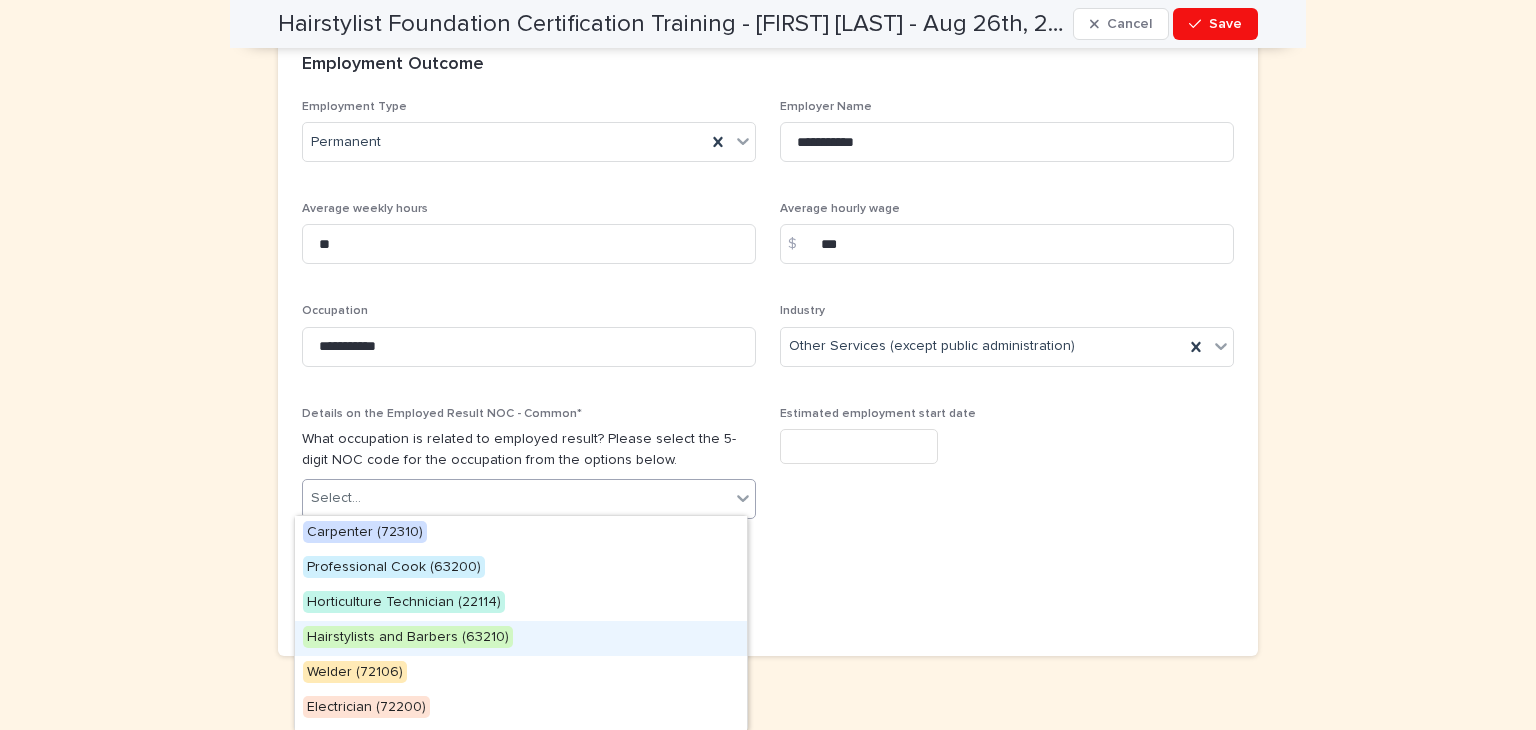 click on "Hairstylists and Barbers (63210)" at bounding box center (408, 637) 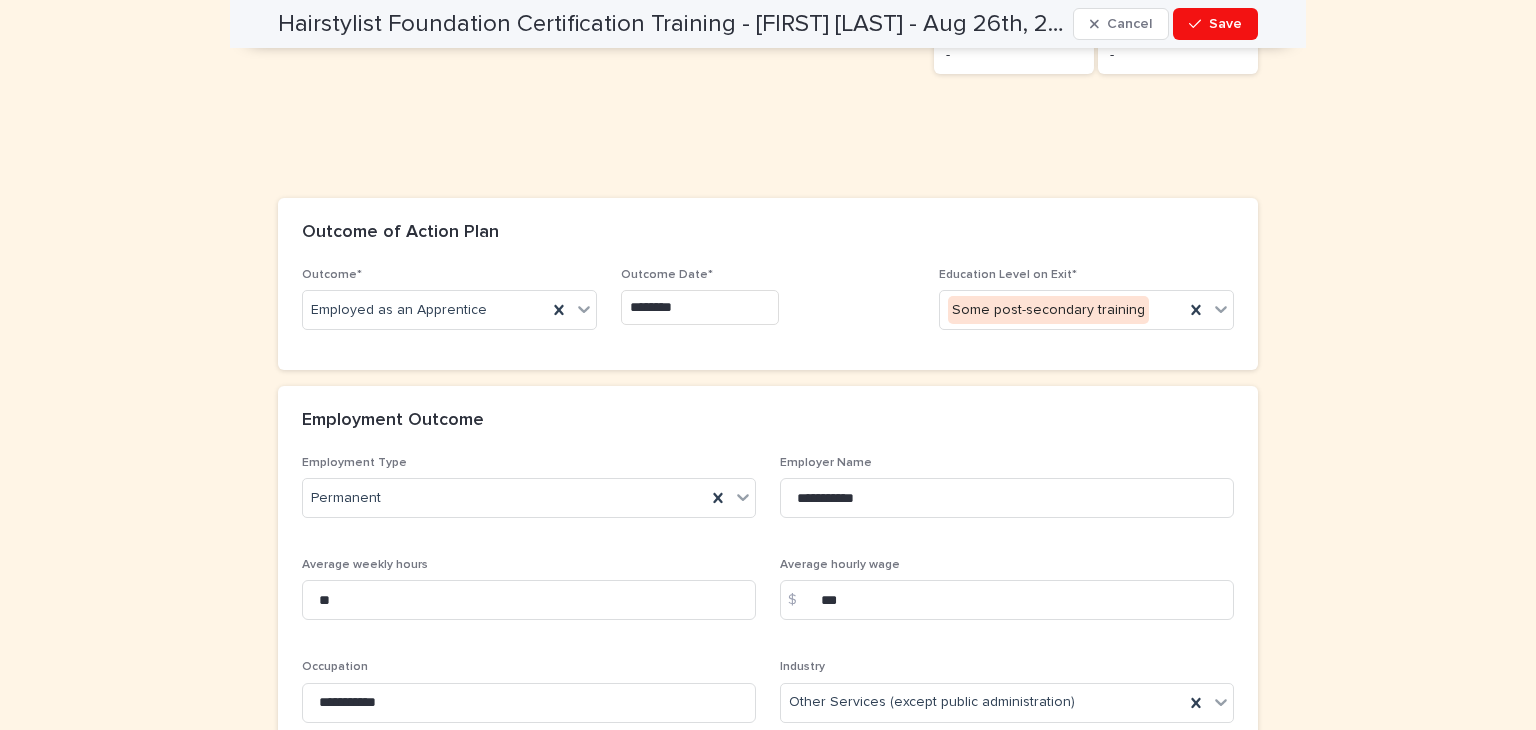 scroll, scrollTop: 1572, scrollLeft: 0, axis: vertical 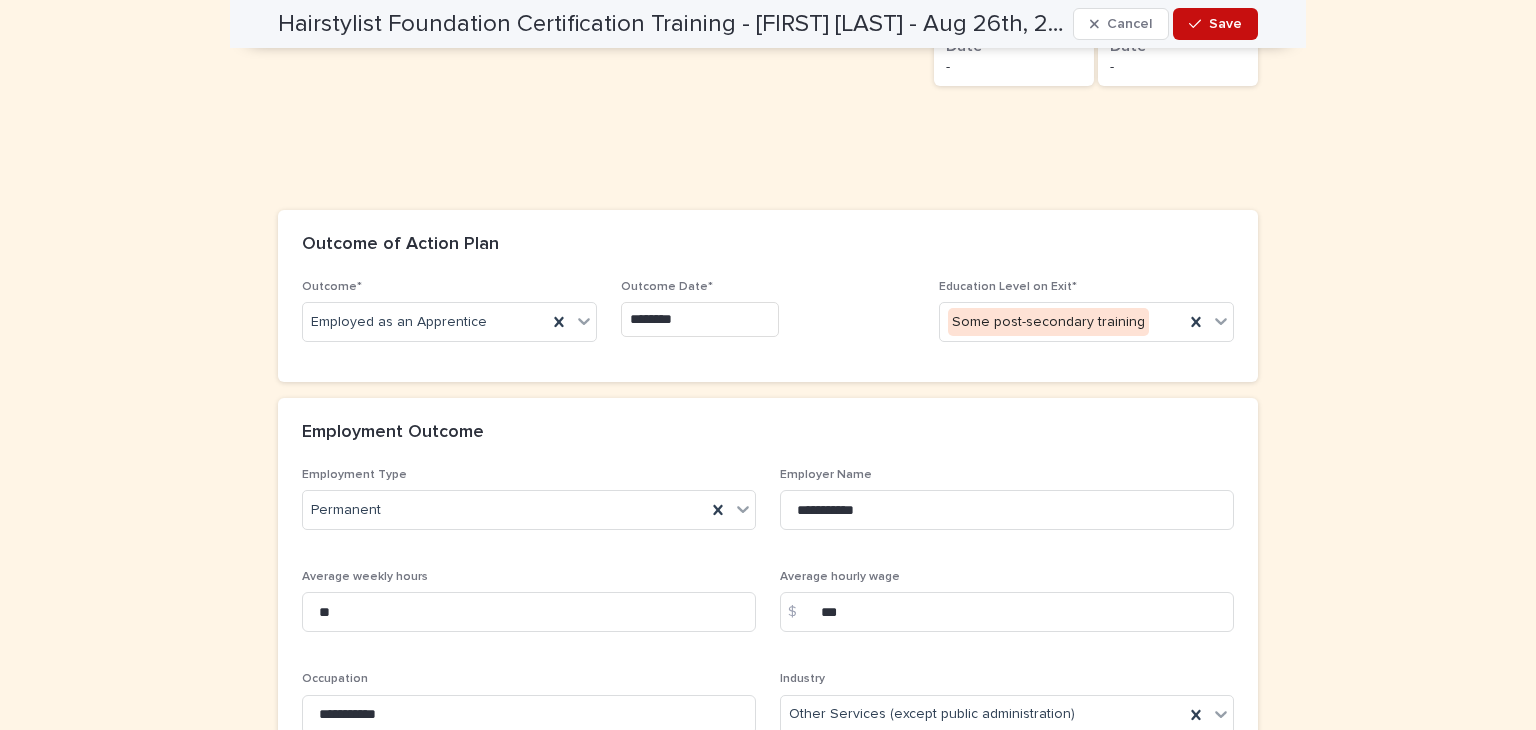 click at bounding box center [1199, 24] 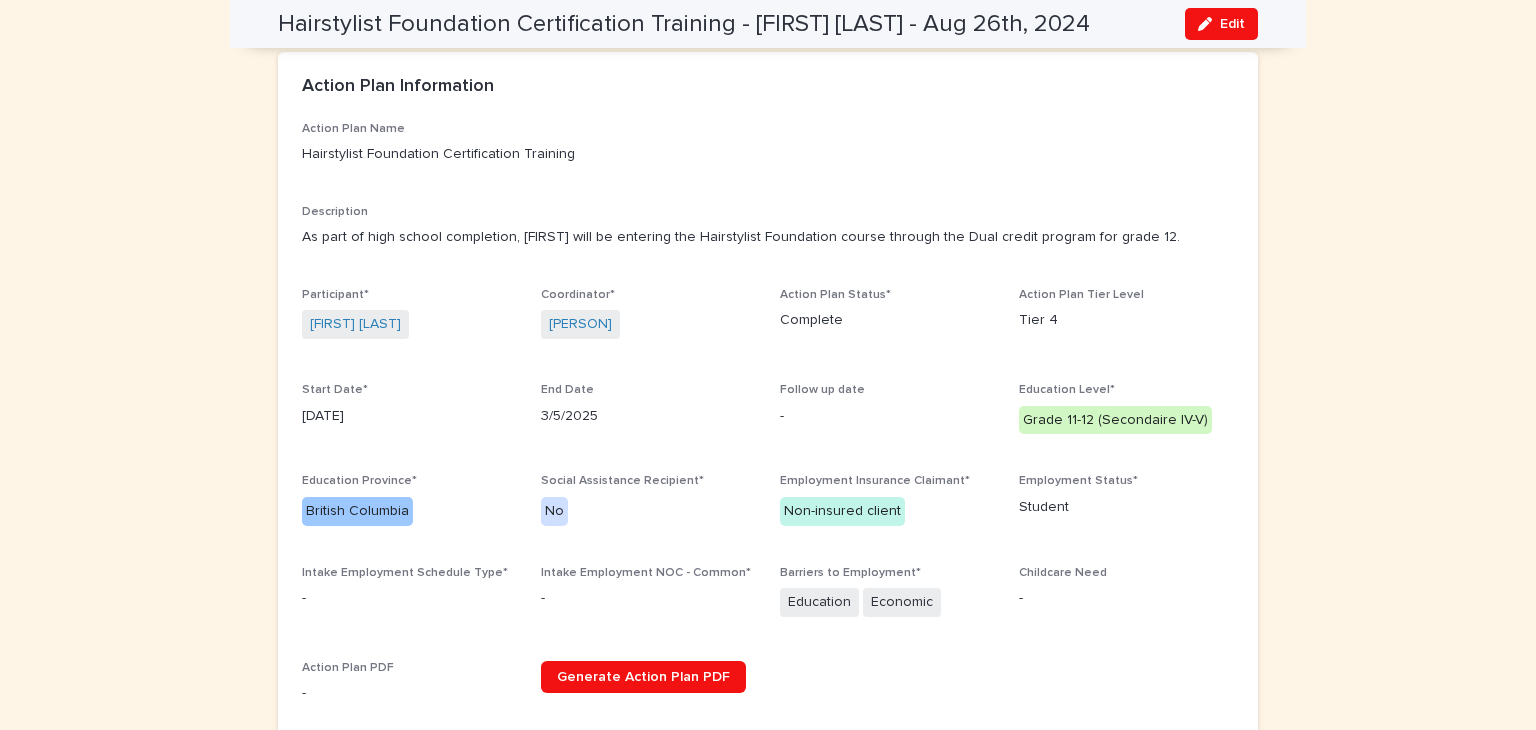 scroll, scrollTop: 0, scrollLeft: 0, axis: both 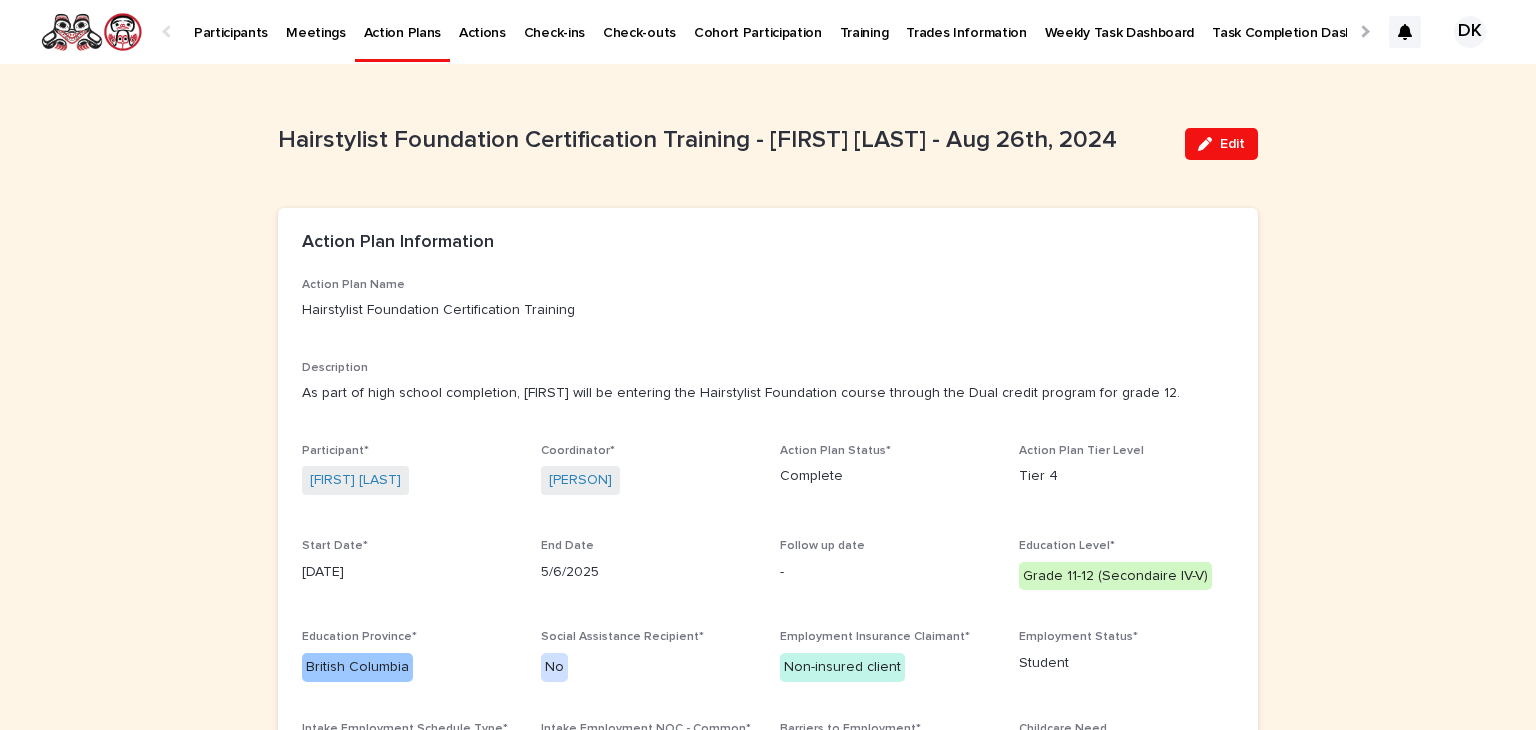 click on "Participants" at bounding box center (231, 21) 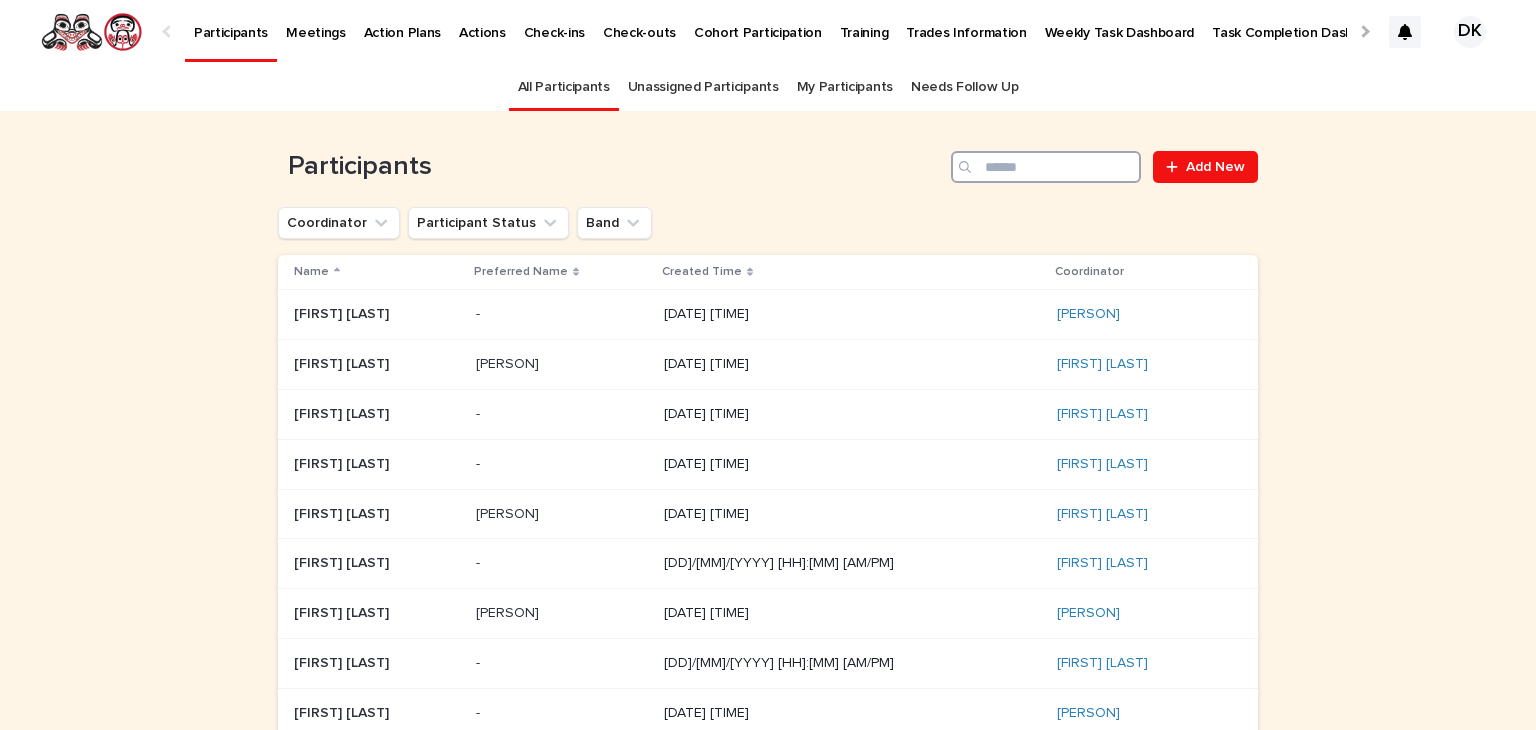 click at bounding box center (1046, 167) 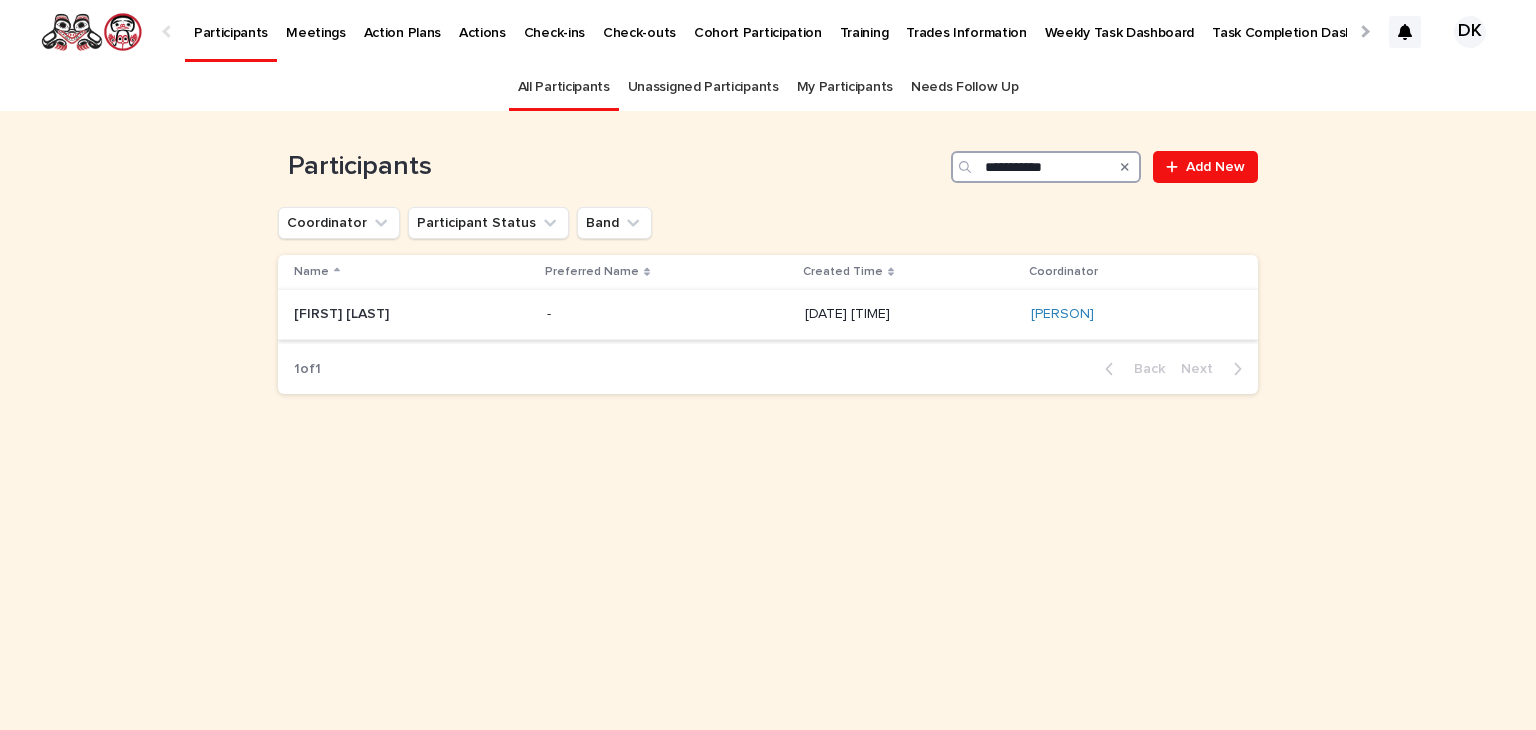 type on "**********" 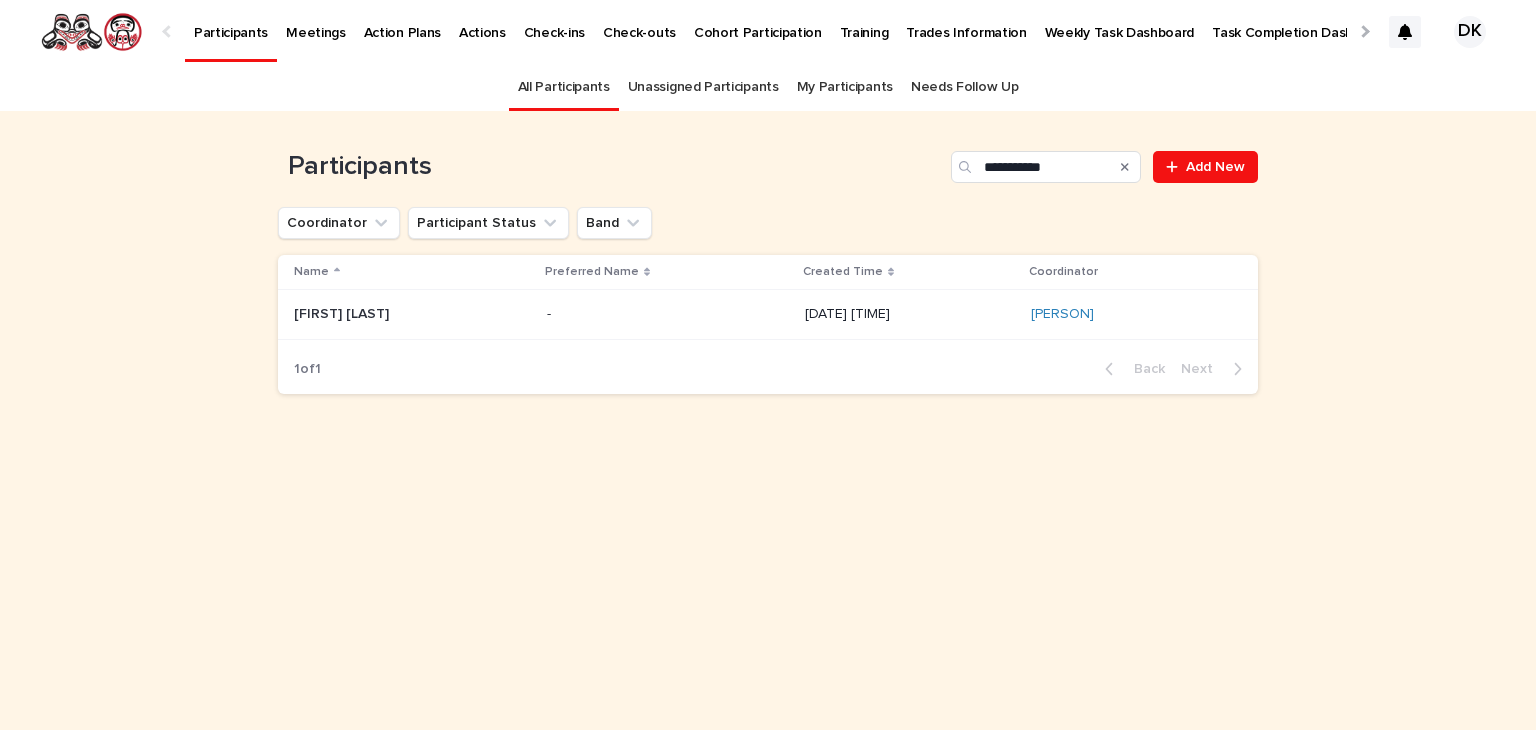 click on "Thomas Humchitt" at bounding box center [343, 312] 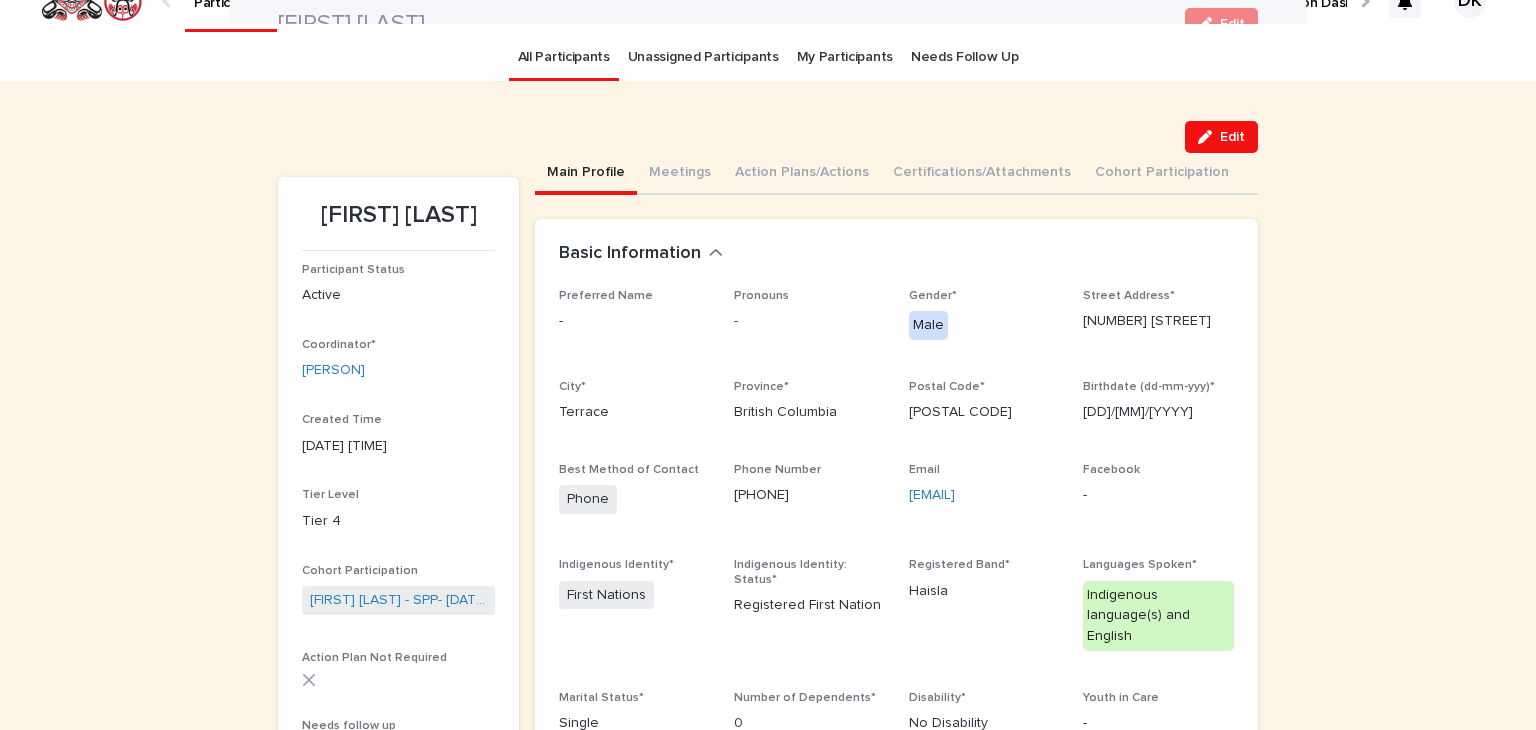 scroll, scrollTop: 0, scrollLeft: 0, axis: both 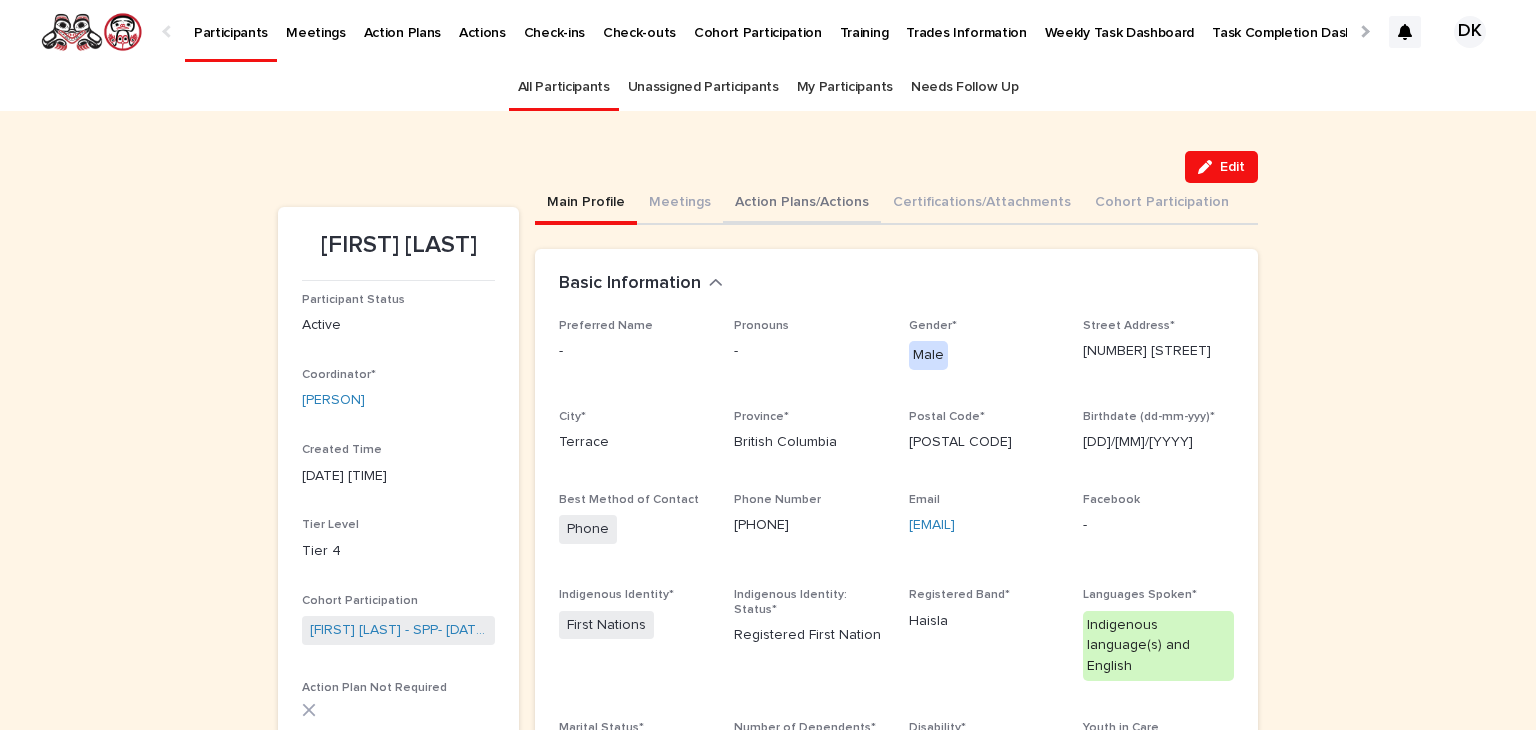 click on "Action Plans/Actions" at bounding box center [802, 204] 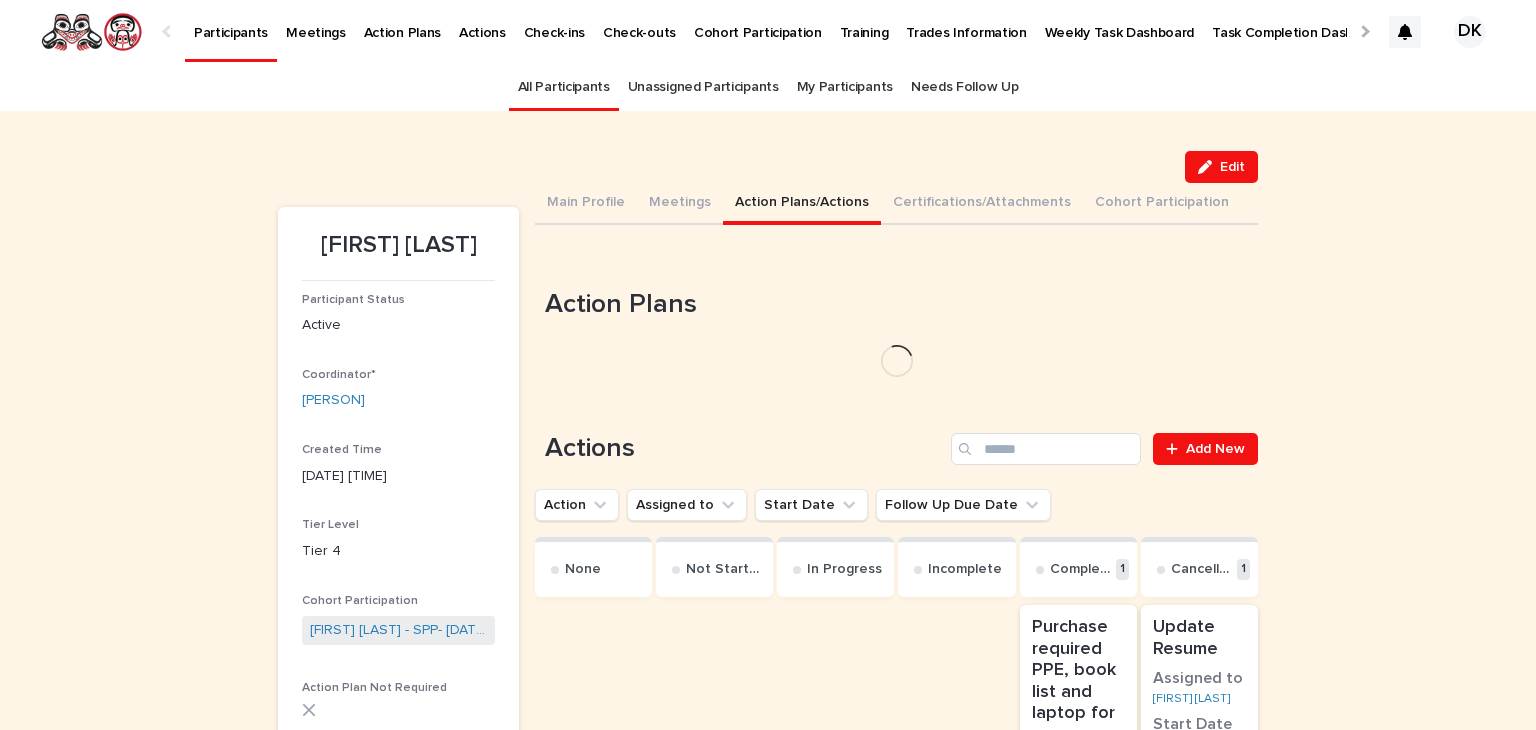 click on "Main Profile Meetings Action Plans/Actions Certifications/Attachments Cohort Participation Can't display tree at index  0 Can't display tree at index  1 Loading... Saving… Loading... Saving… Loading... Saving… Action Plans Loading... Saving… Actions Add New Action Assigned to Start Date Follow Up Due Date None Not Started In Progress Incomplete Complete 1 Purchase required PPE, book list and laptop for course Assigned to Thomas Humchitt   Start Date 9/9/2024 Follow Up Due Date - Cancelled 1 Update Resume Assigned to Thomas Humchitt   Start Date 5/5/2025 Follow Up Due Date - Can't display tree at index  3 Can't display tree at index  4" at bounding box center [896, 612] 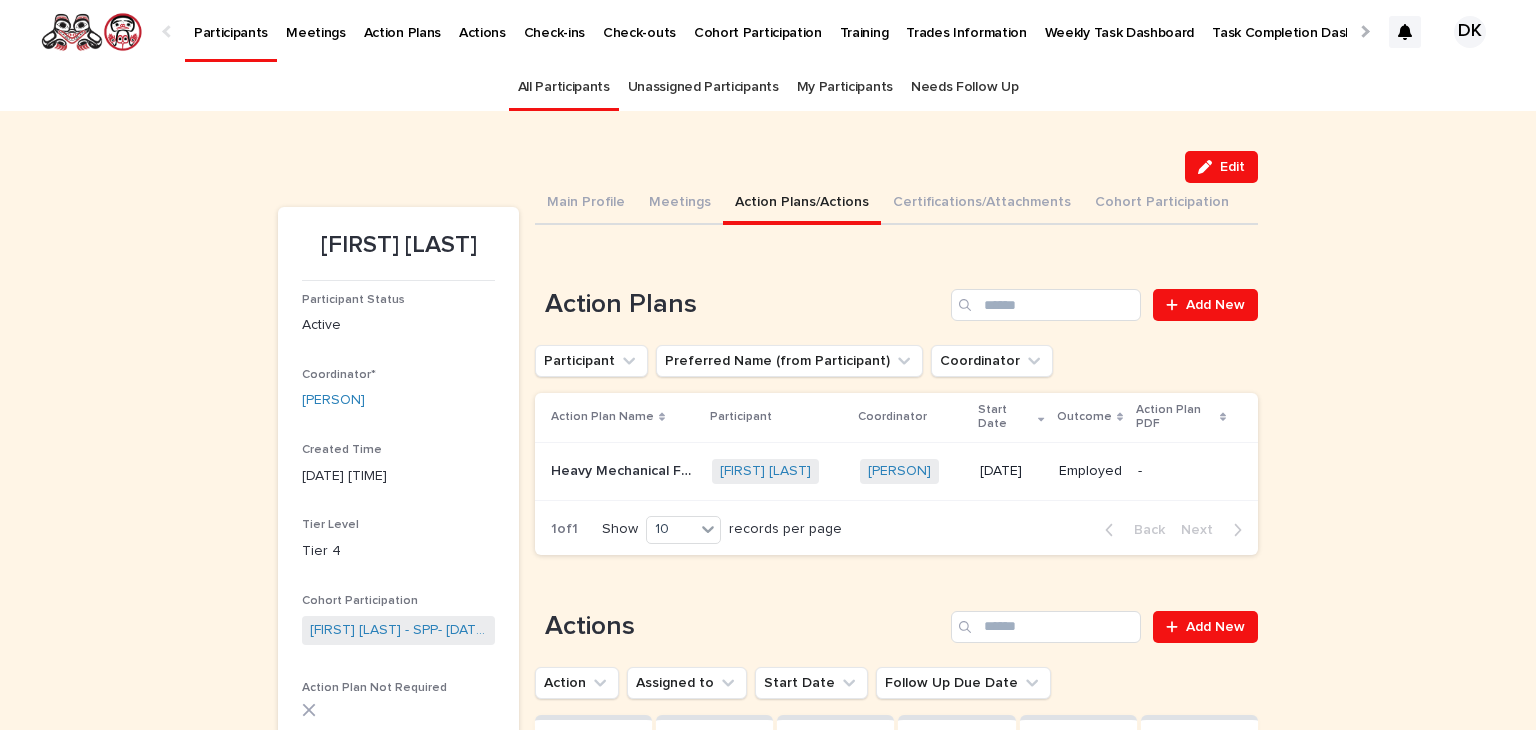 click on "Heavy Mechanical Foundation Program Level 1" at bounding box center (625, 469) 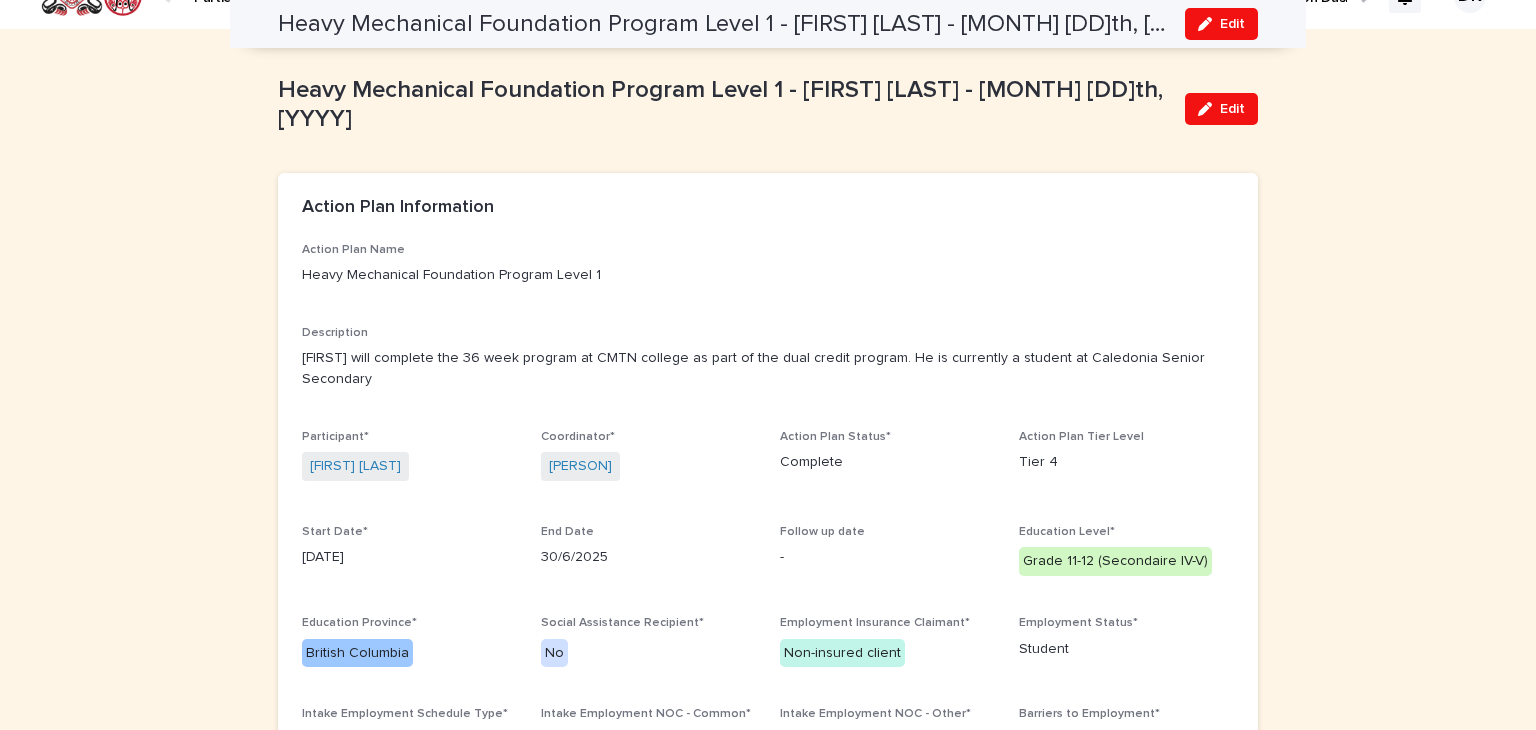 scroll, scrollTop: 0, scrollLeft: 0, axis: both 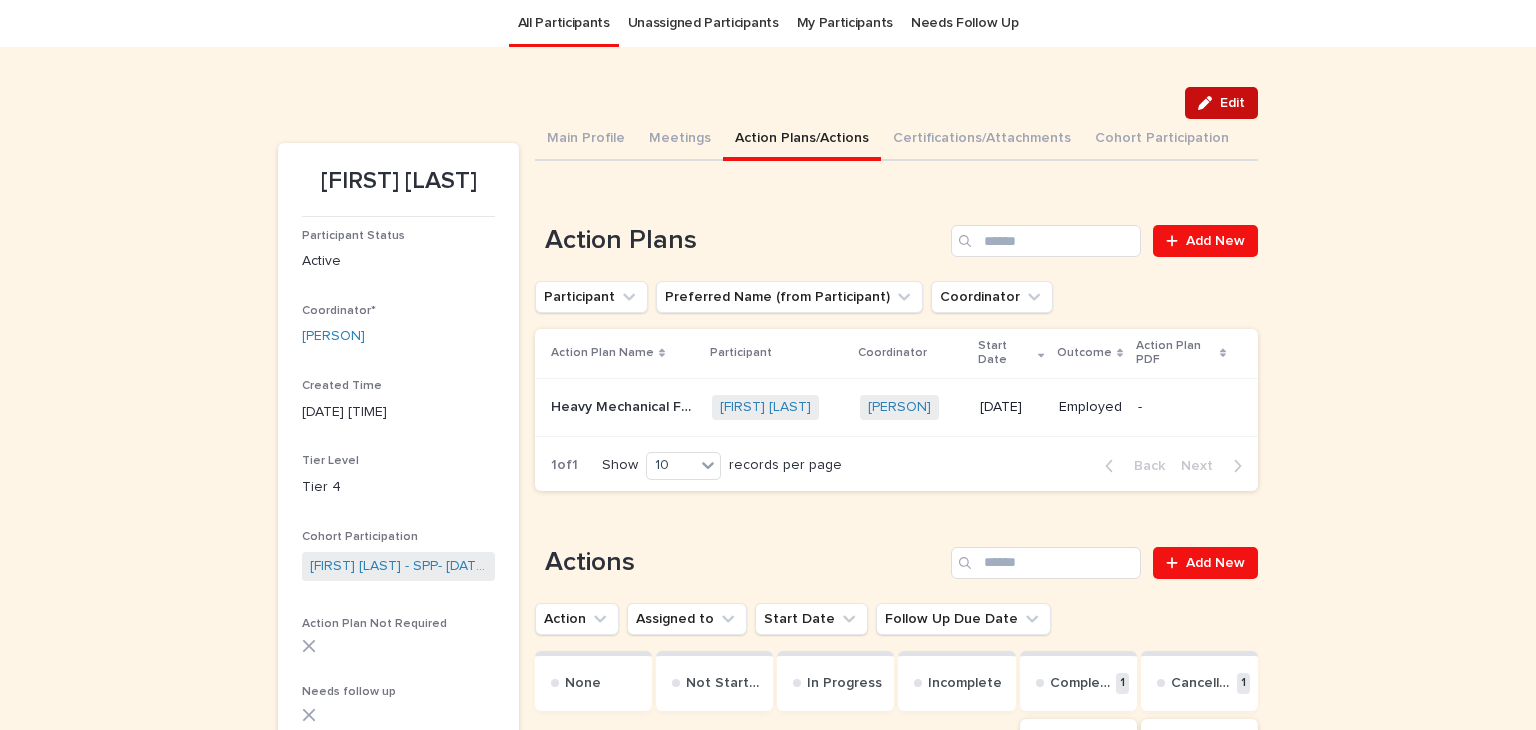 click on "Edit" at bounding box center [1221, 103] 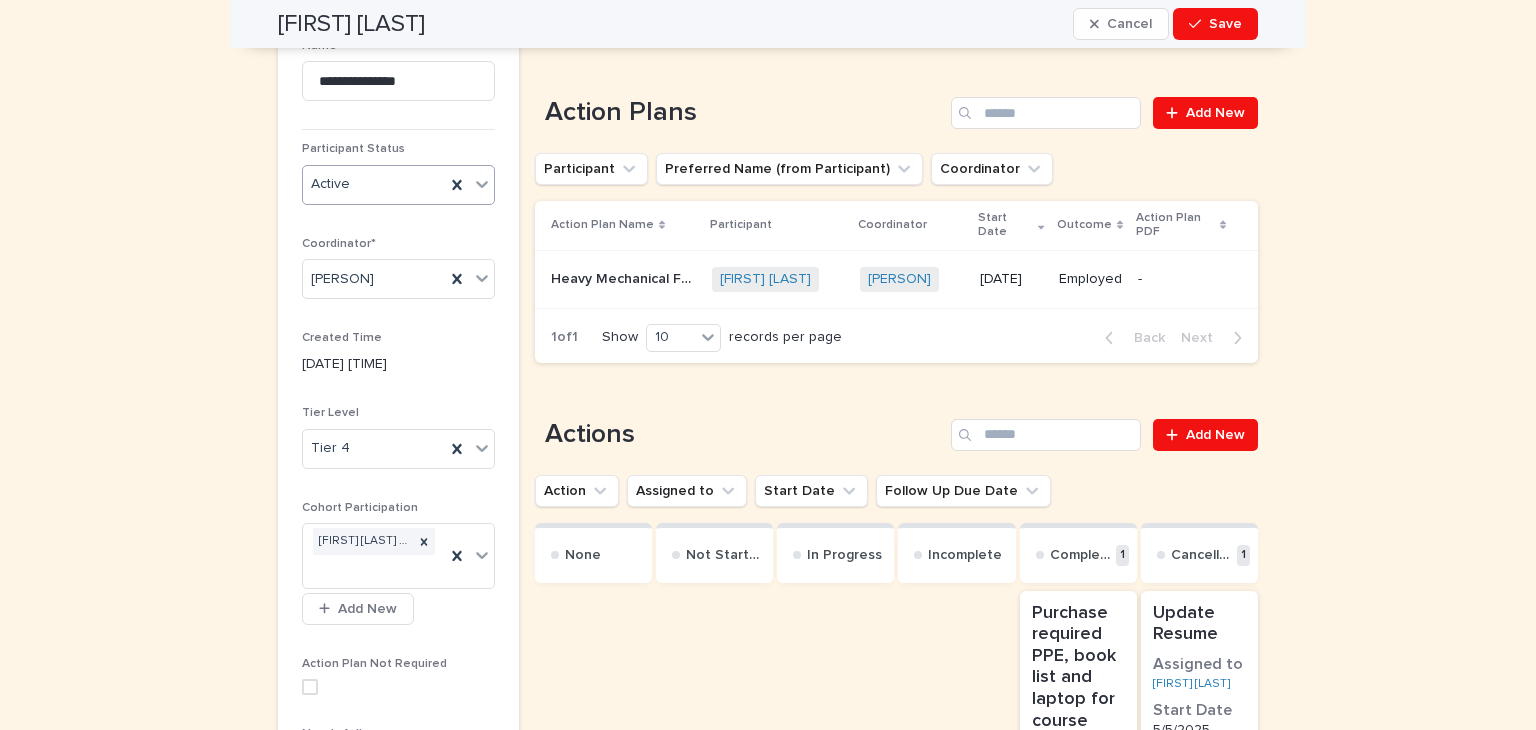 scroll, scrollTop: 0, scrollLeft: 0, axis: both 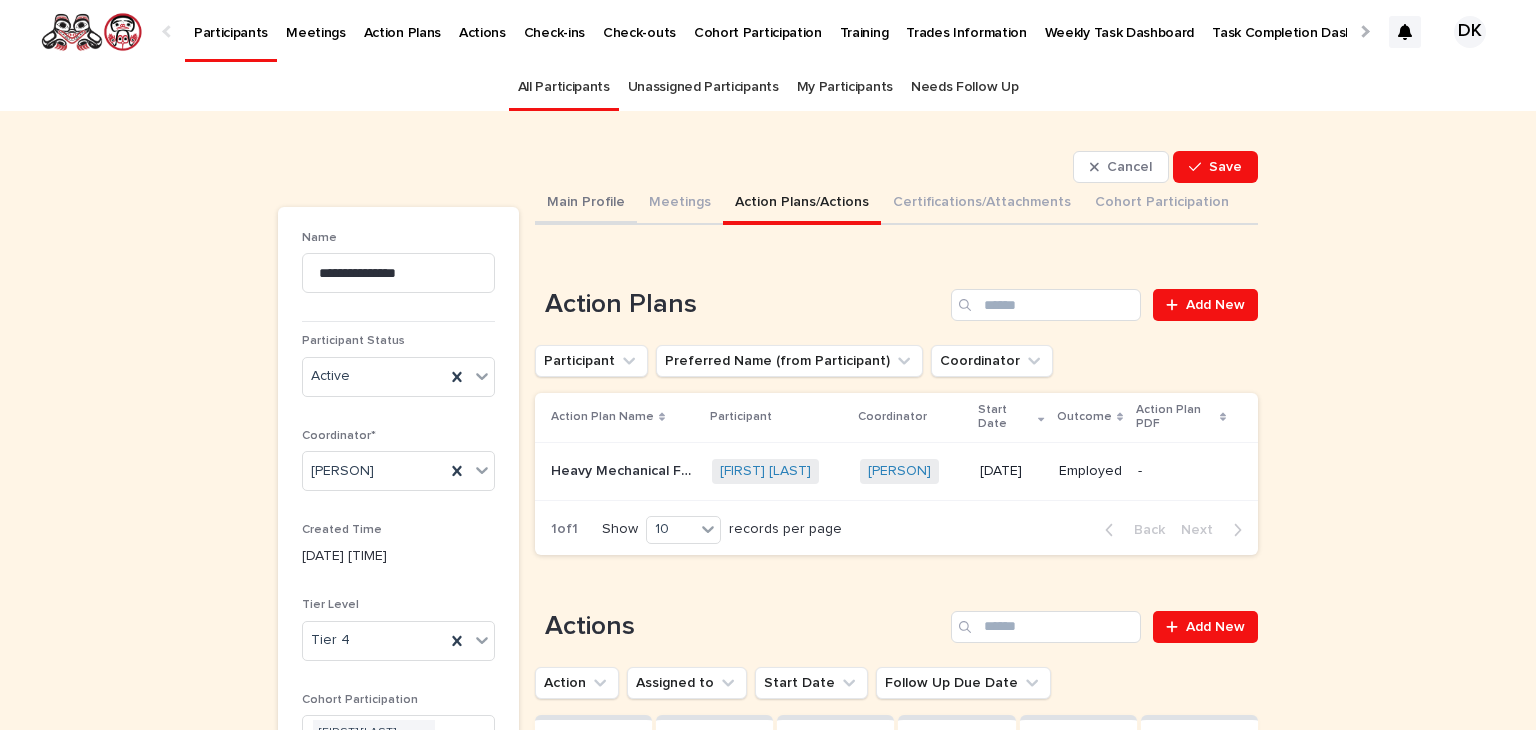 click on "Main Profile" at bounding box center (586, 204) 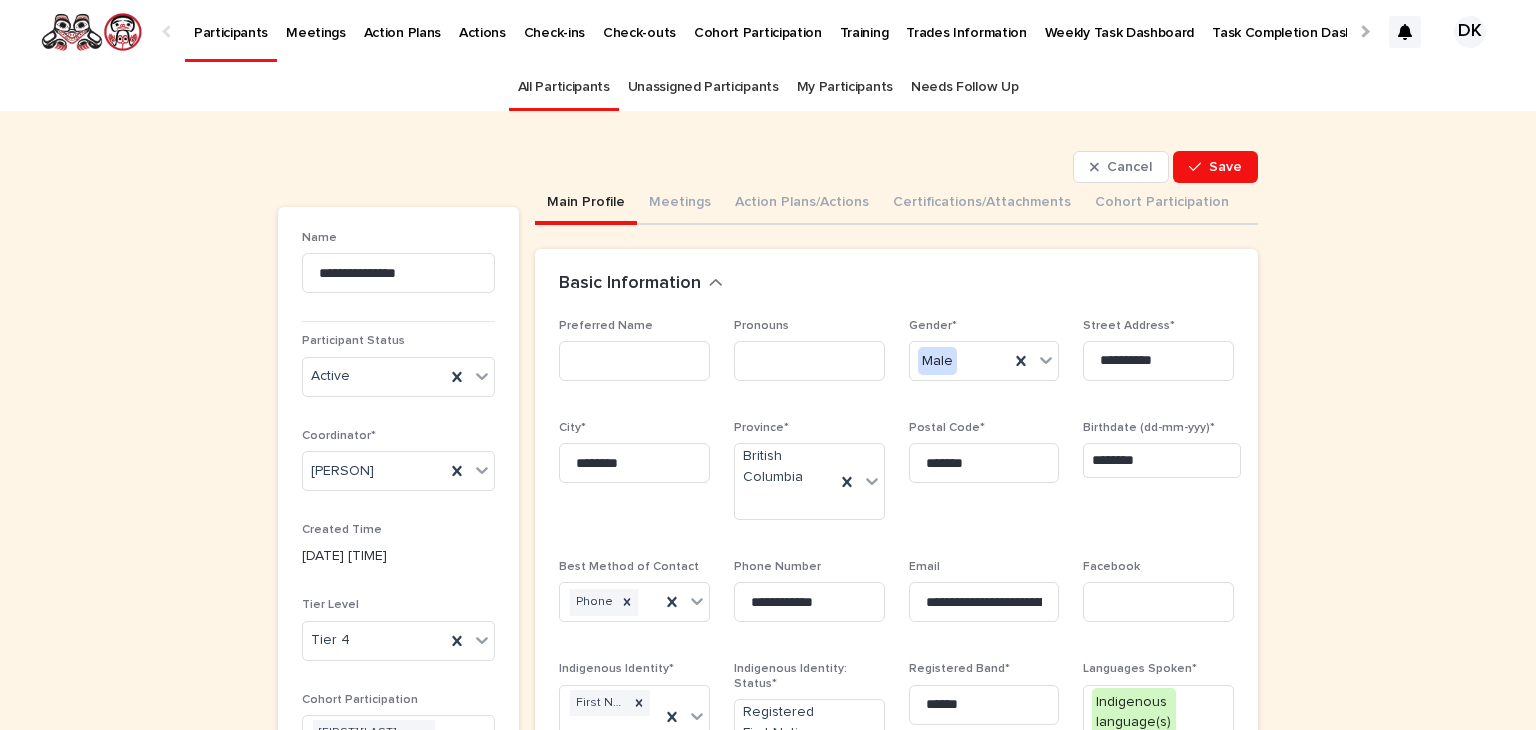 type 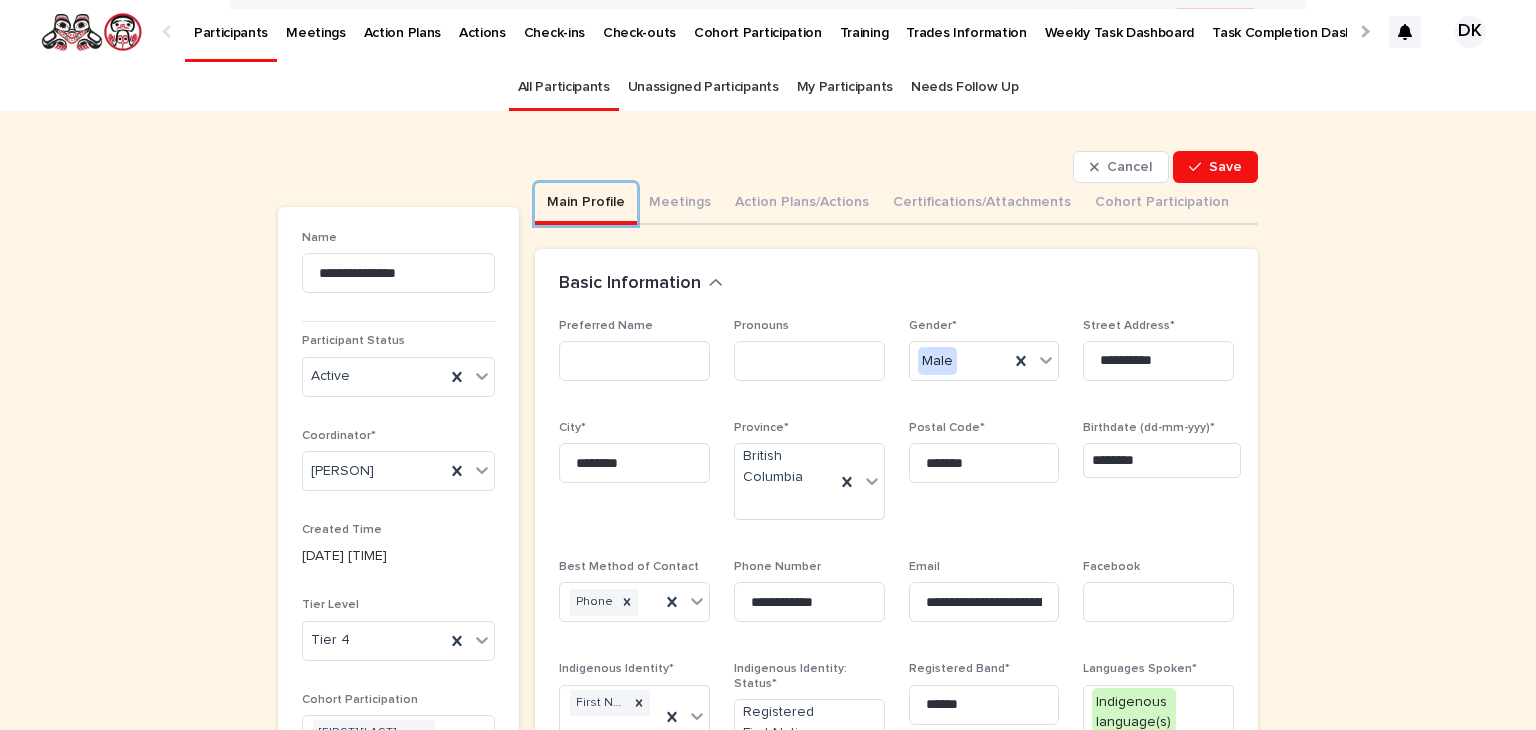 scroll, scrollTop: 0, scrollLeft: 0, axis: both 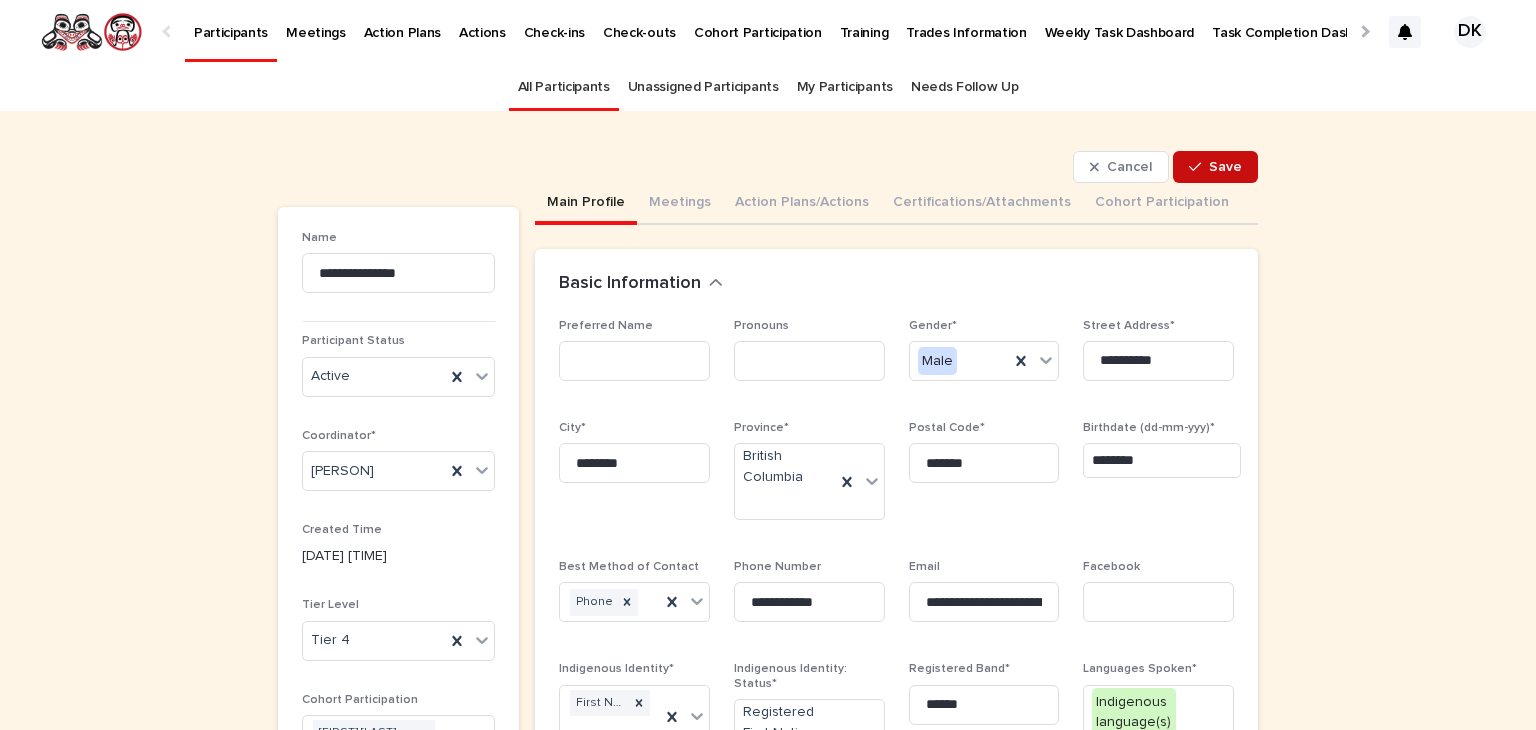 click on "Save" at bounding box center [1225, 167] 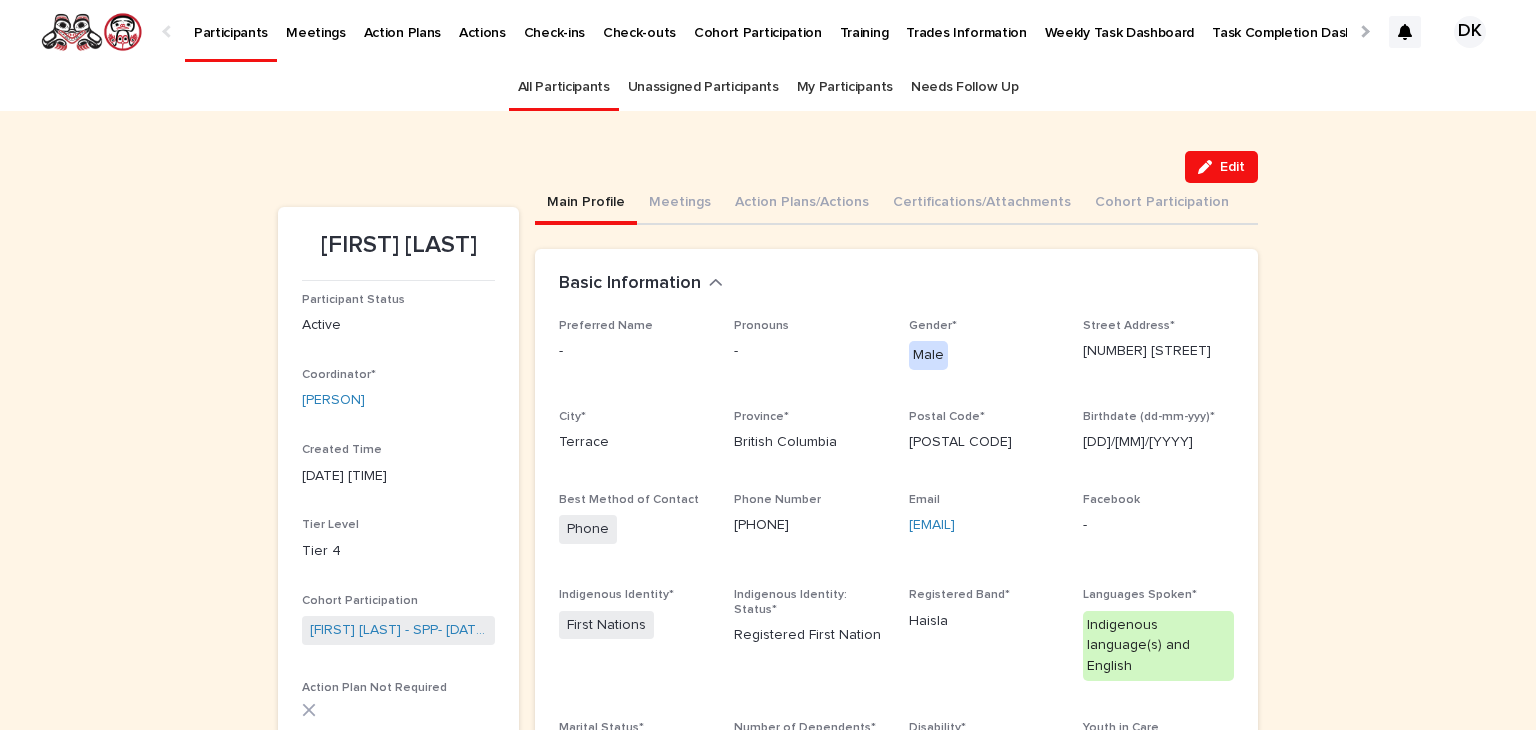 click on "Participants" at bounding box center (231, 21) 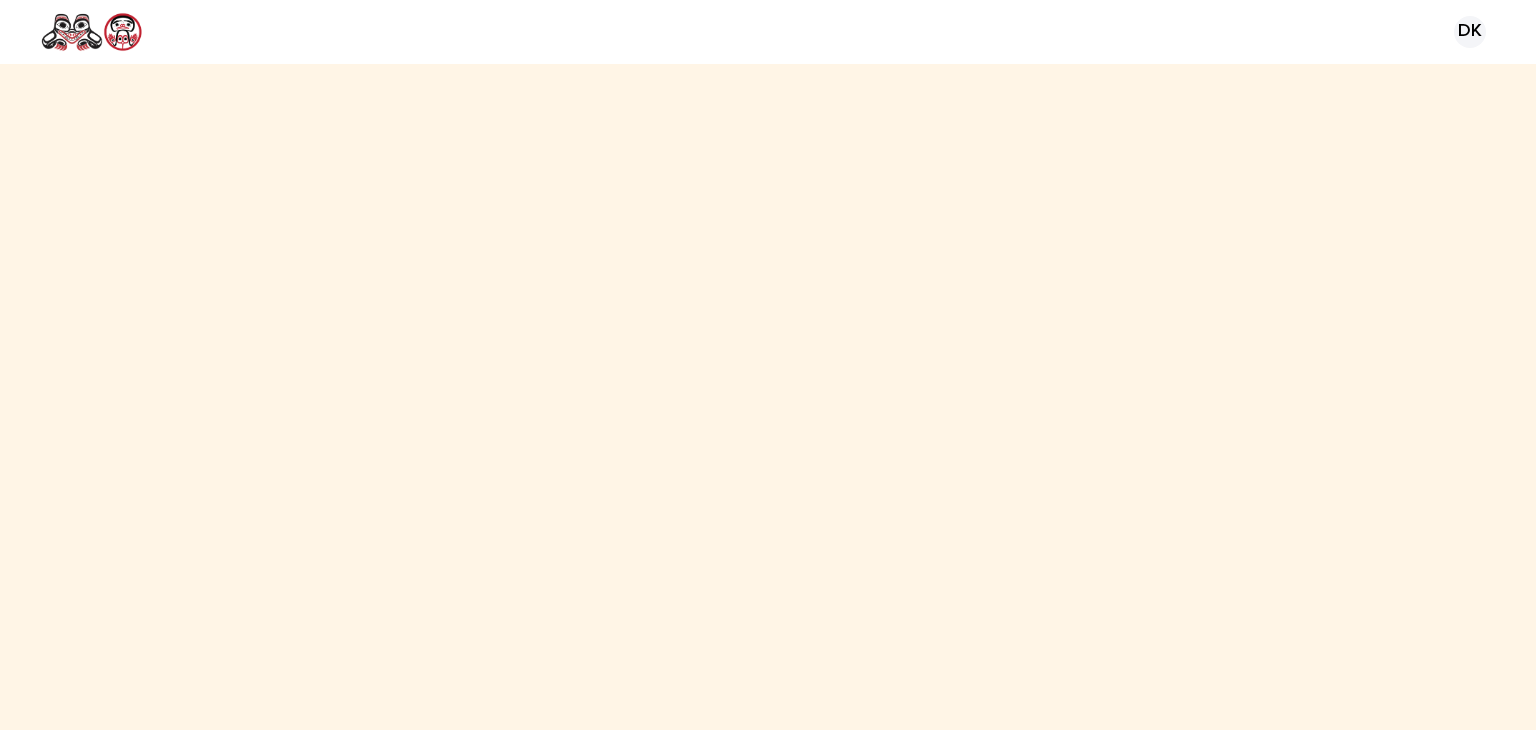 scroll, scrollTop: 0, scrollLeft: 0, axis: both 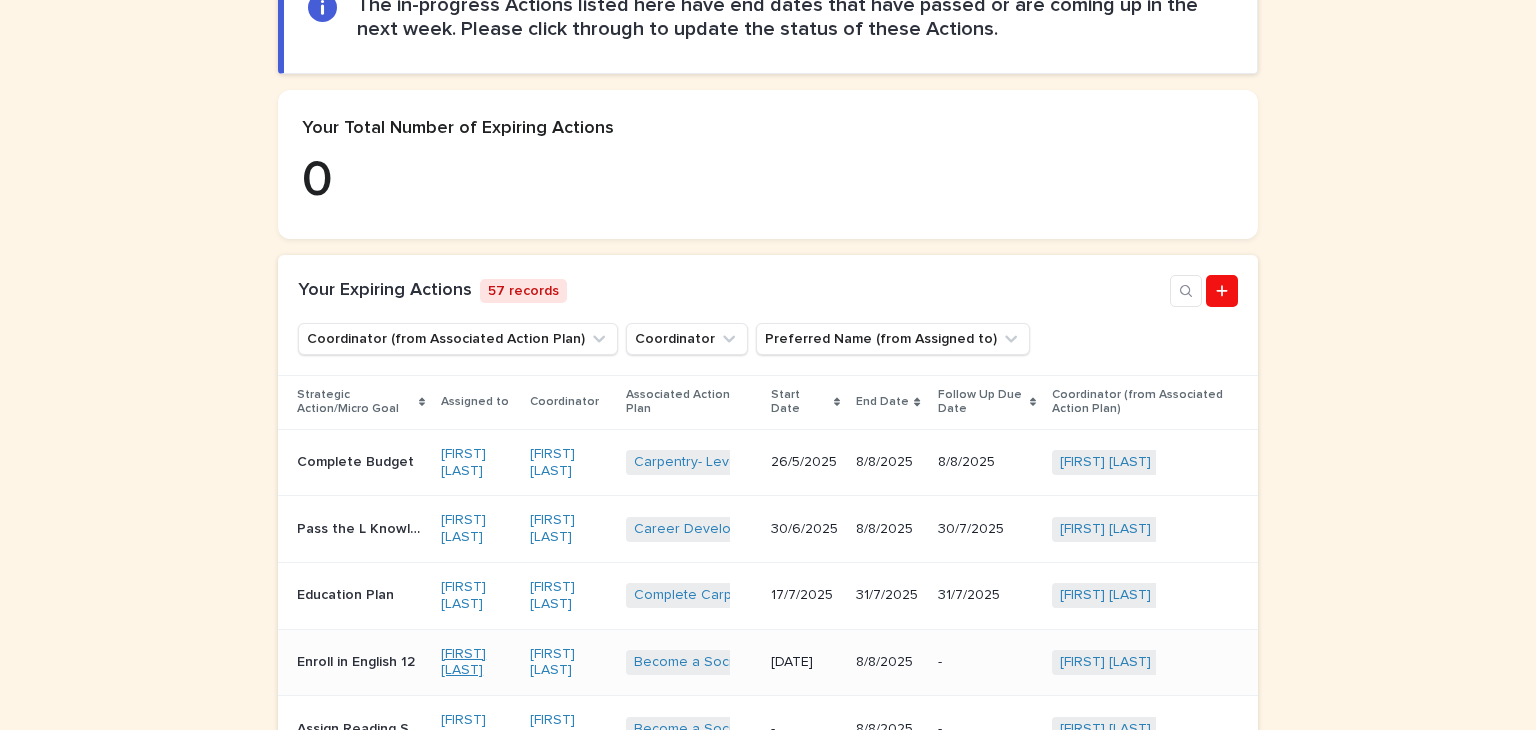click on "Elizabeth Angus" at bounding box center (477, 663) 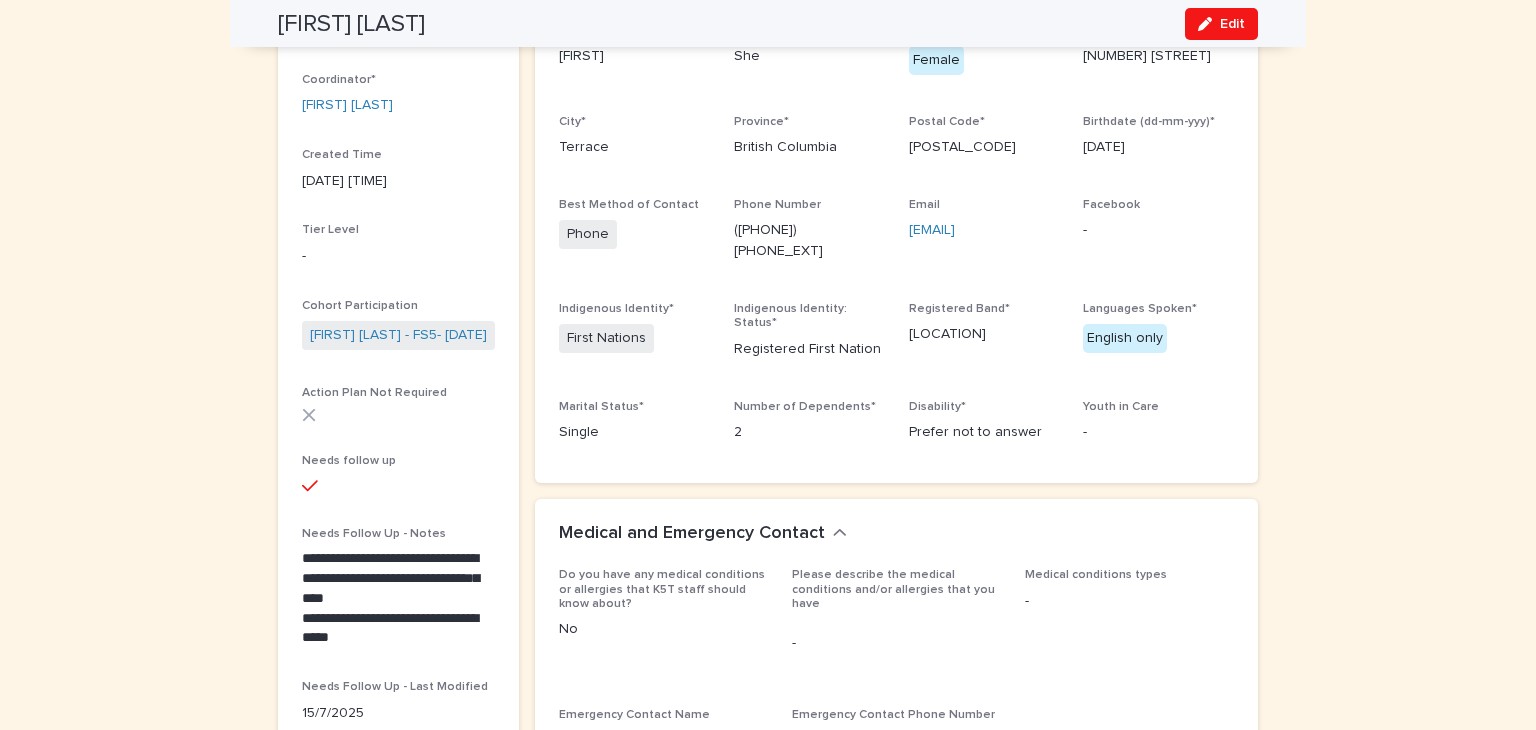 scroll, scrollTop: 0, scrollLeft: 0, axis: both 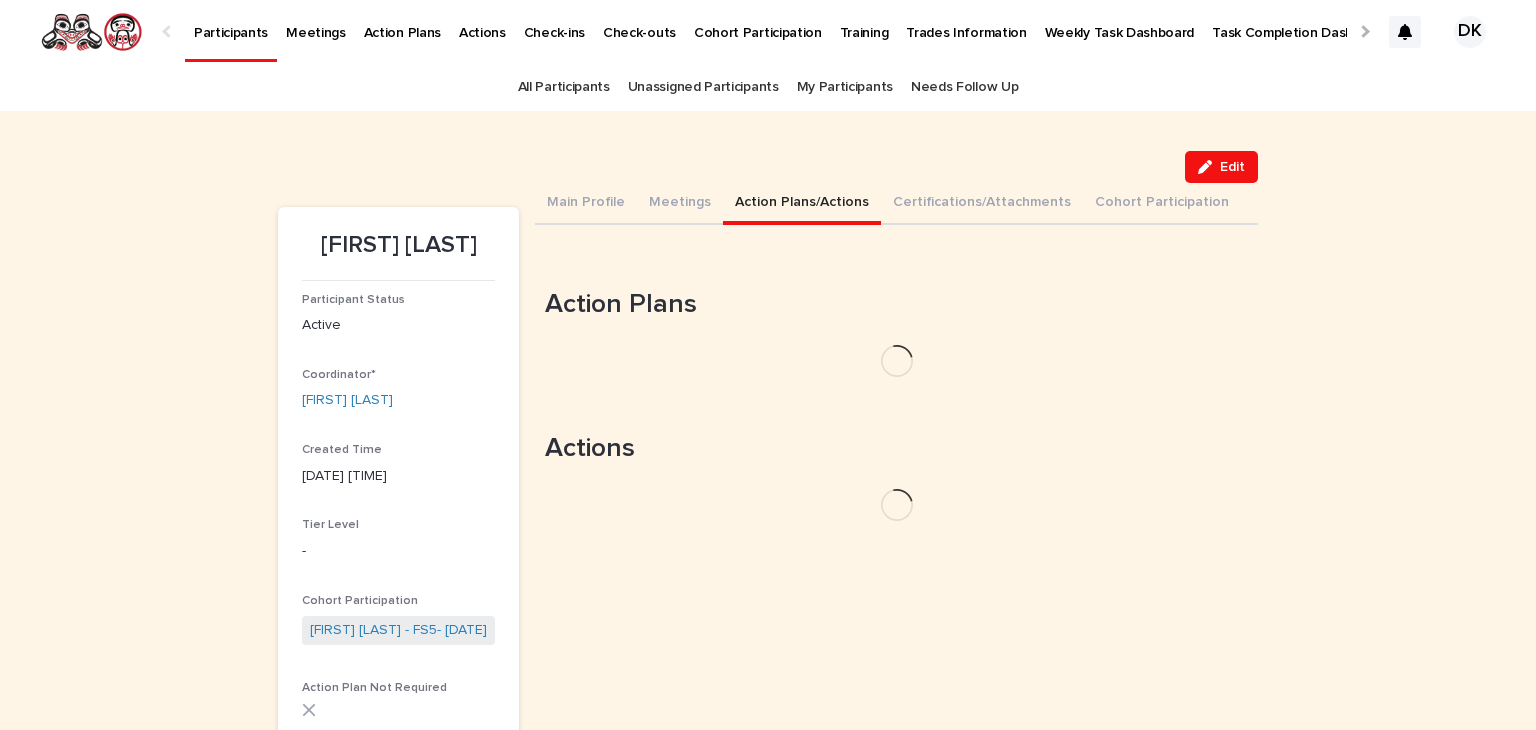 click on "Action Plans/Actions" at bounding box center [802, 204] 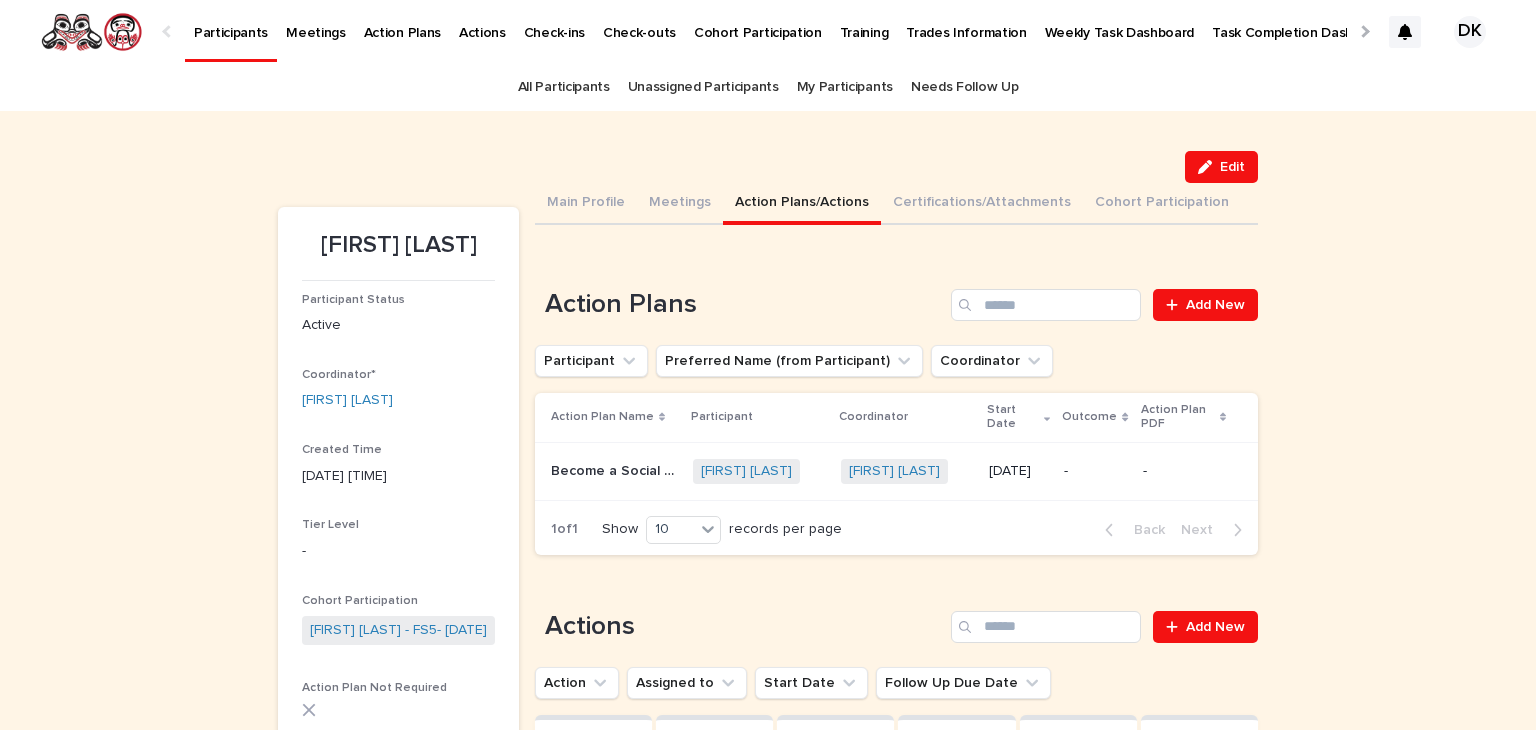 click on "Become a Social Worker" at bounding box center [616, 469] 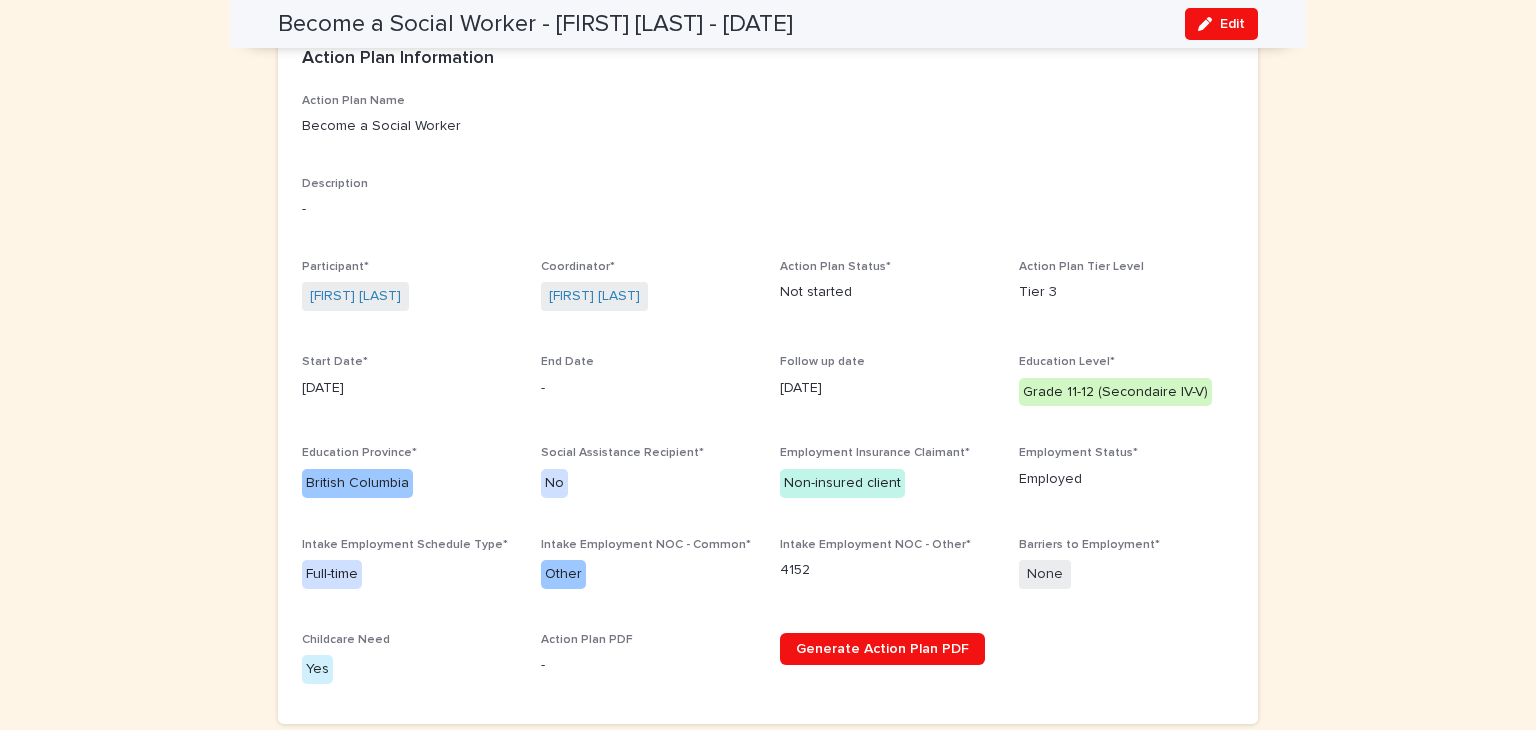 scroll, scrollTop: 0, scrollLeft: 0, axis: both 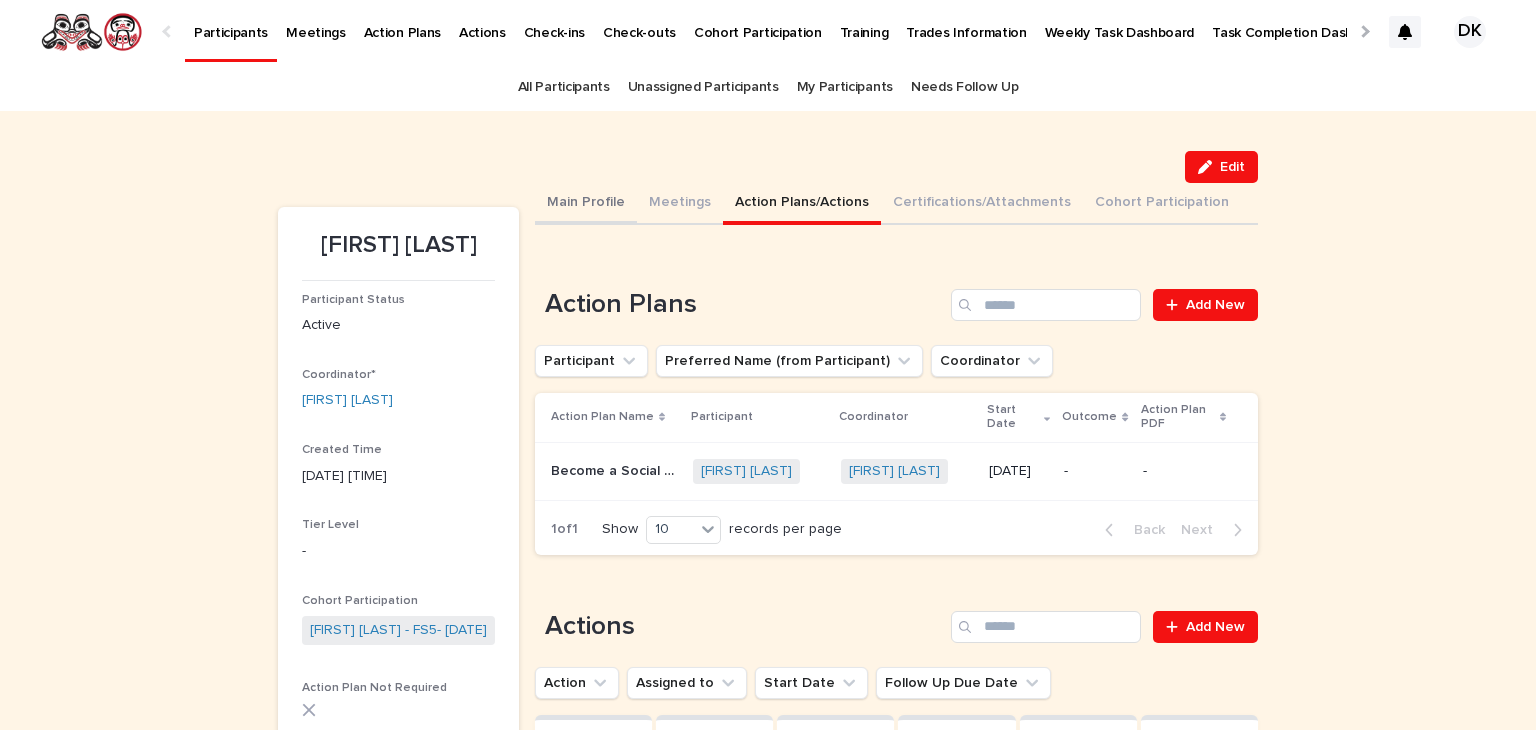 click on "Main Profile" at bounding box center (586, 204) 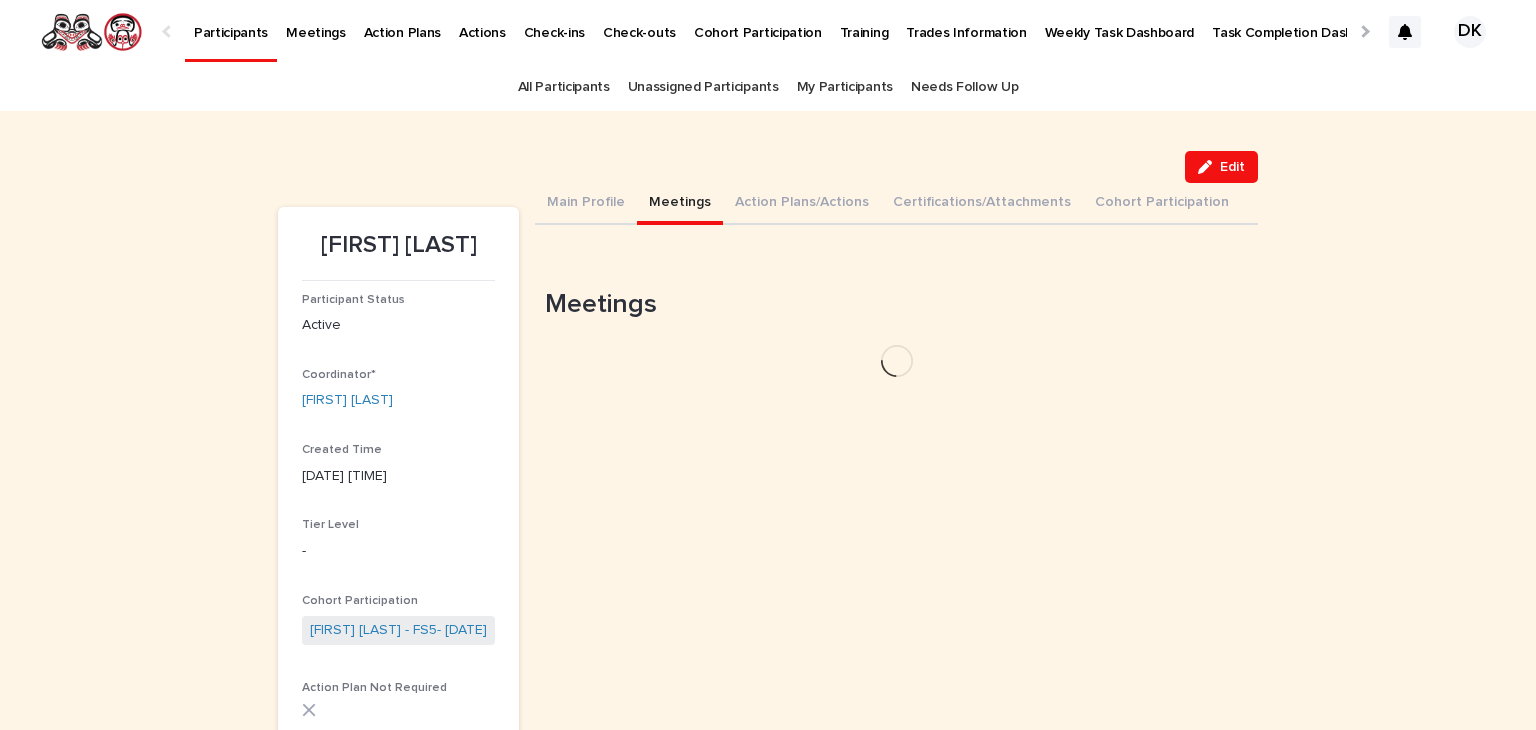 click on "Meetings" at bounding box center (680, 204) 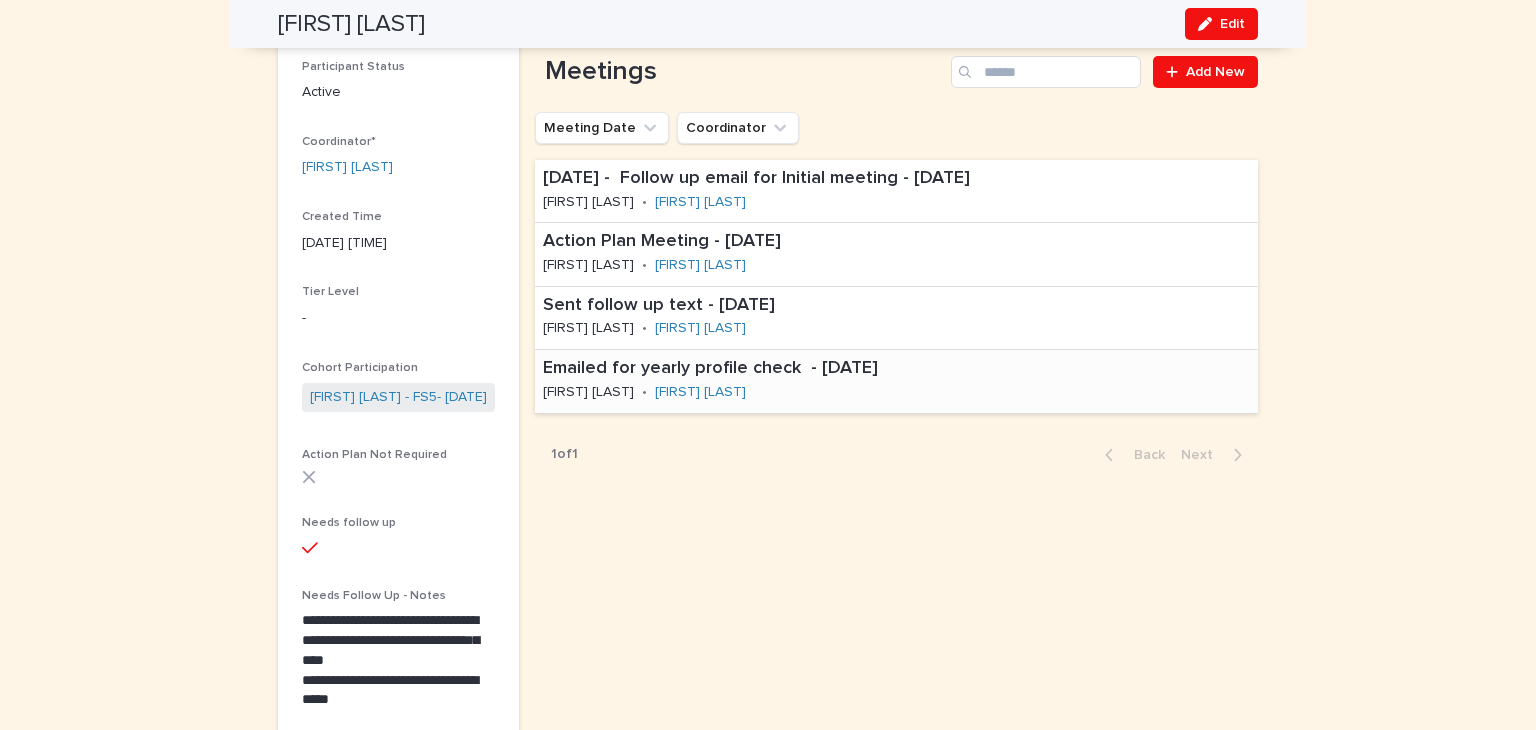 scroll, scrollTop: 232, scrollLeft: 0, axis: vertical 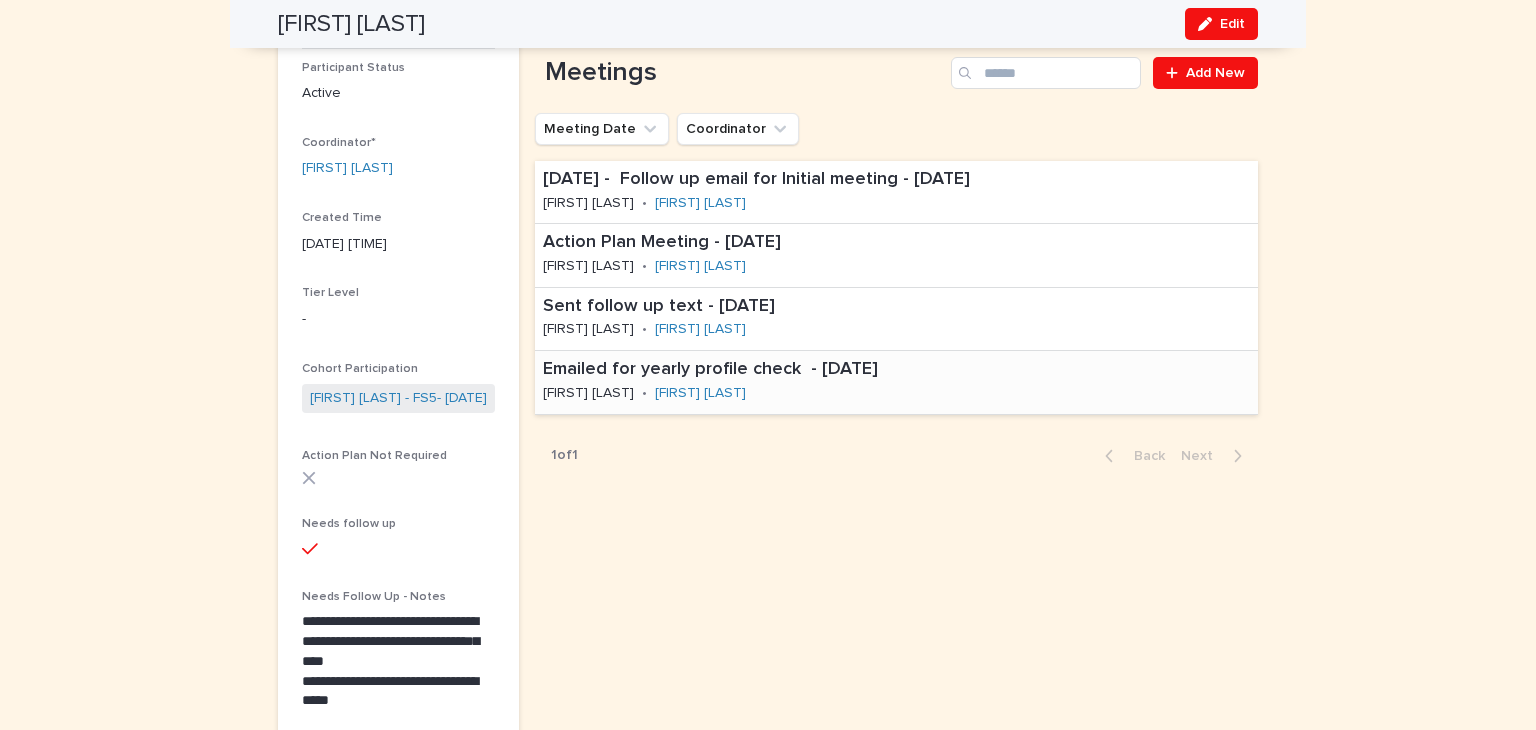 click on "Emailed for yearly profile check  - Jun 30th, 2025" at bounding box center (812, 370) 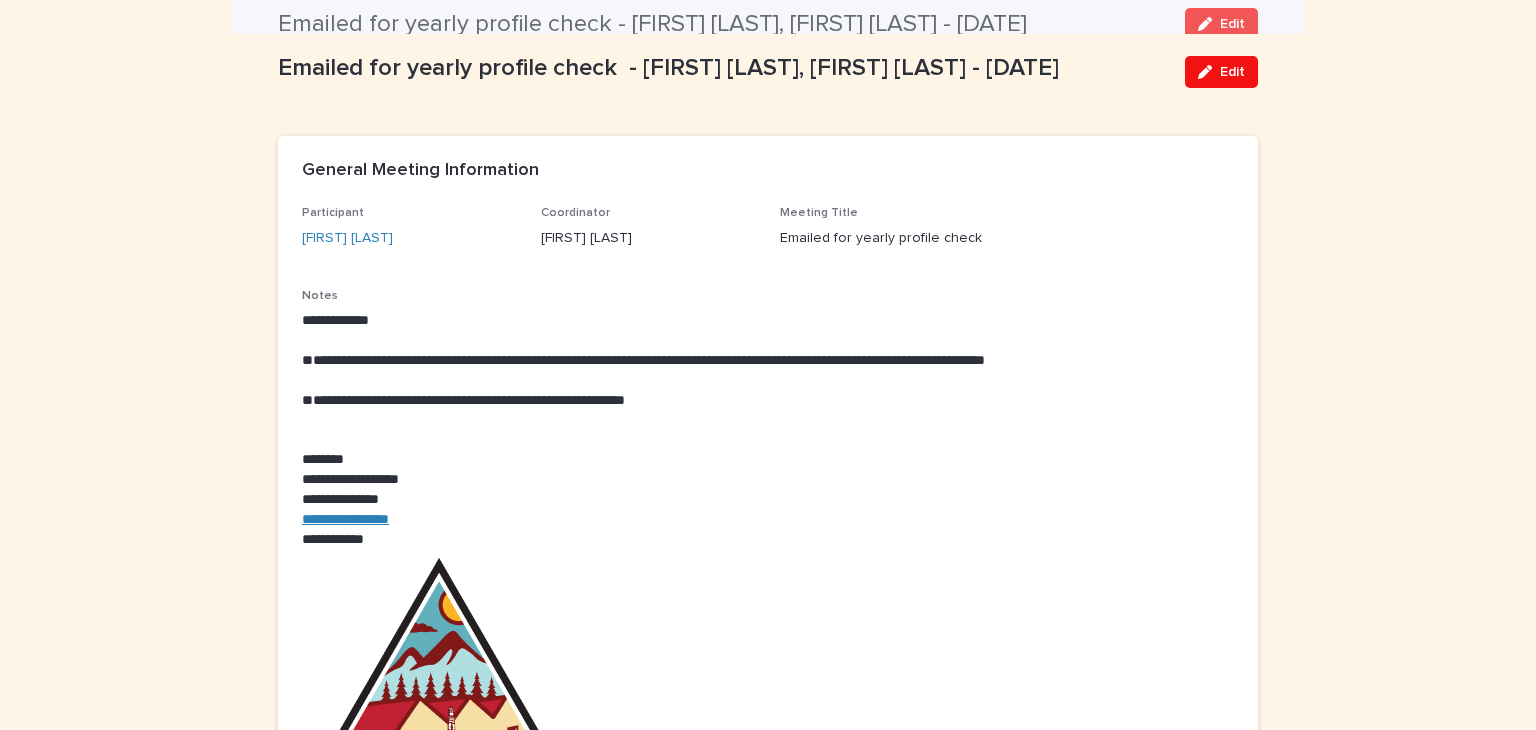 scroll, scrollTop: 0, scrollLeft: 0, axis: both 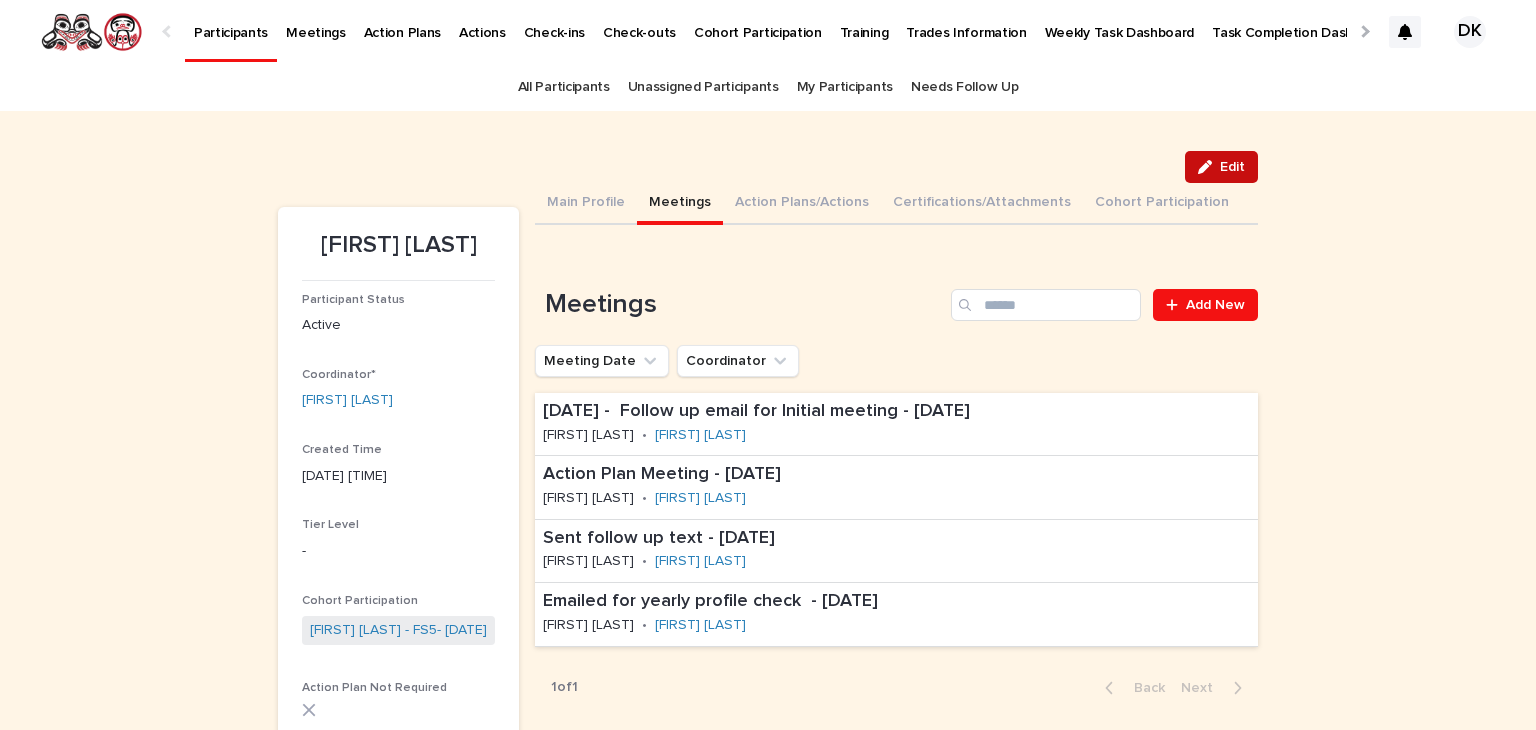 click on "Edit" at bounding box center [1232, 167] 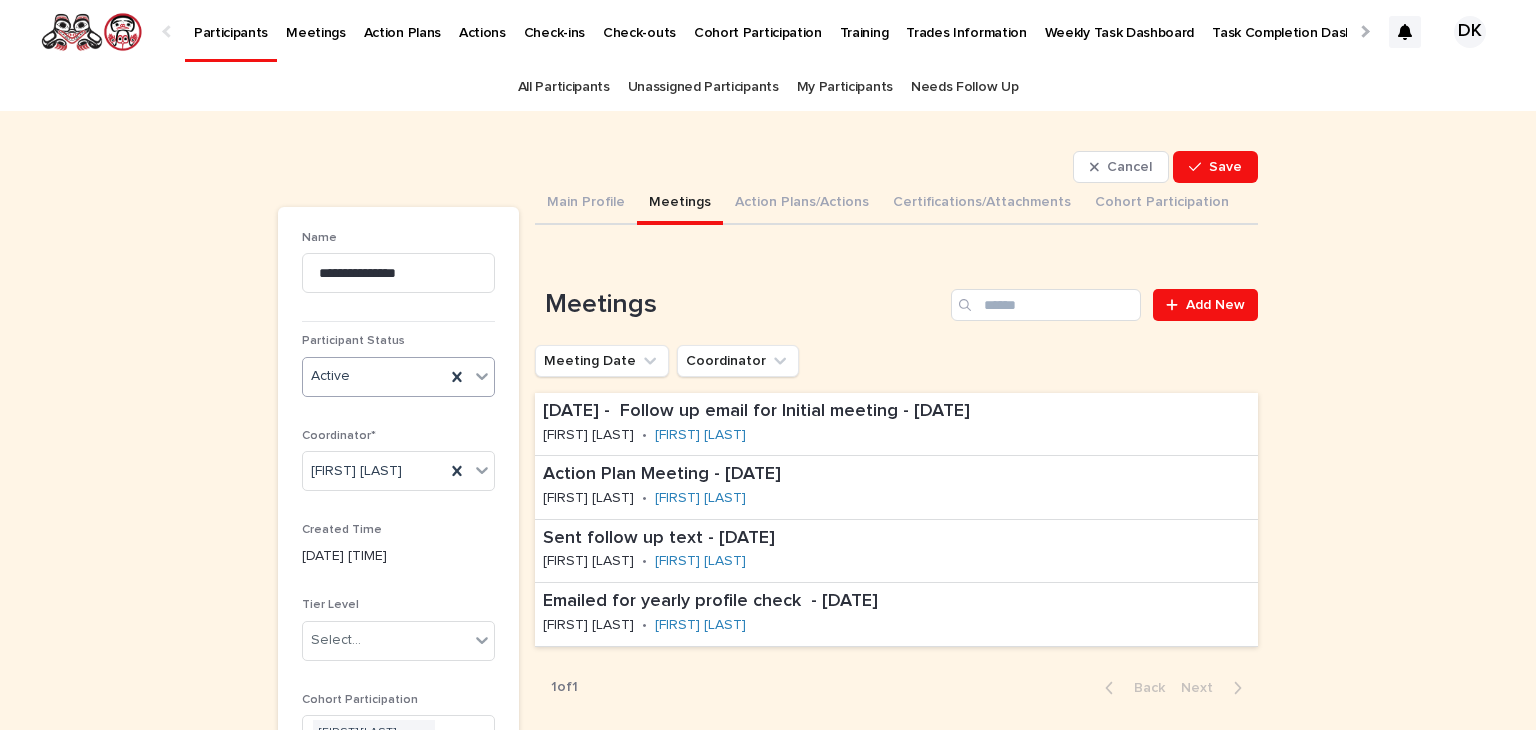 click 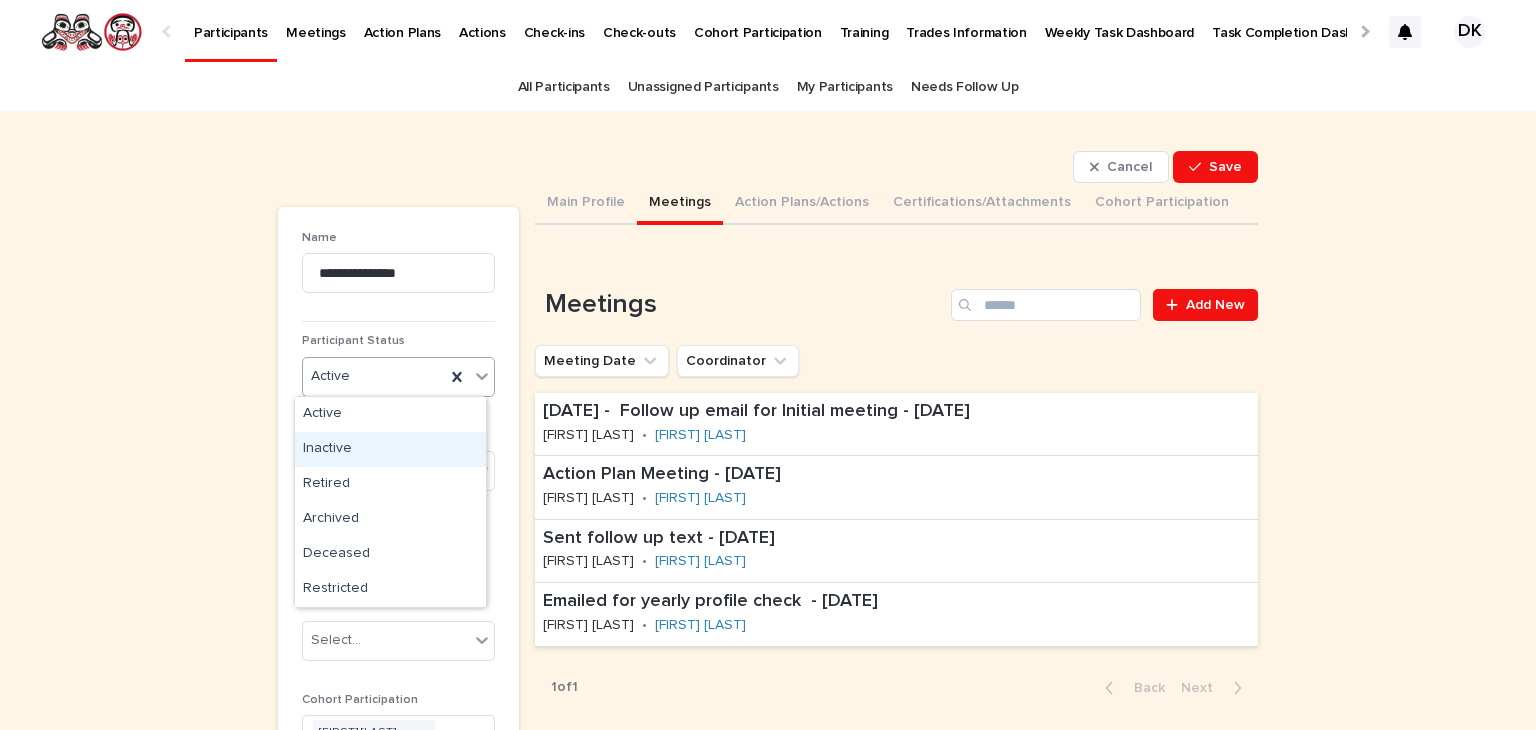 click on "Loading... Saving… Meetings Add New Meeting Date Coordinator 18 Nov. 2024 -  Follow up email for Initial meeting - Nov 18th, 2024 Debbie Kroeker • Elizabeth Angus   Action Plan Meeting - Nov 20th, 2024 Debbie Kroeker • Elizabeth Angus   Sent follow up text - May 26th, 2025 Debbie Kroeker • Elizabeth Angus   Emailed for yearly profile check  - Jun 30th, 2025 Bernadette Chaboyer • Elizabeth Angus   1  of  1 Back Next" at bounding box center (896, 489) 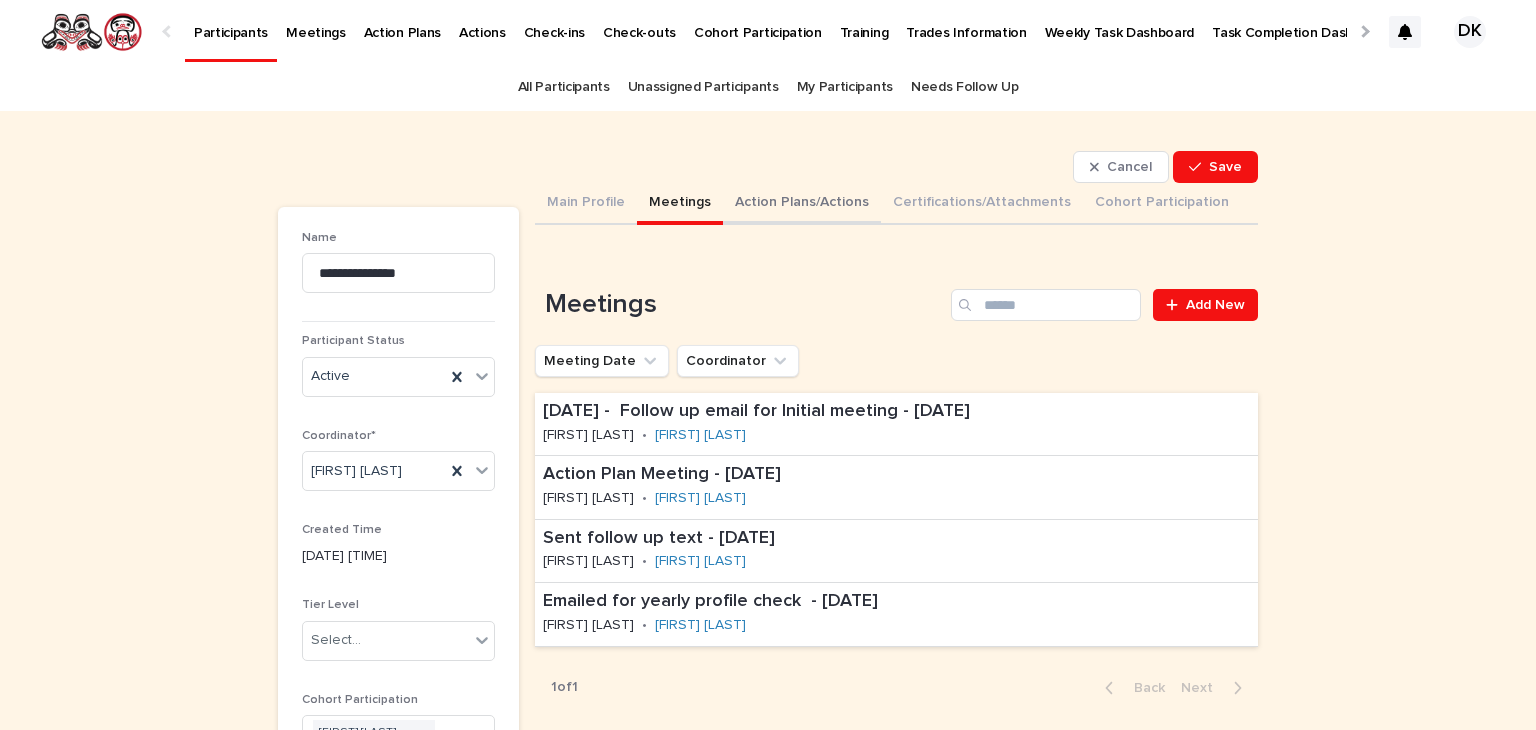 click on "Action Plans/Actions" at bounding box center [802, 204] 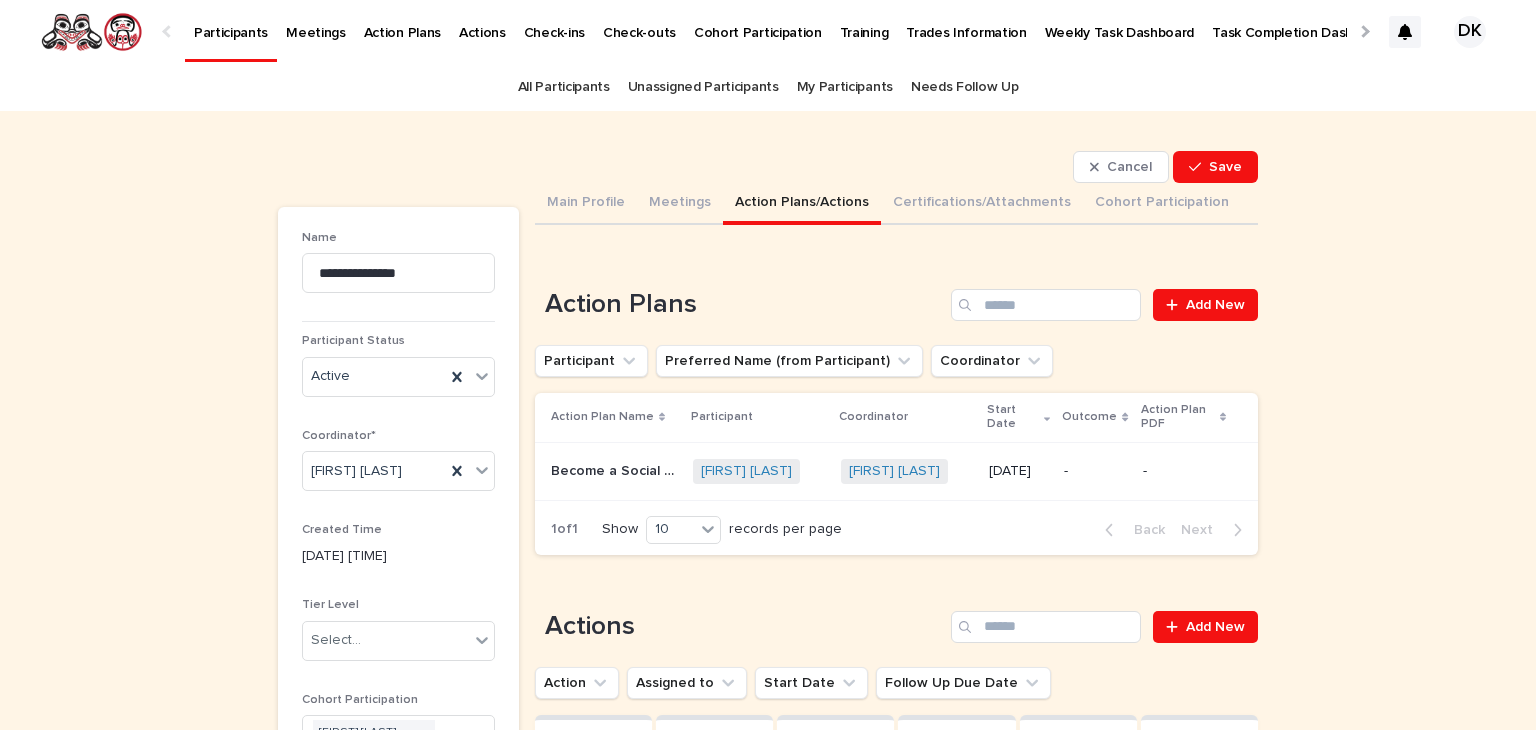 click at bounding box center [1363, 31] 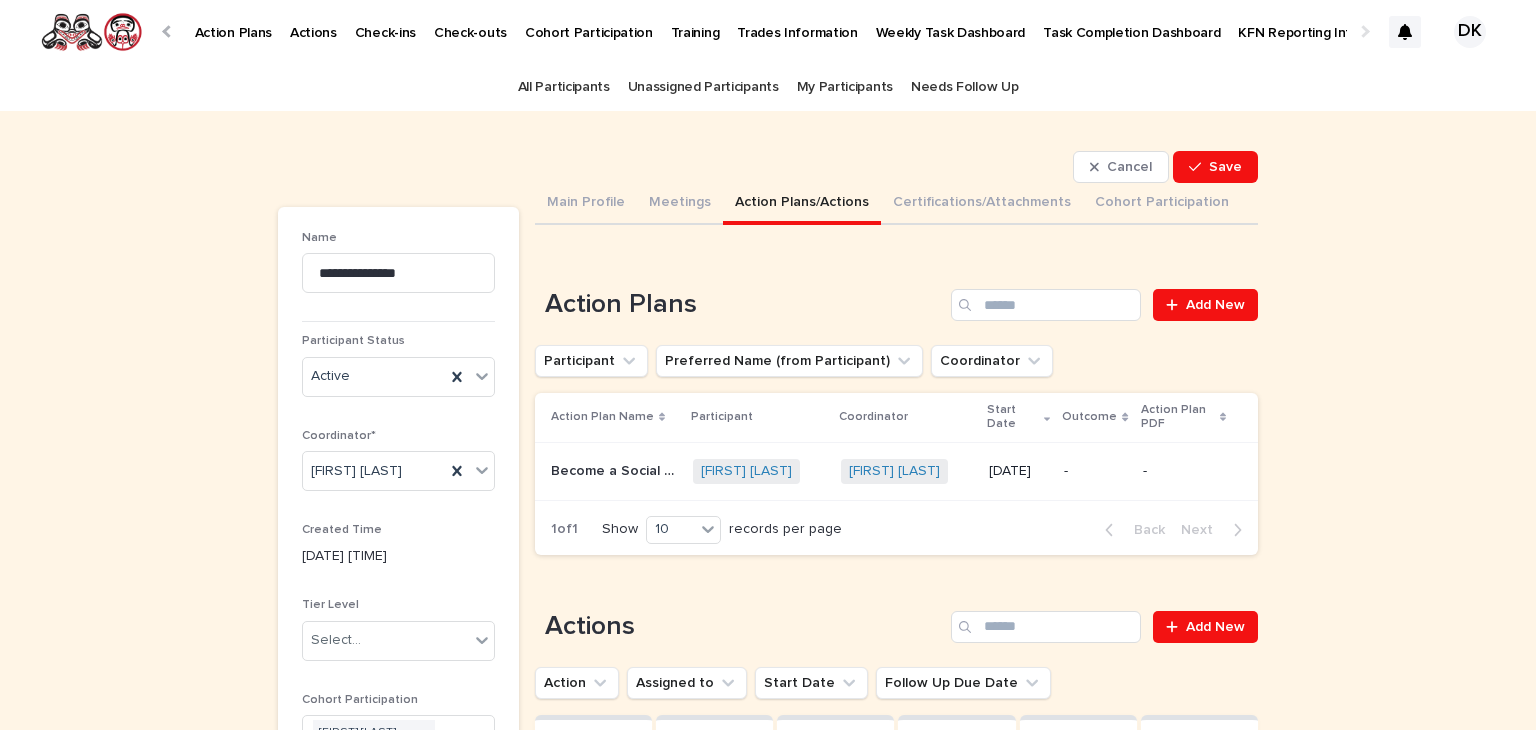 scroll, scrollTop: 0, scrollLeft: 188, axis: horizontal 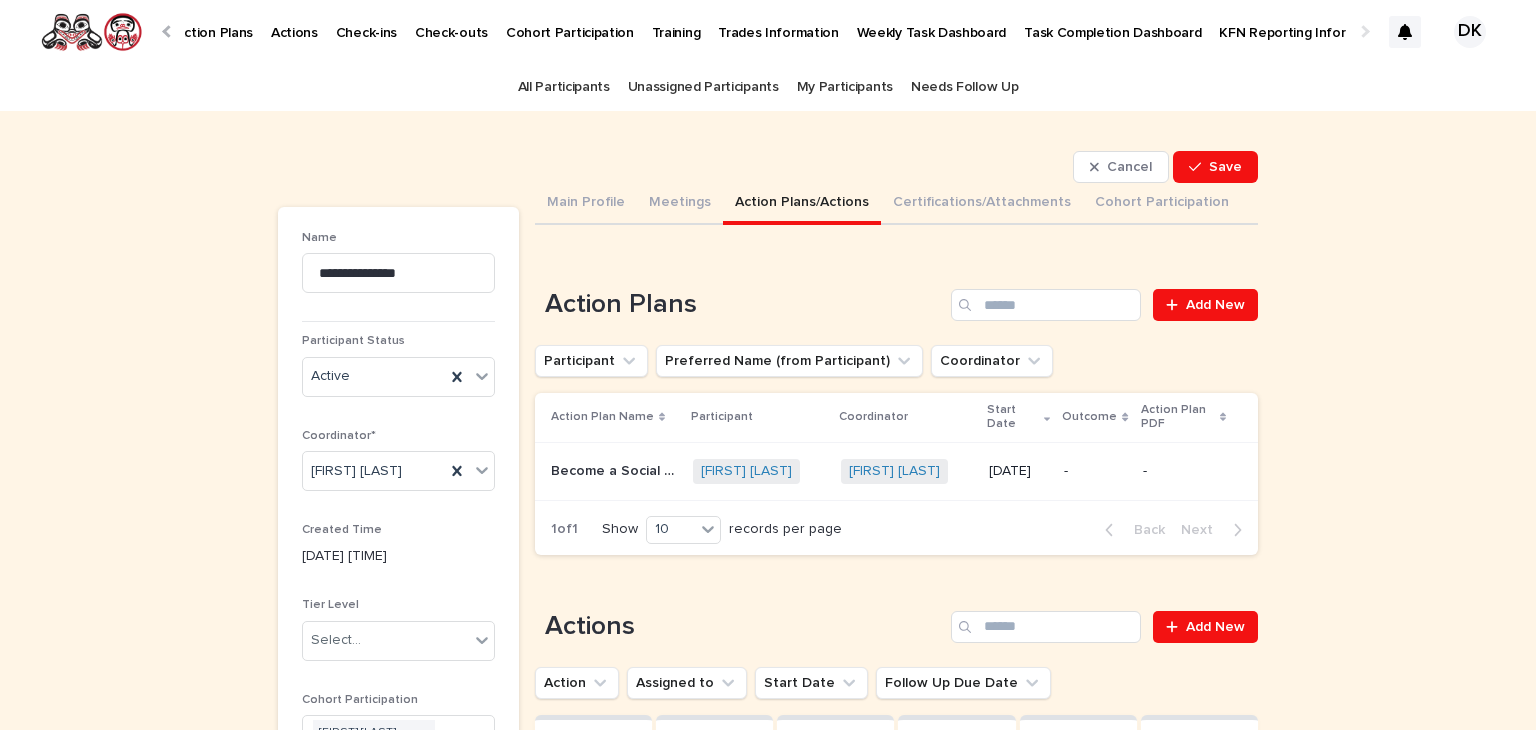click at bounding box center [1363, 31] 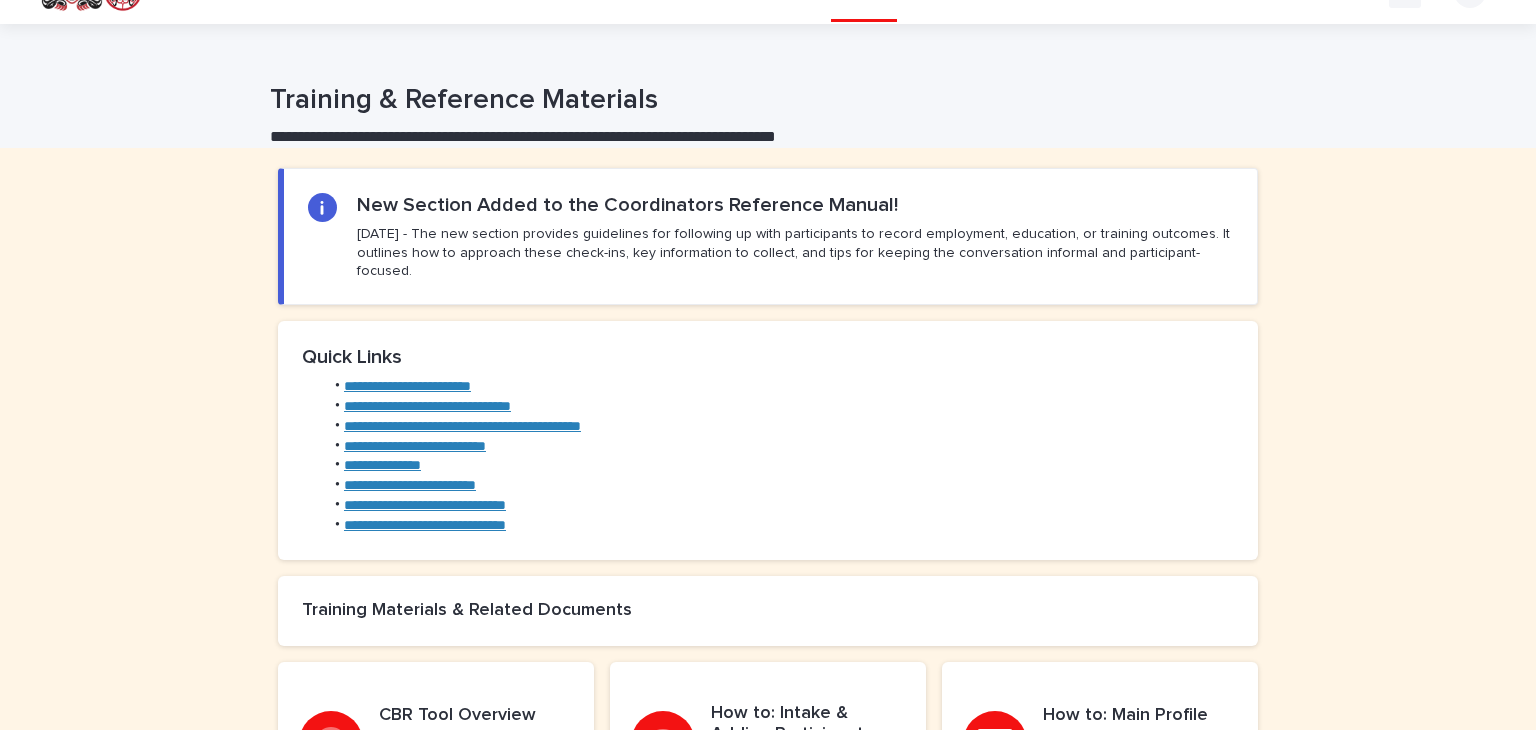 scroll, scrollTop: 44, scrollLeft: 0, axis: vertical 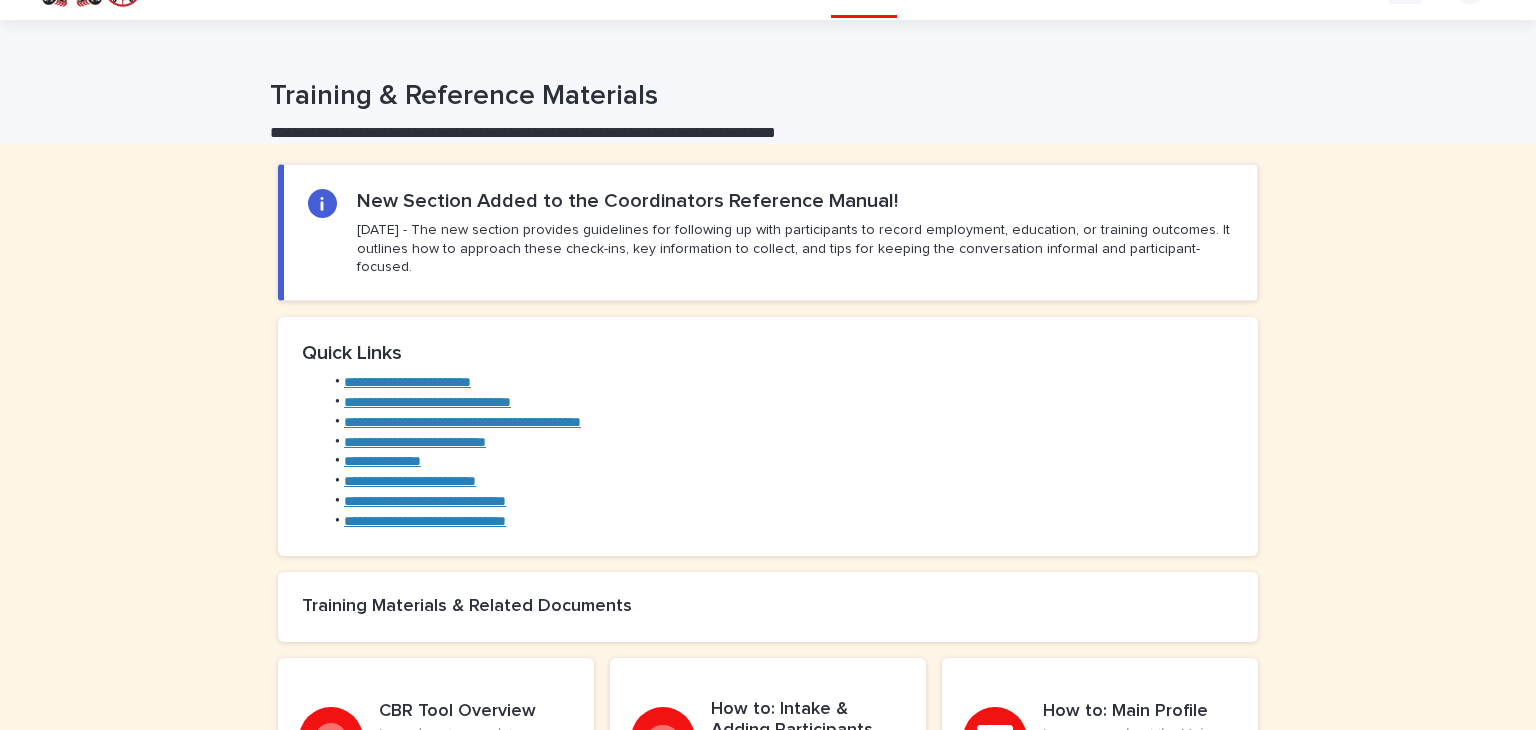 click on "**********" at bounding box center (425, 501) 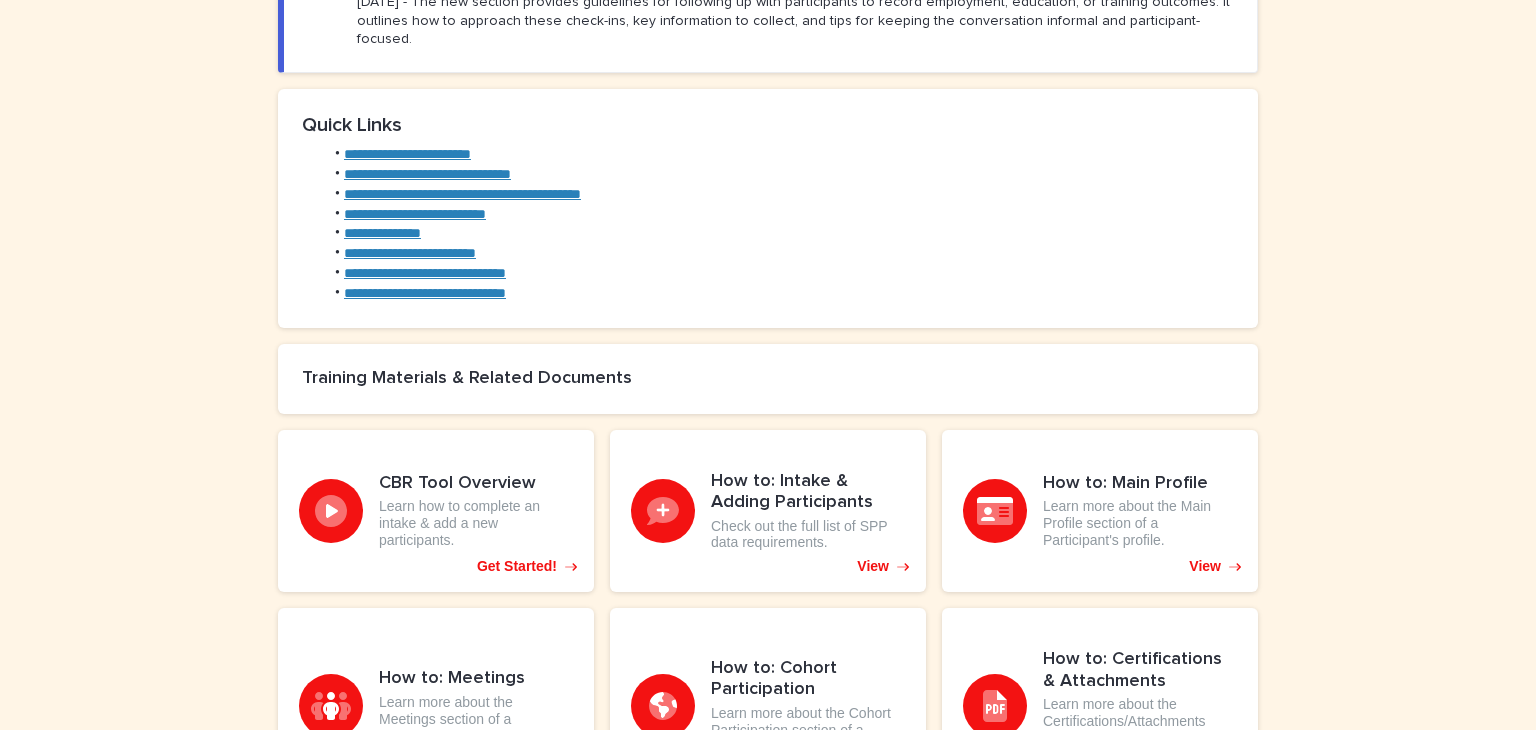 scroll, scrollTop: 0, scrollLeft: 0, axis: both 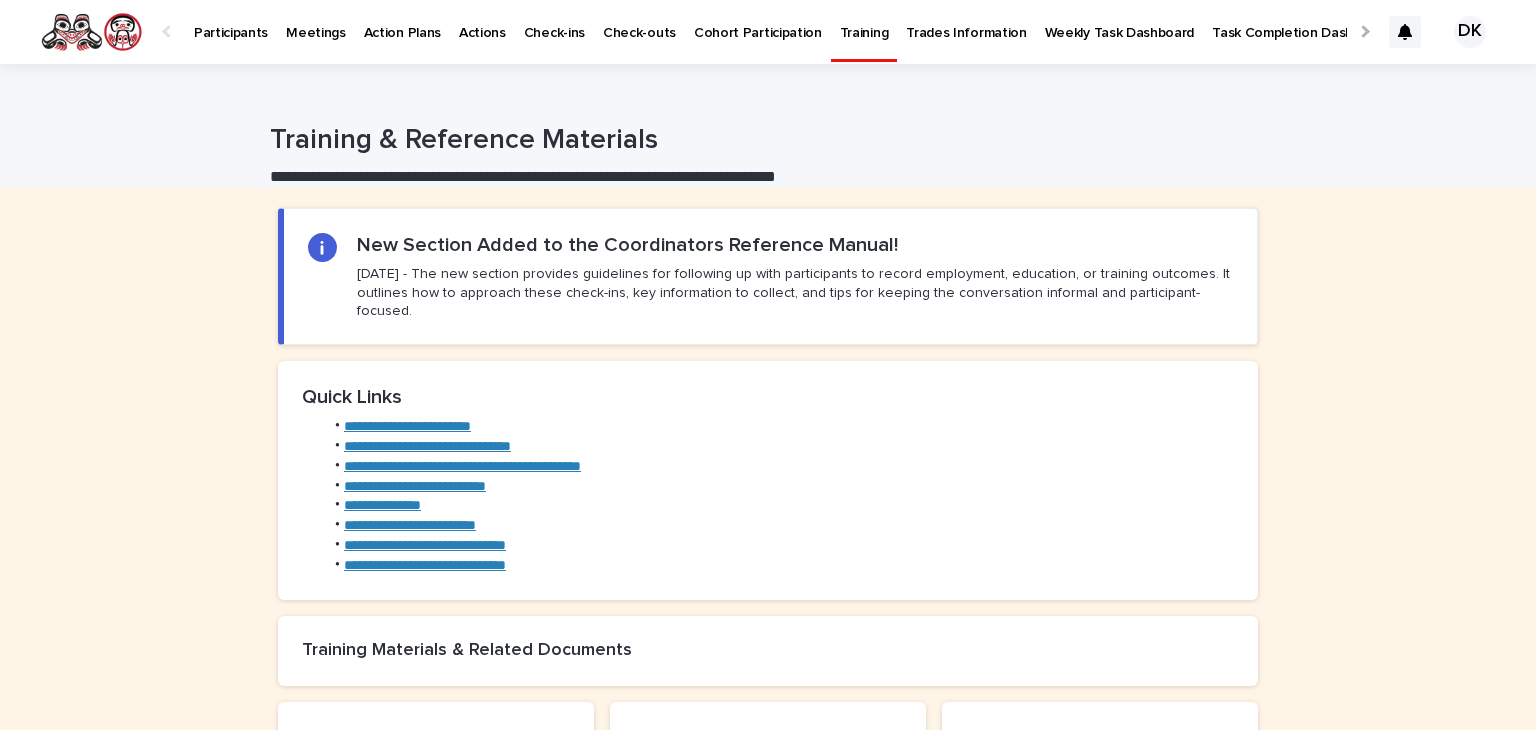 click on "Weekly Task Dashboard" at bounding box center [1120, 21] 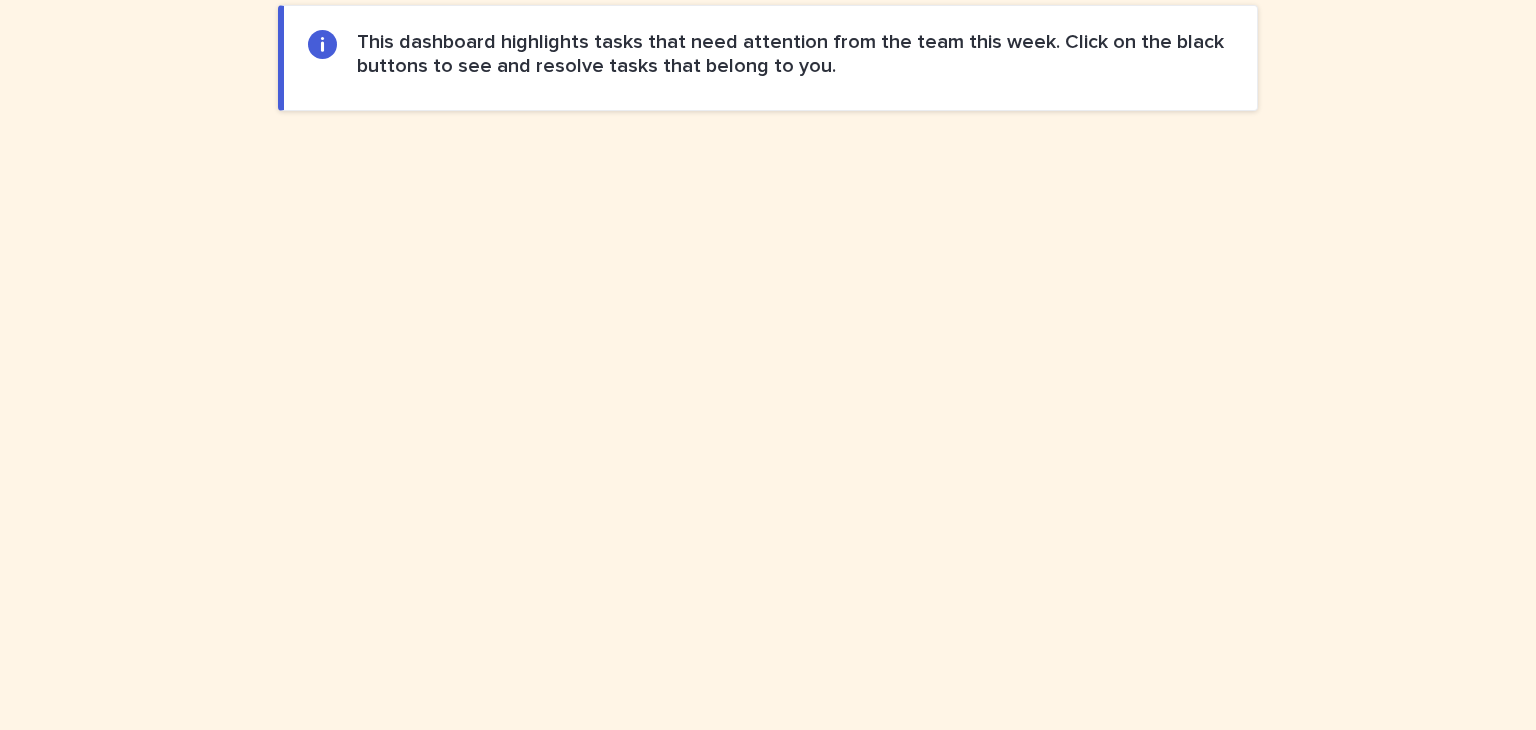 scroll, scrollTop: 280, scrollLeft: 0, axis: vertical 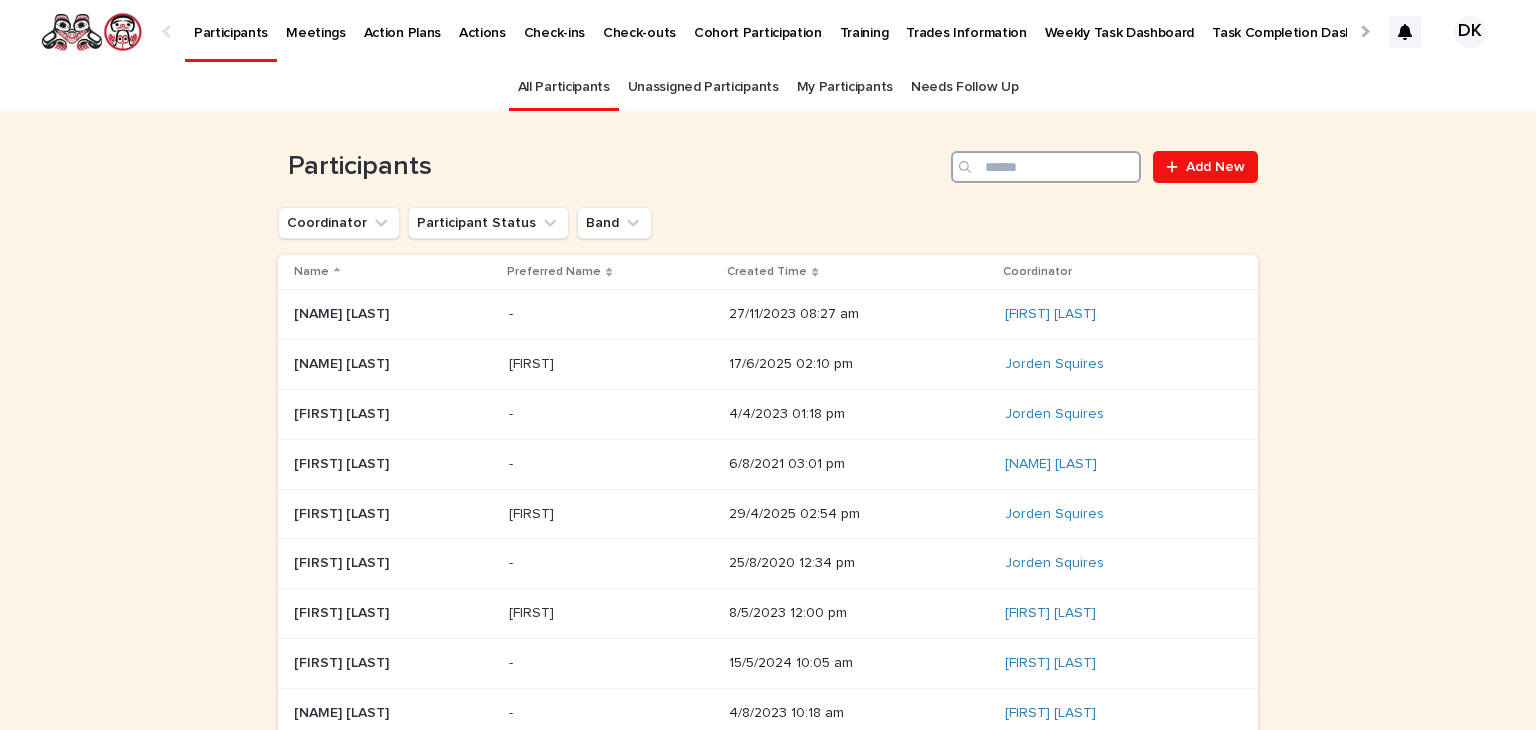 click at bounding box center (1046, 167) 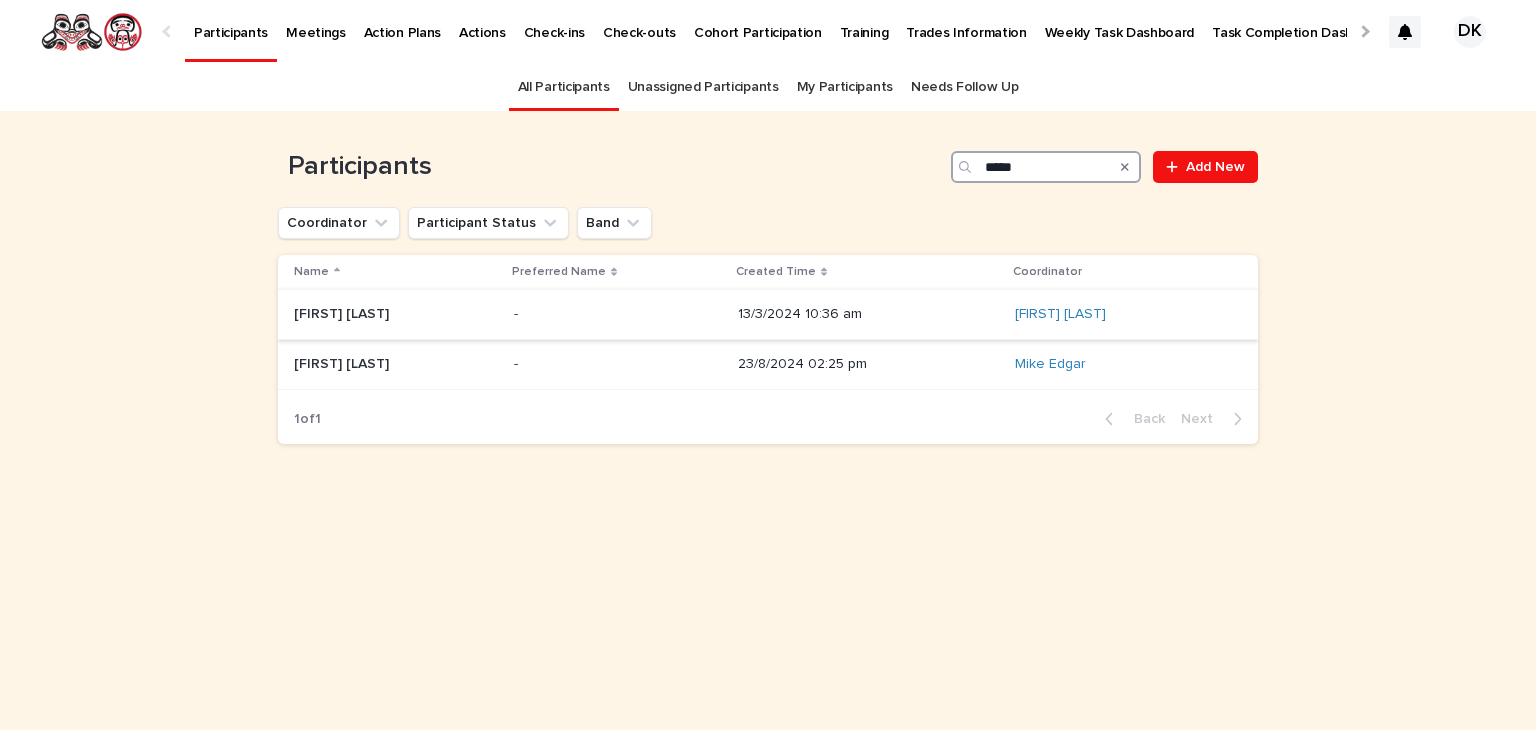 type on "*****" 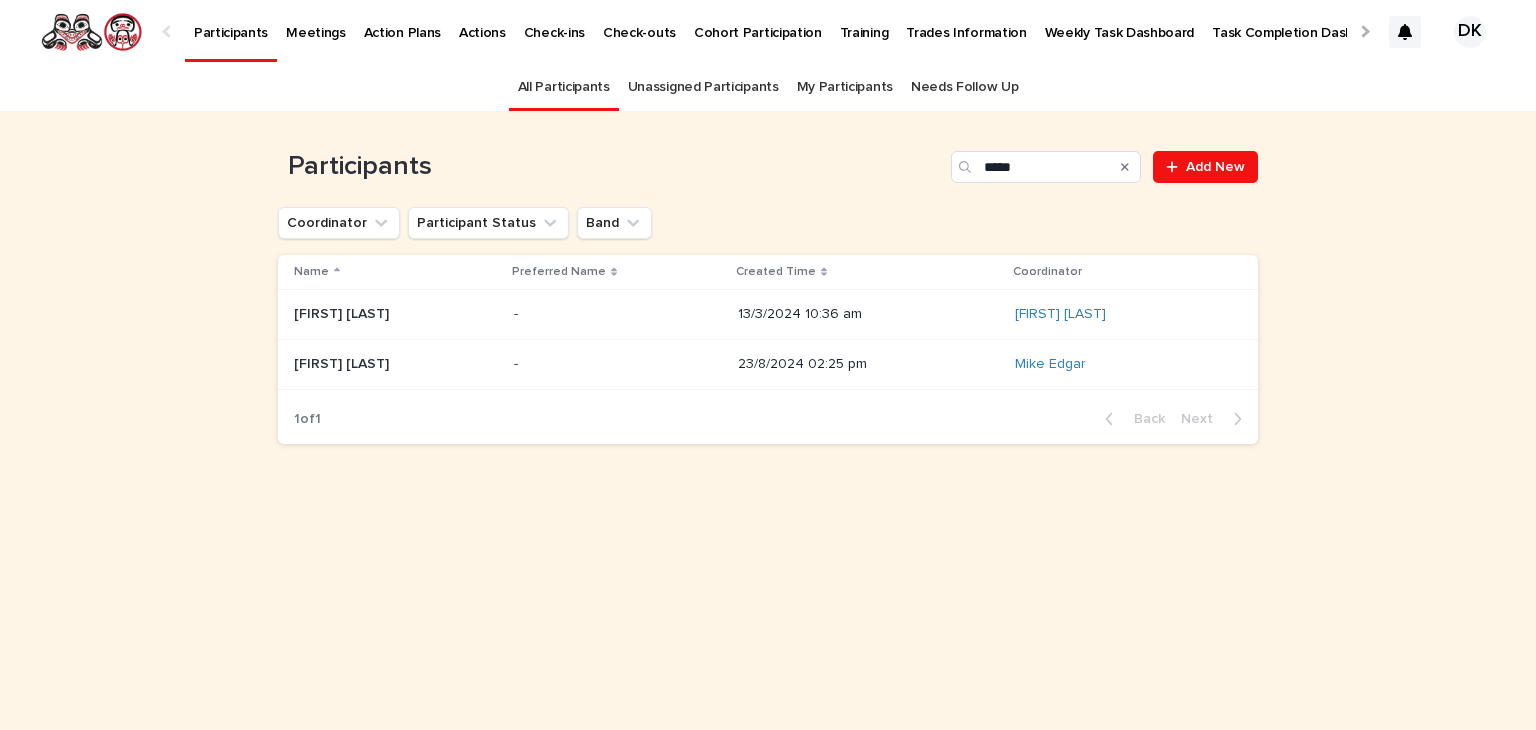 click on "Ethan McNeil" at bounding box center (343, 312) 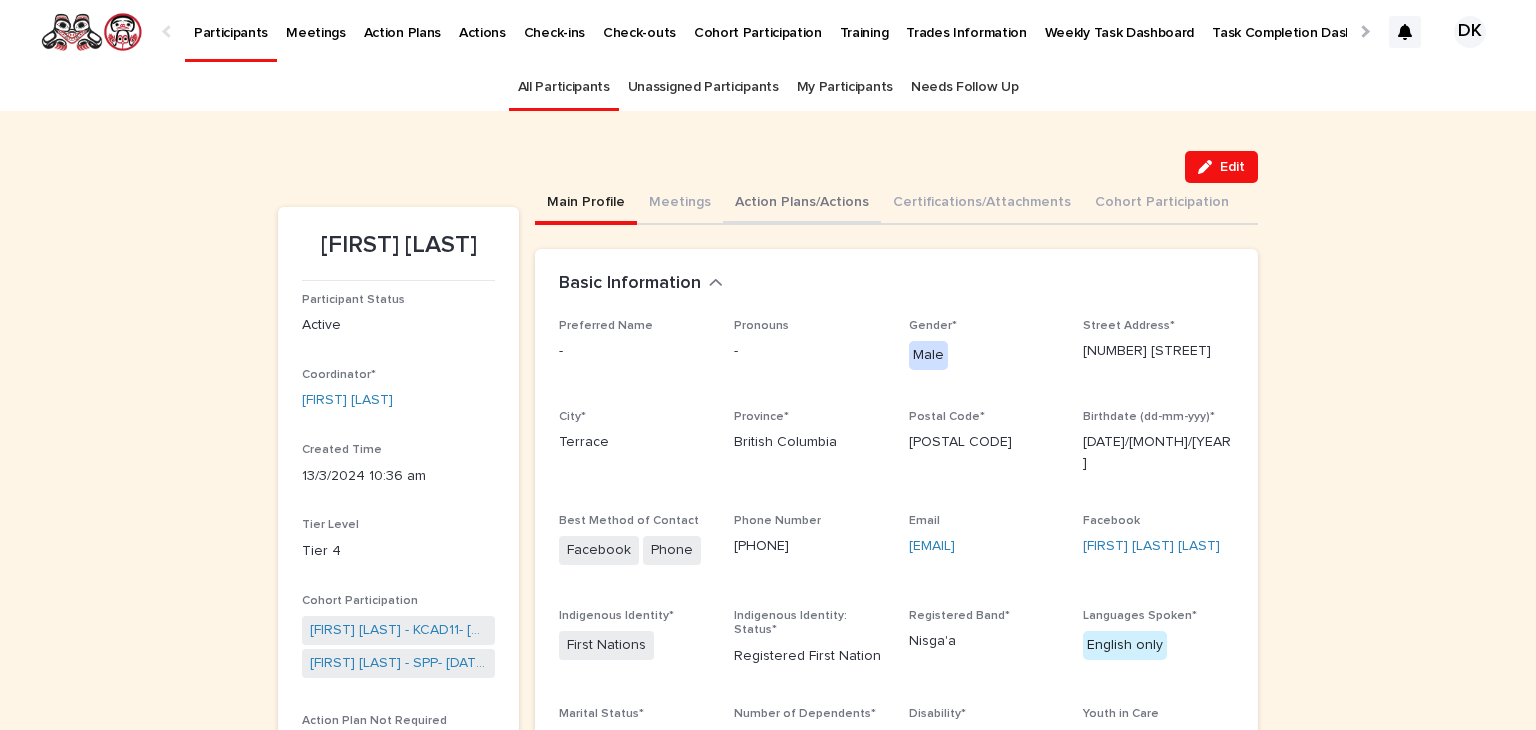 click on "Action Plans/Actions" at bounding box center (802, 204) 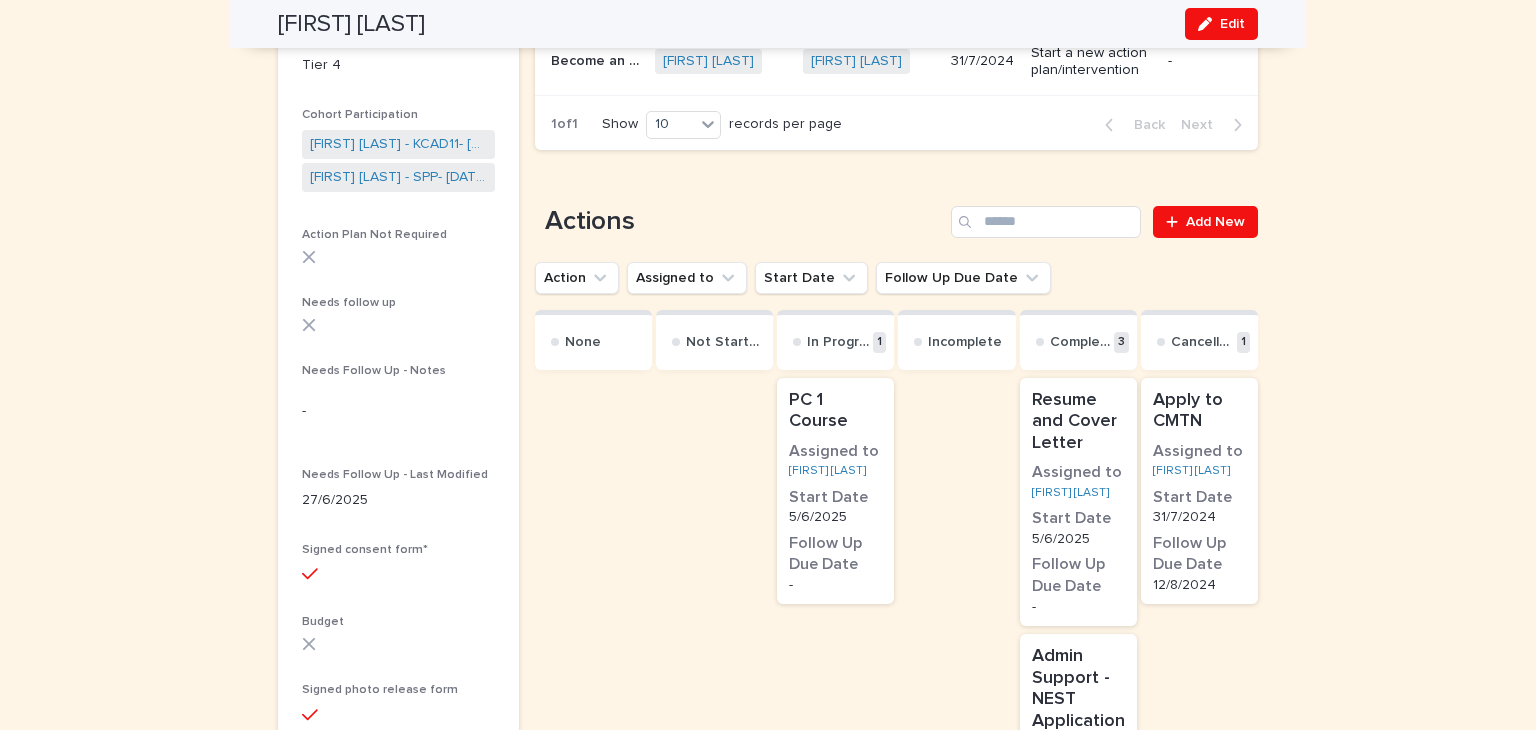 scroll, scrollTop: 484, scrollLeft: 0, axis: vertical 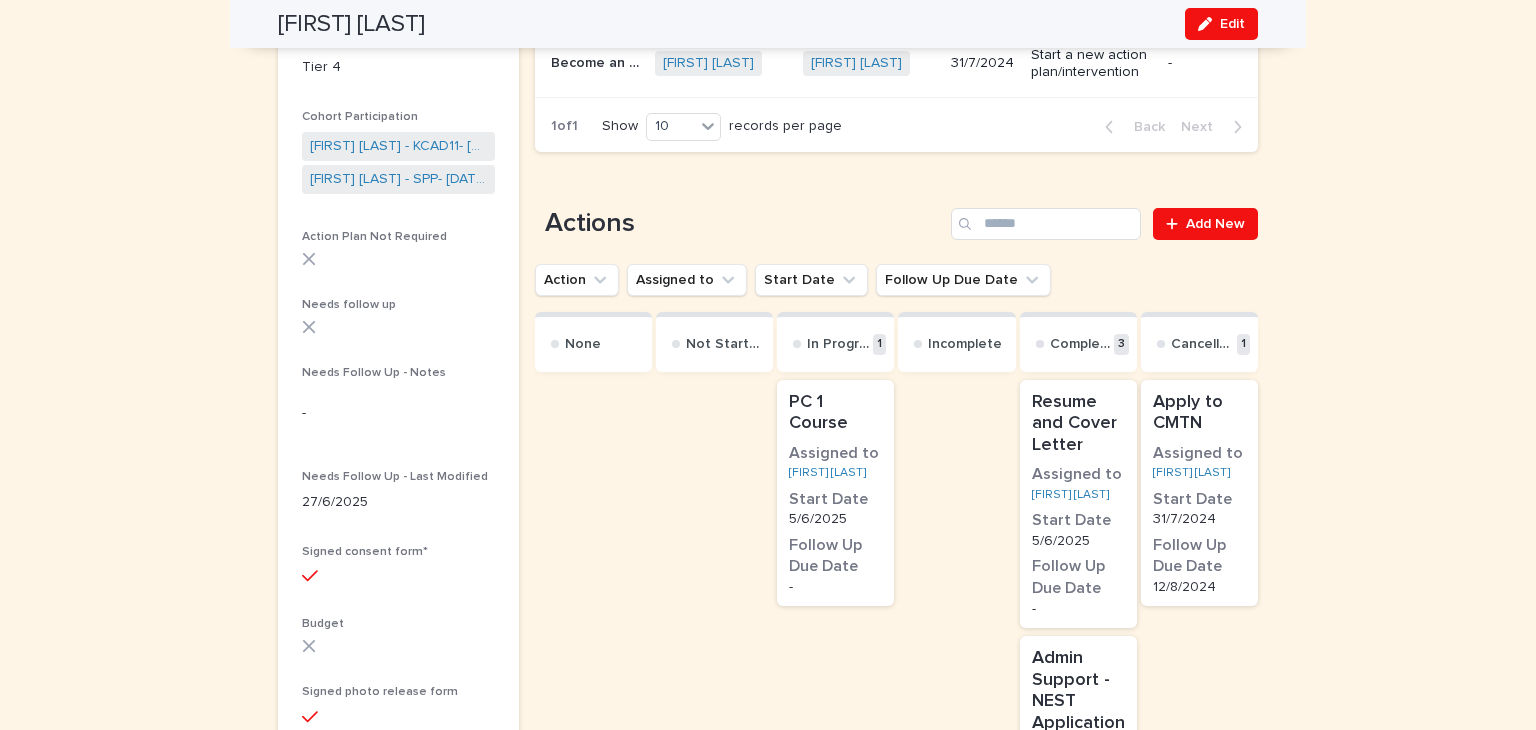 click on "PC 1 Course" at bounding box center [835, 413] 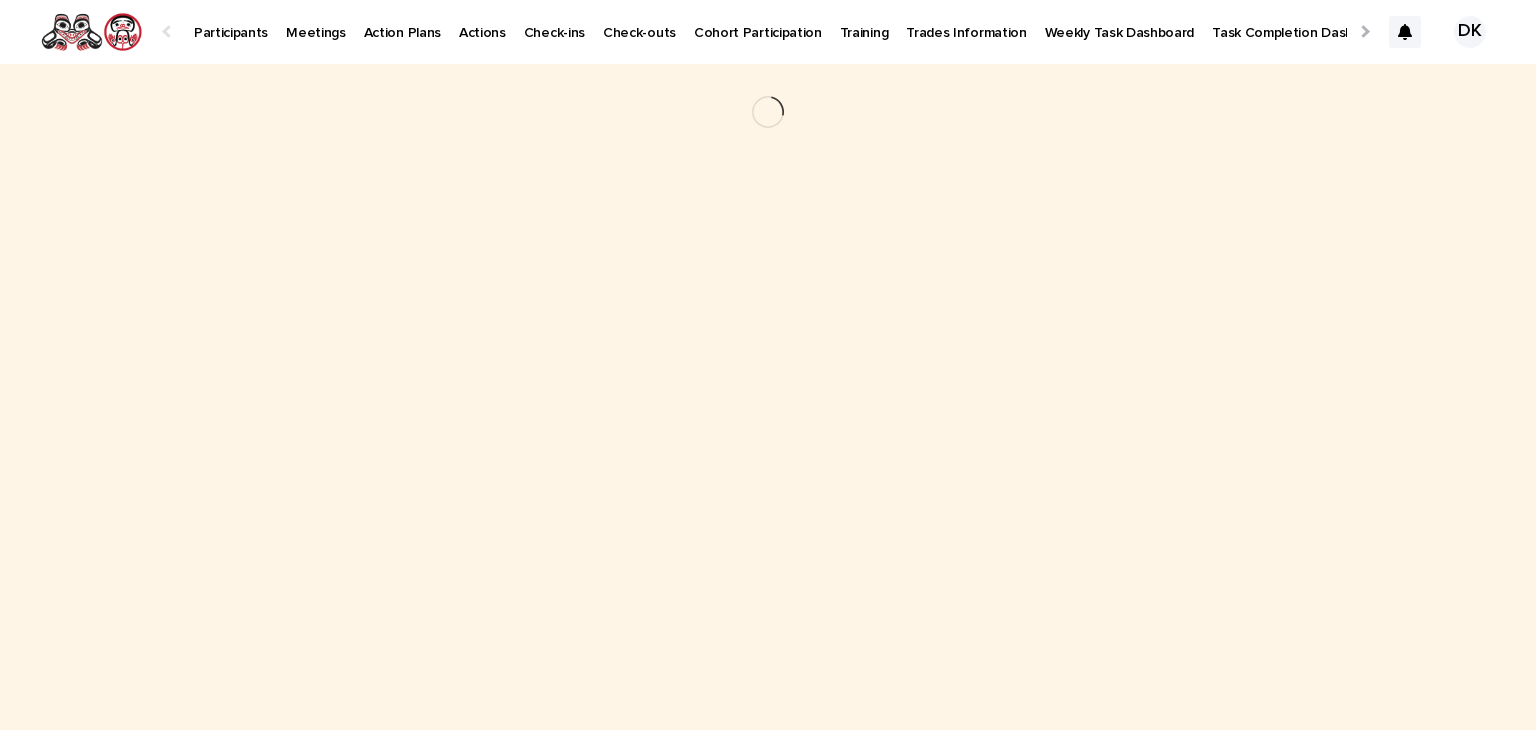 scroll, scrollTop: 0, scrollLeft: 0, axis: both 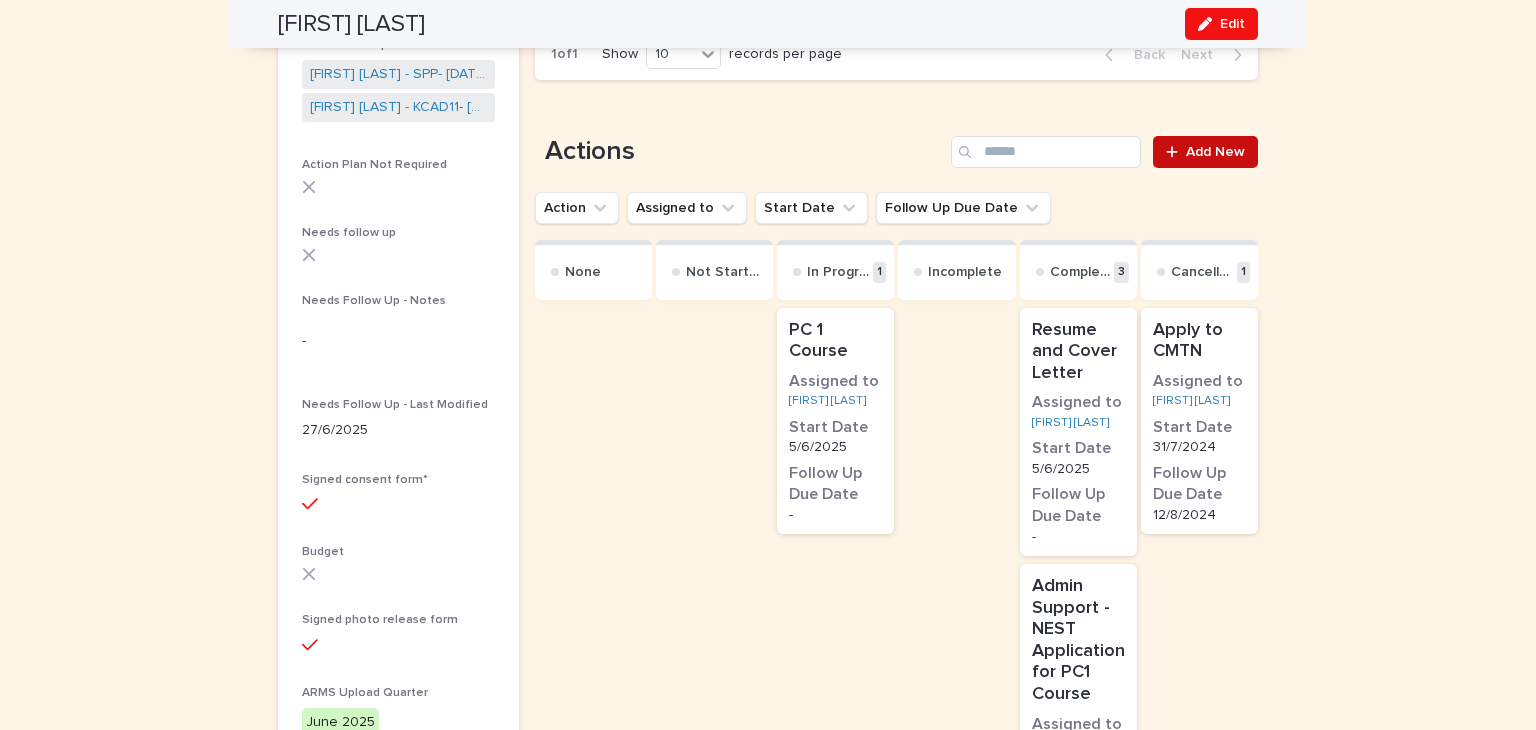 click on "Add New" at bounding box center [1215, 152] 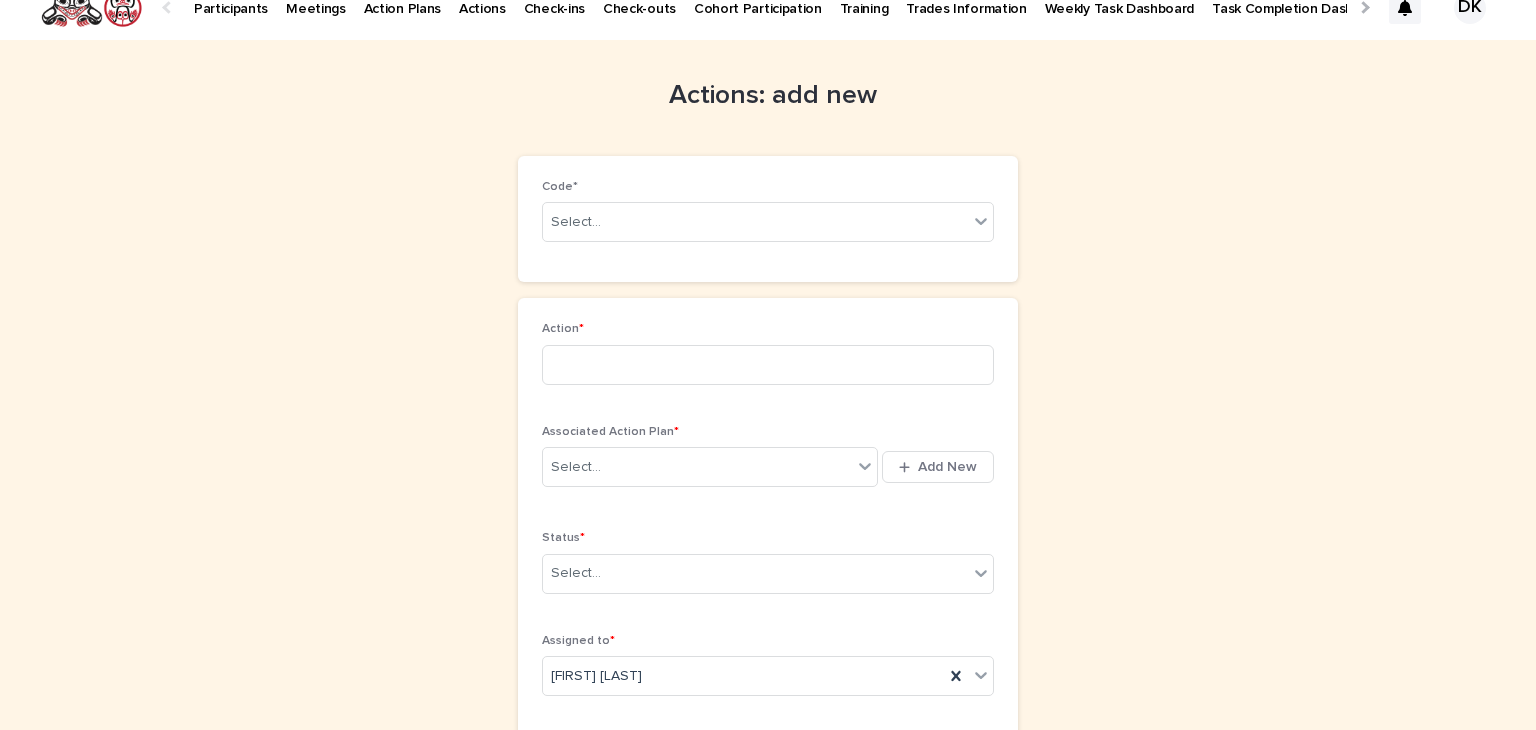 scroll, scrollTop: 0, scrollLeft: 0, axis: both 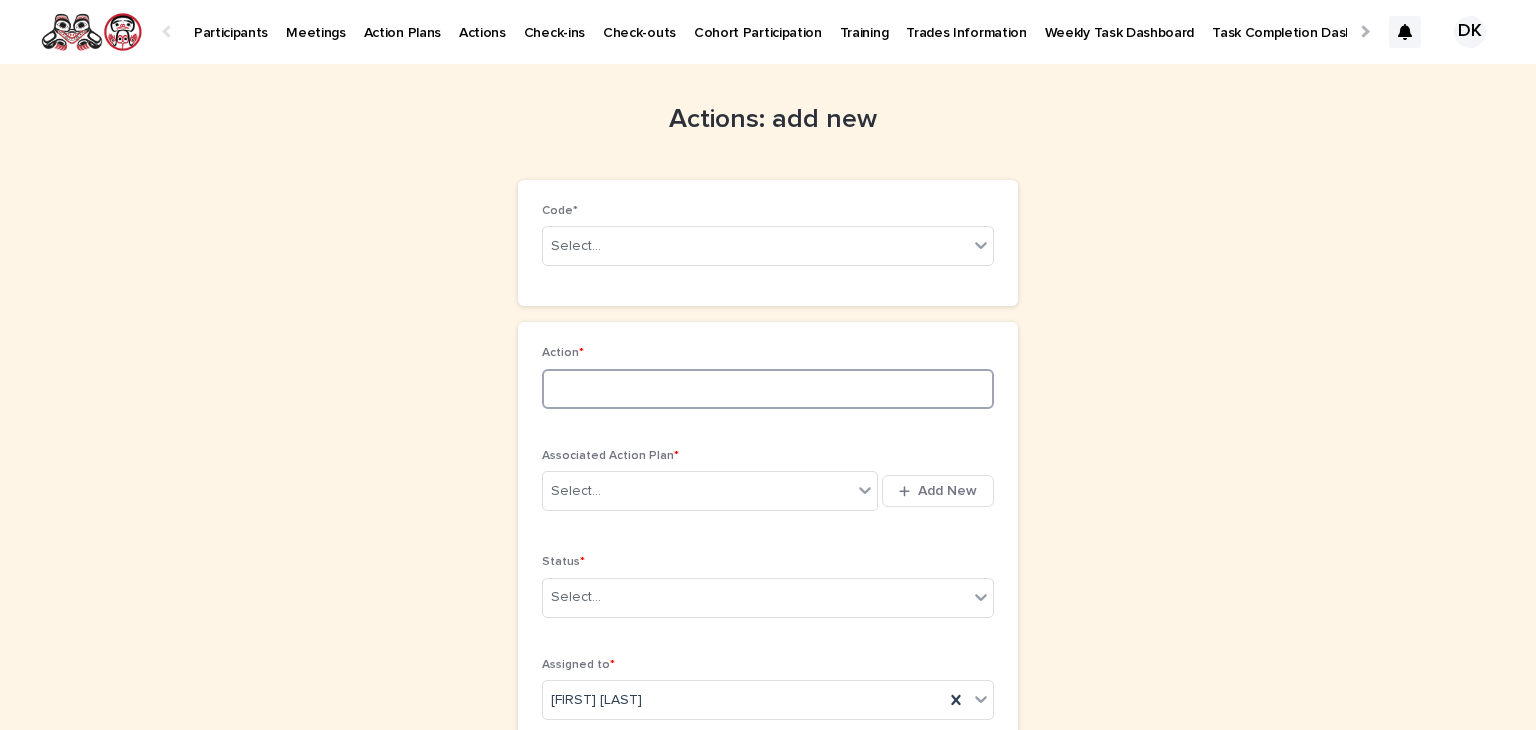 click at bounding box center (768, 389) 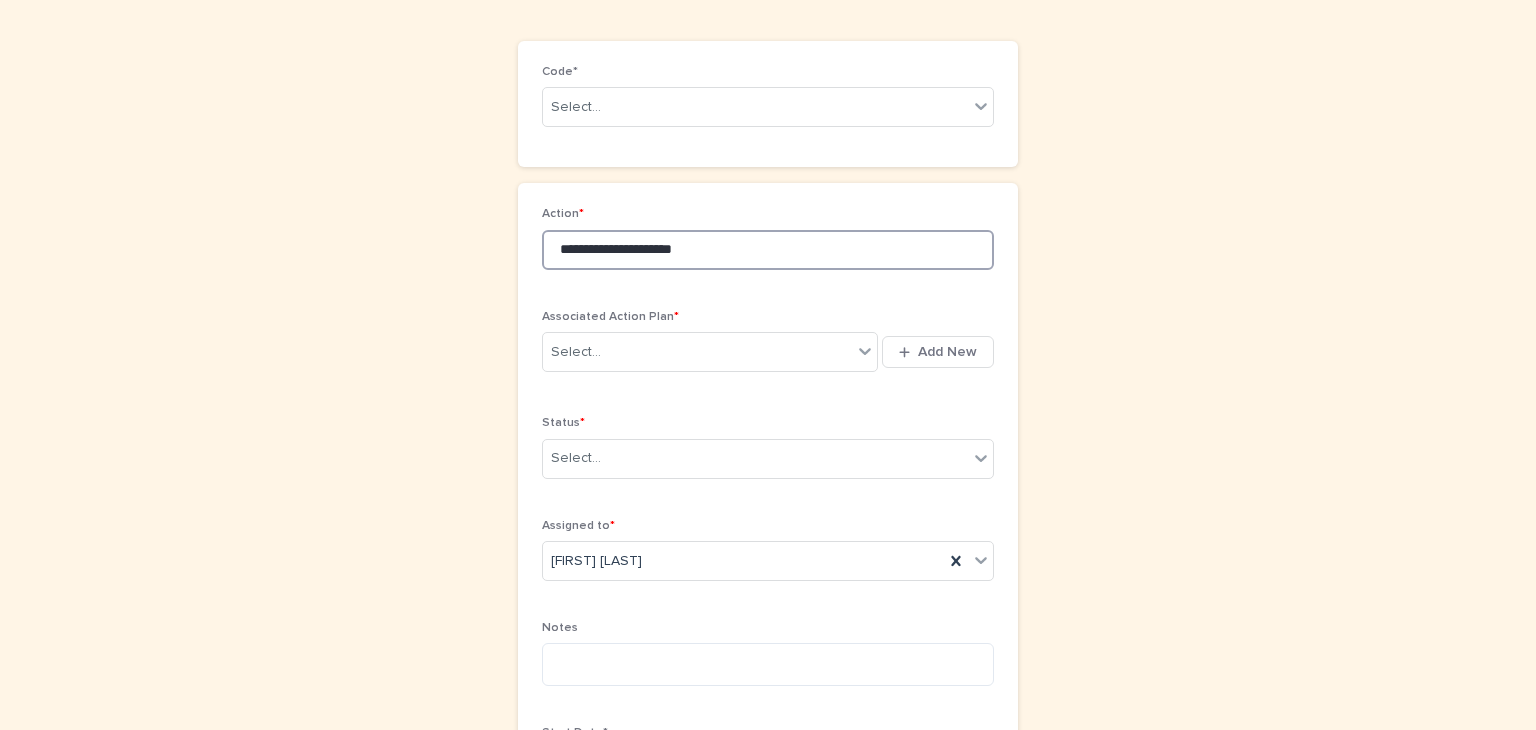 scroll, scrollTop: 128, scrollLeft: 0, axis: vertical 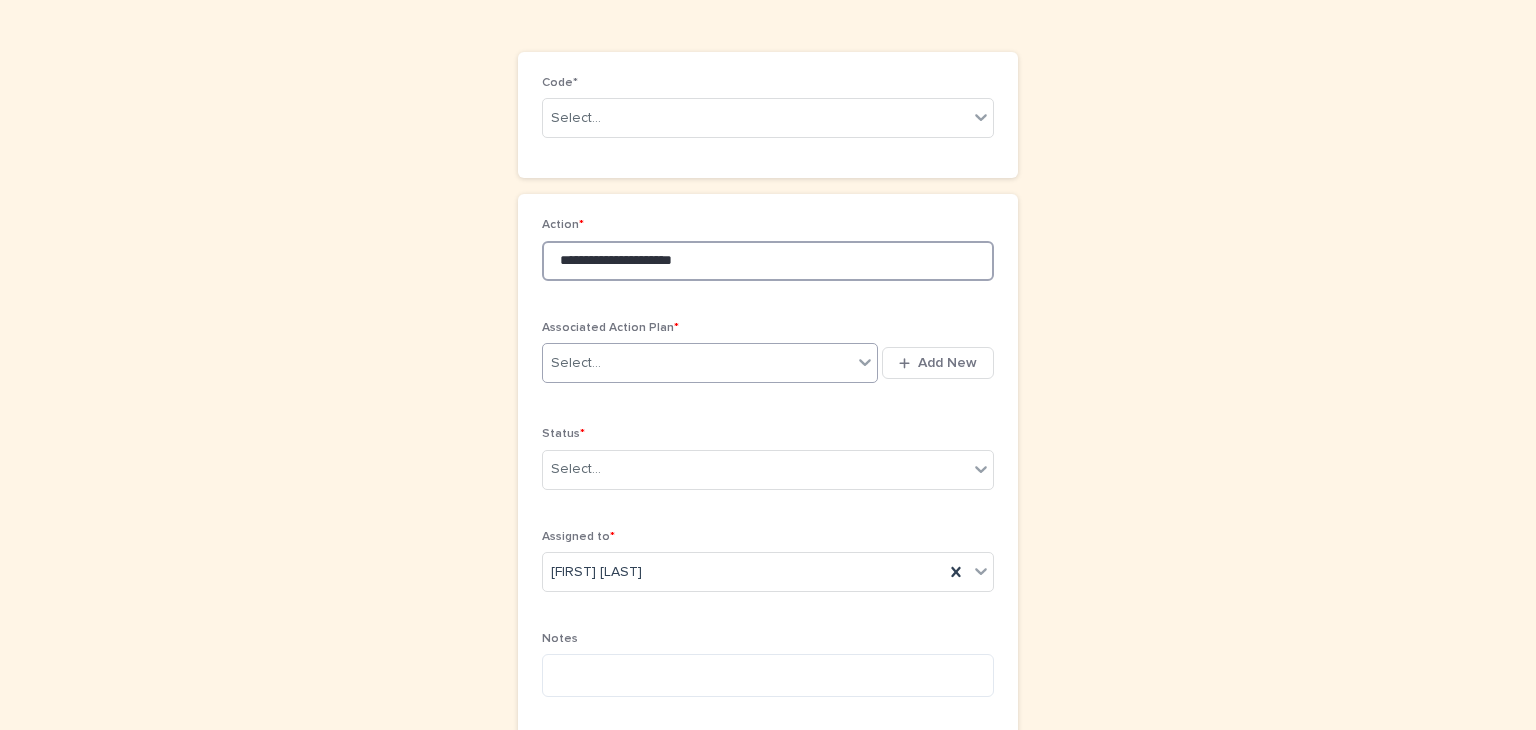 type on "**********" 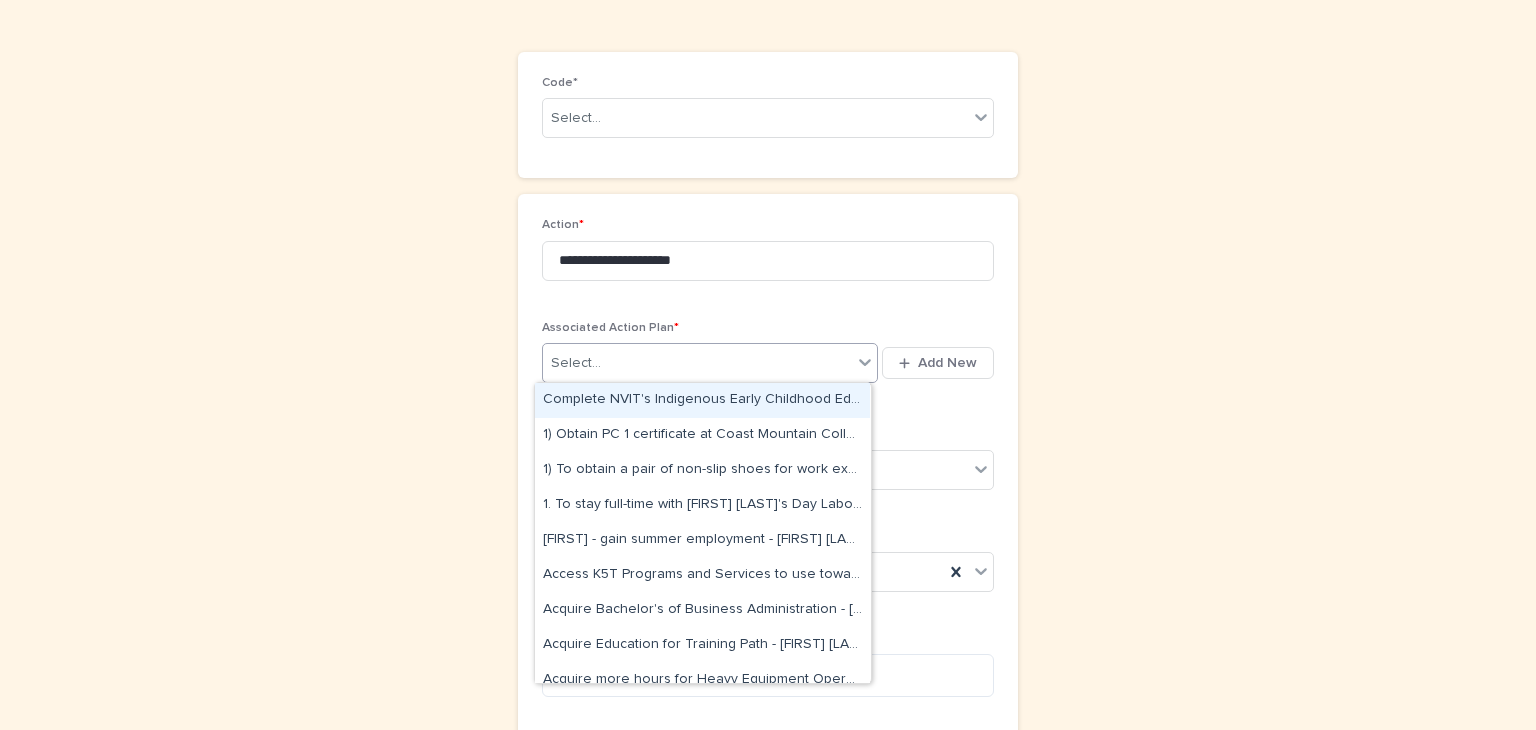 click 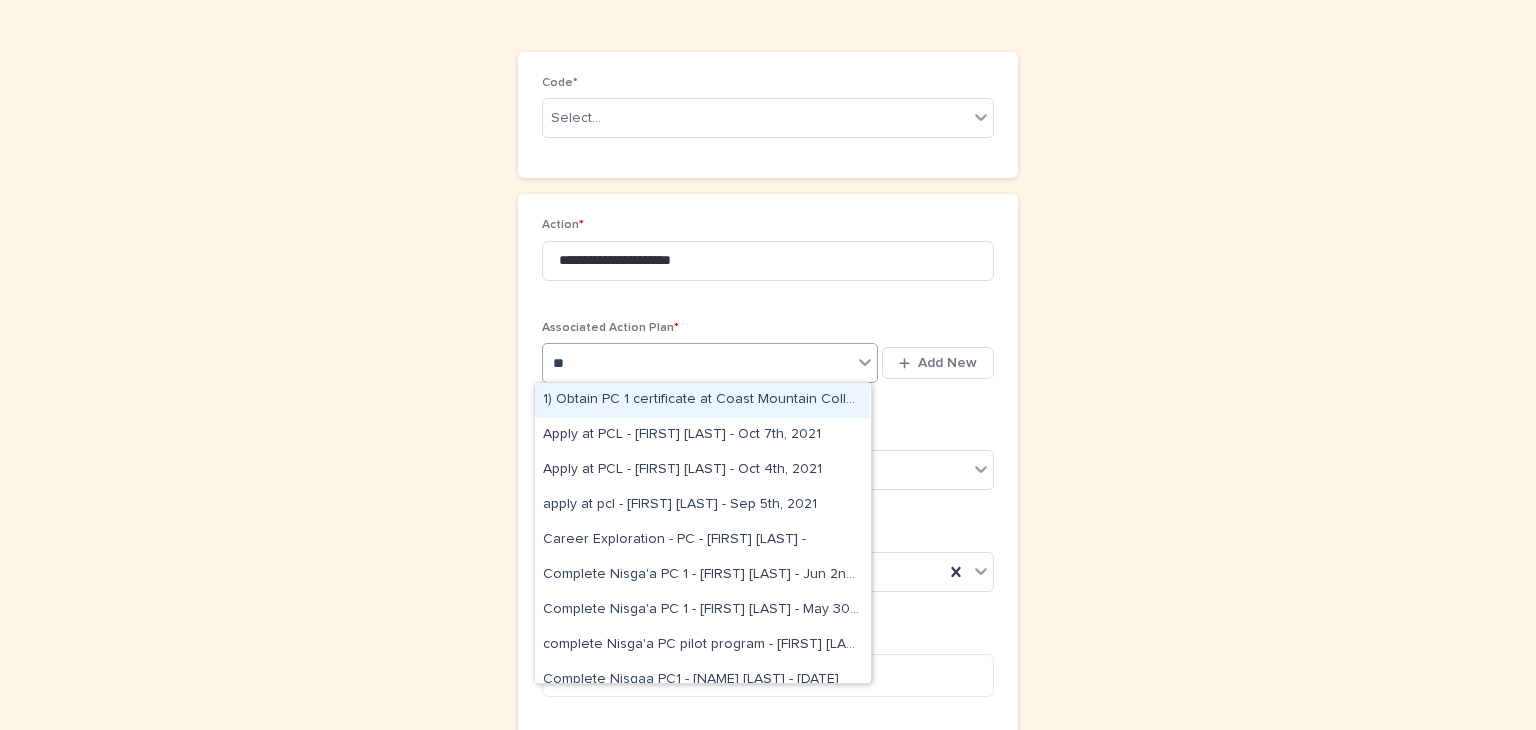 type on "*" 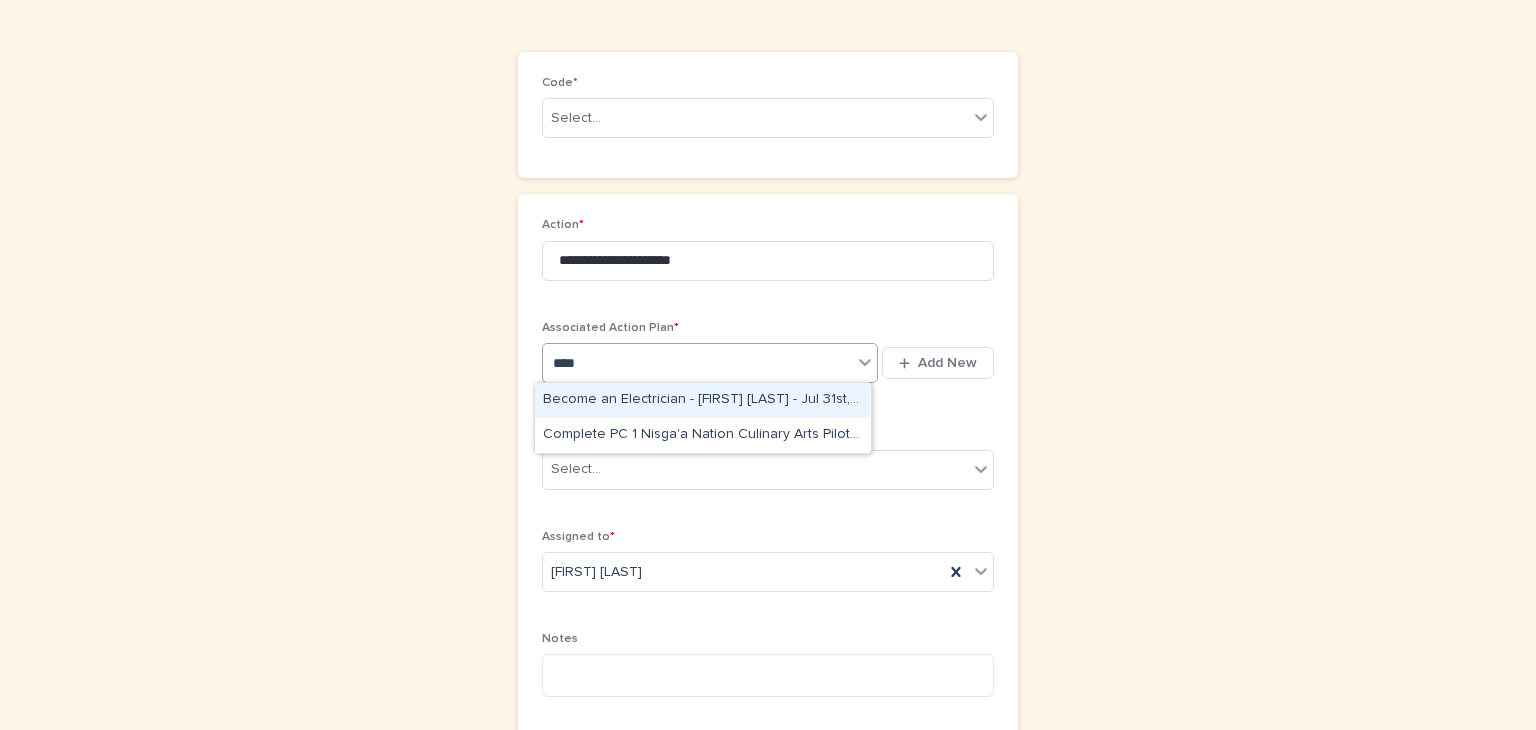 type on "*****" 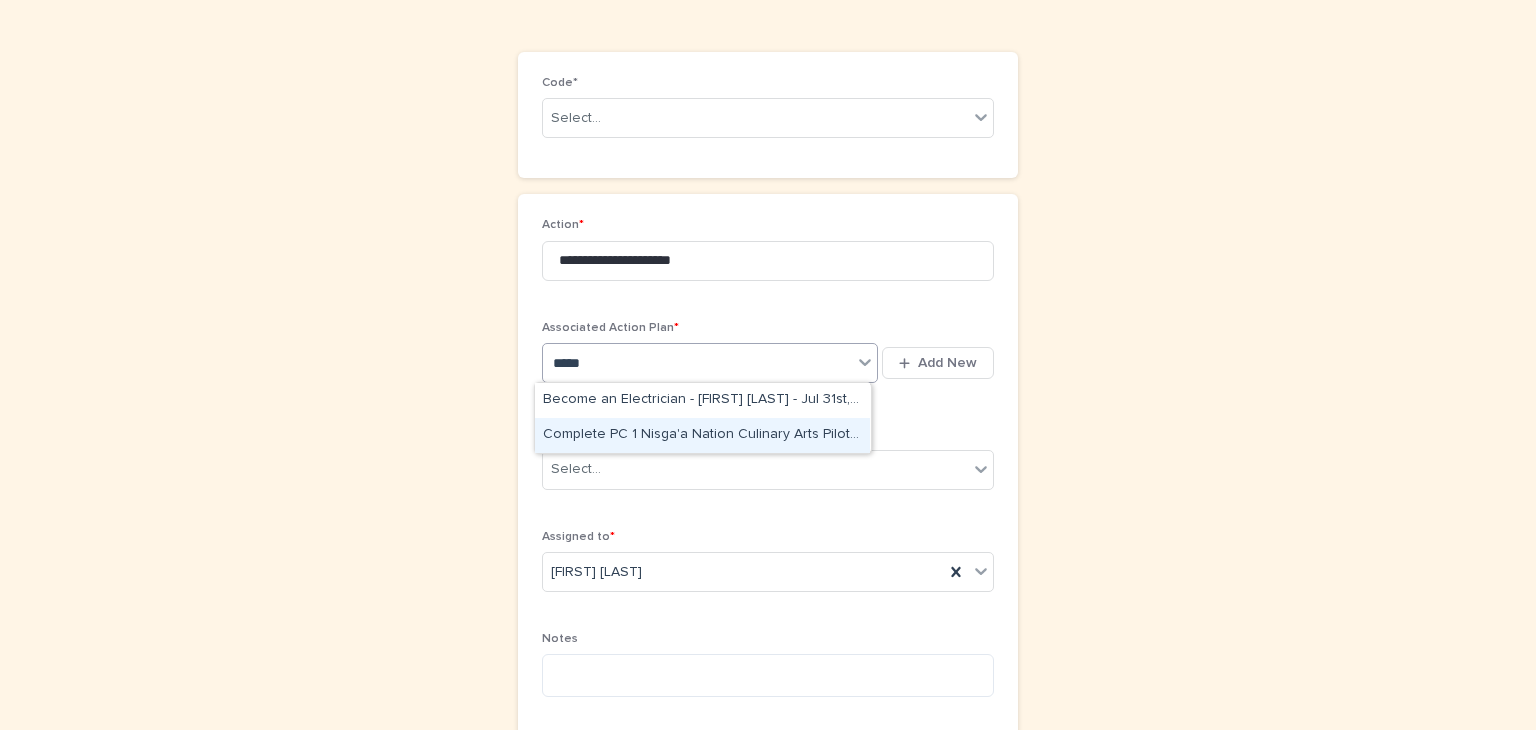 click on "Complete PC 1 Nisga'a Nation Culinary Arts Pilot Program - Ethan McNeil - Jun 5th, 2025" at bounding box center [702, 435] 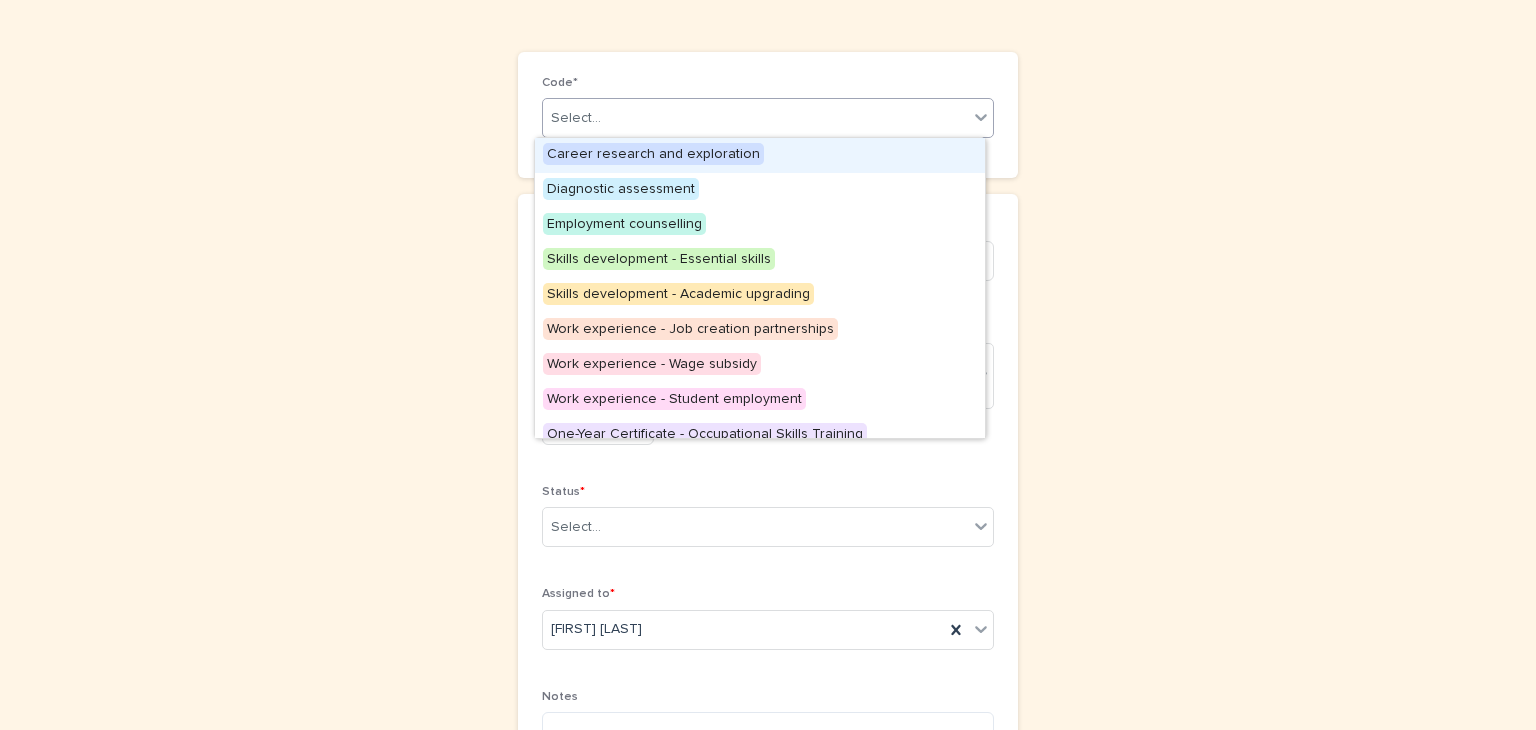 click 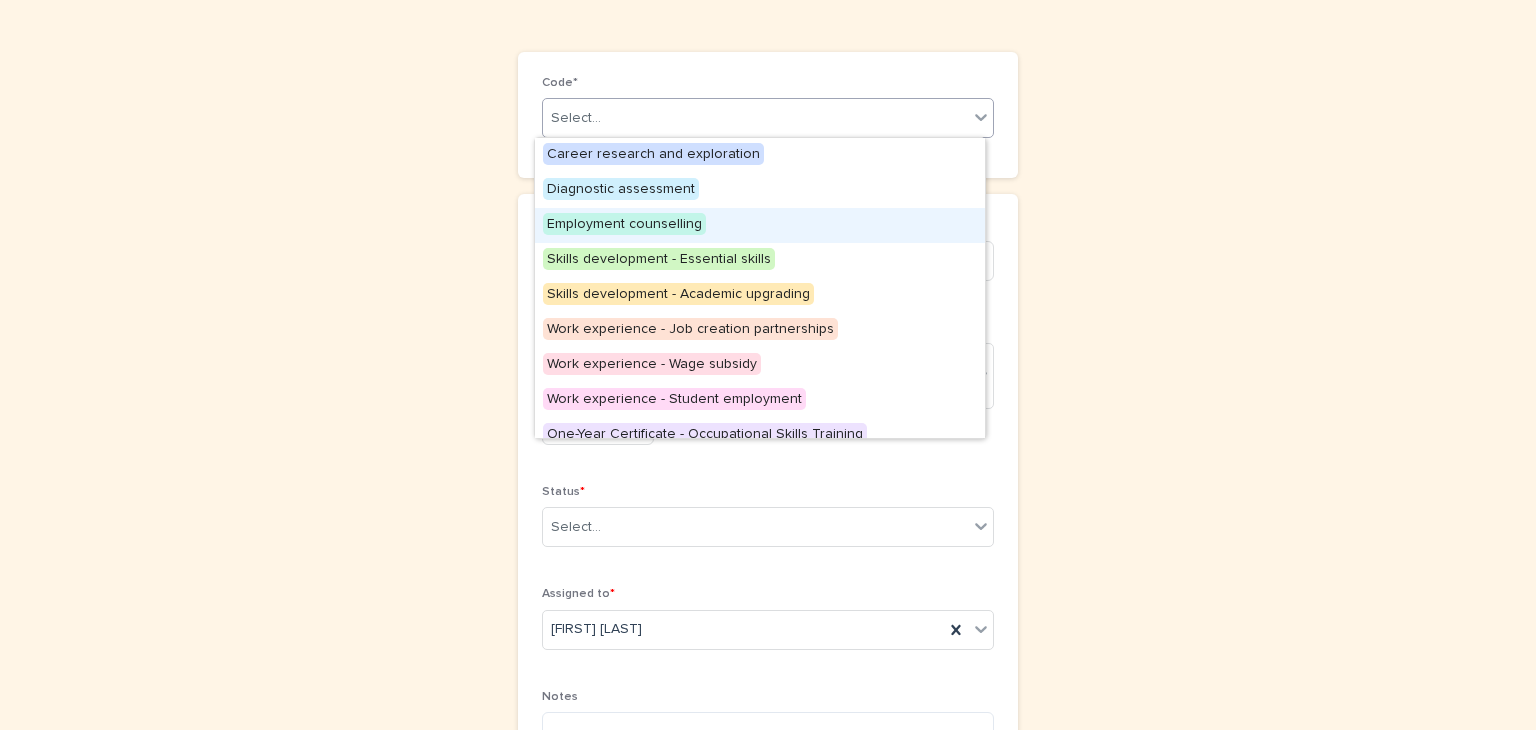 click on "Employment counselling" at bounding box center [624, 224] 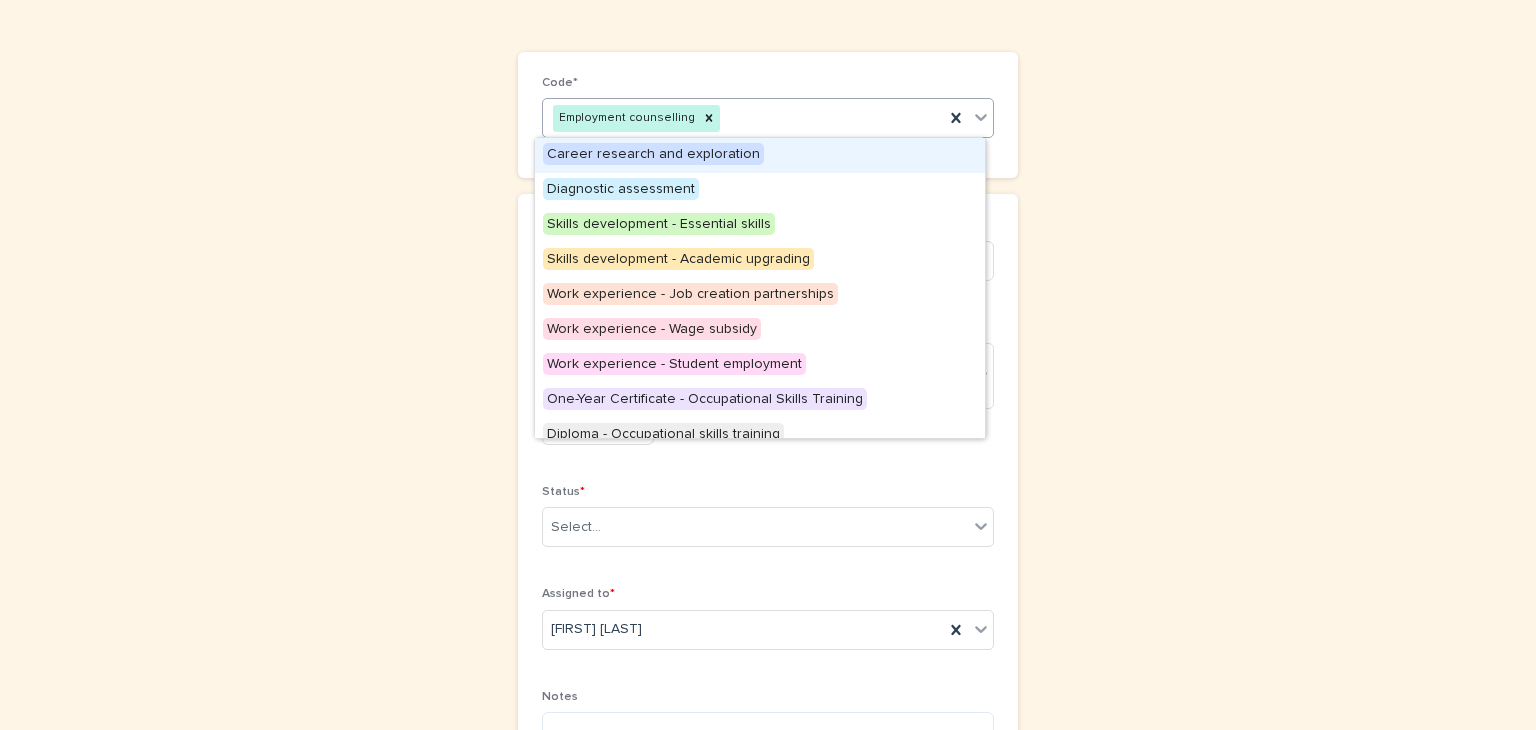 click 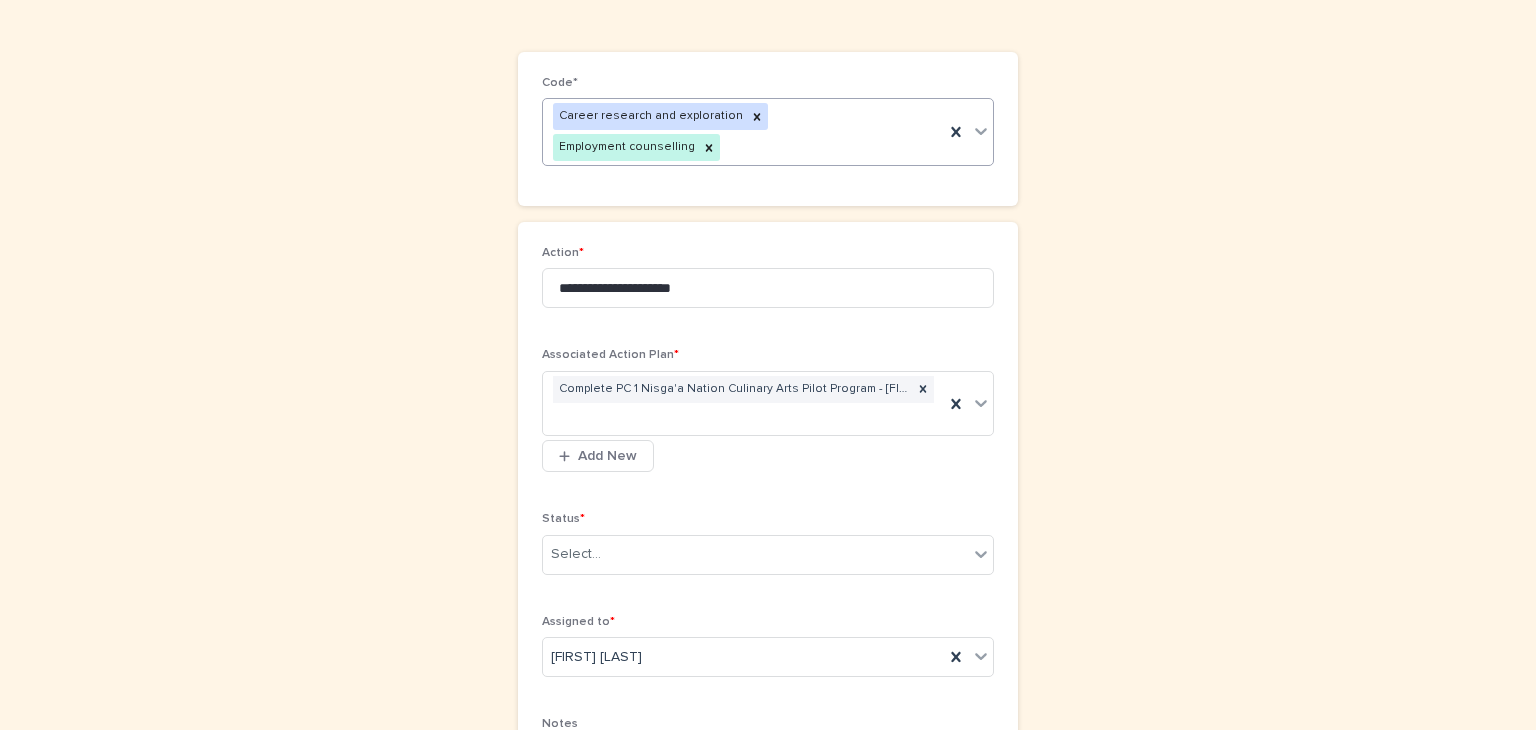 click 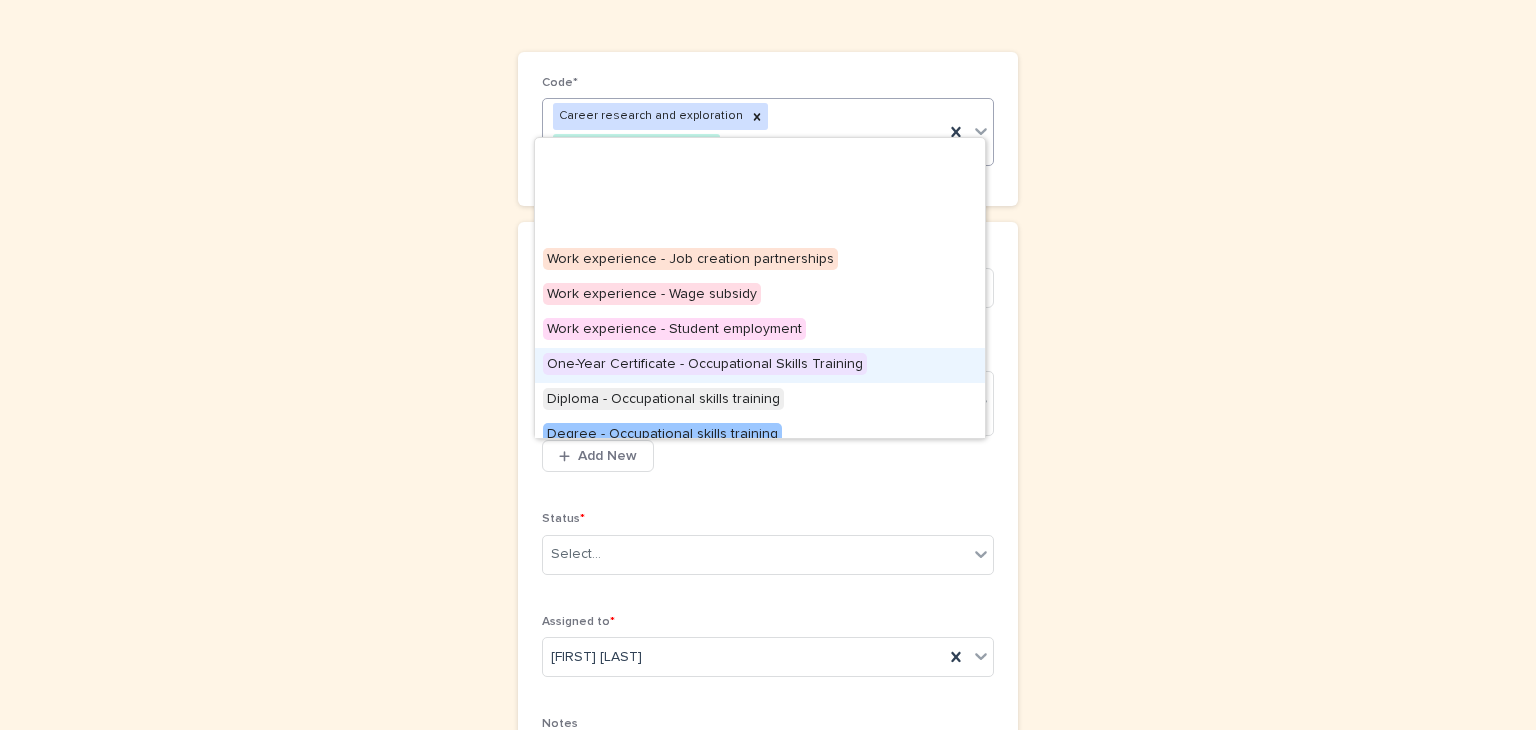 scroll, scrollTop: 330, scrollLeft: 0, axis: vertical 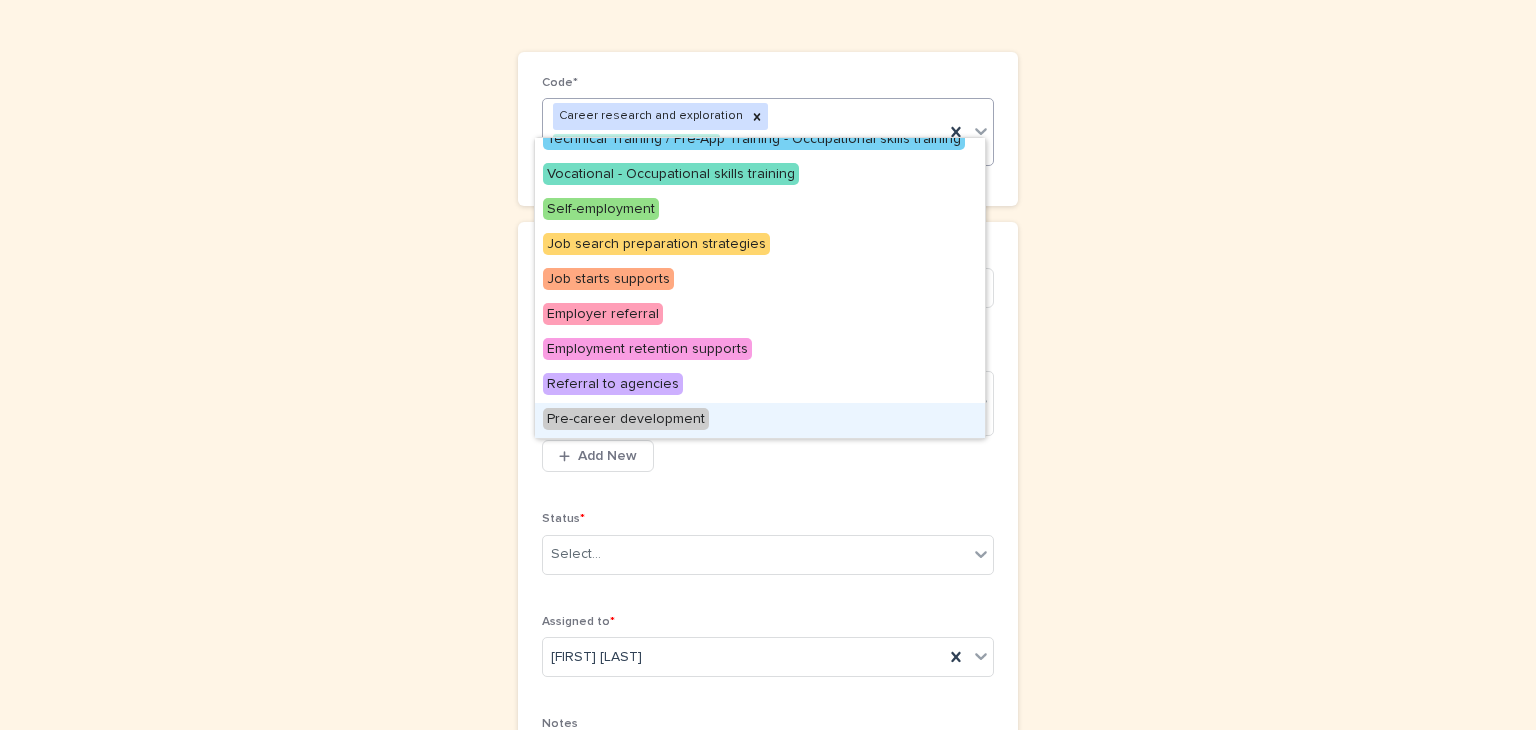 click on "Pre-career development" at bounding box center [626, 419] 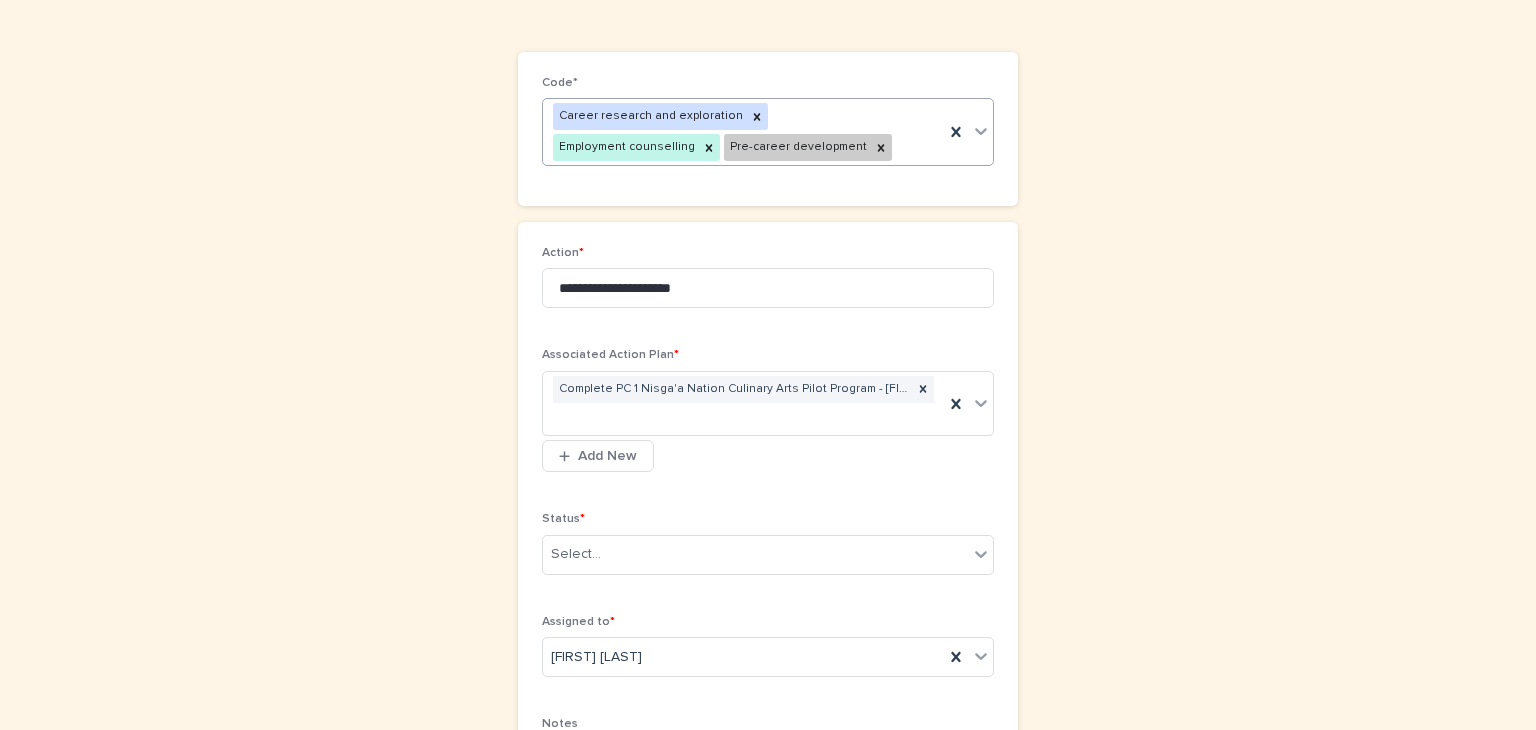 click 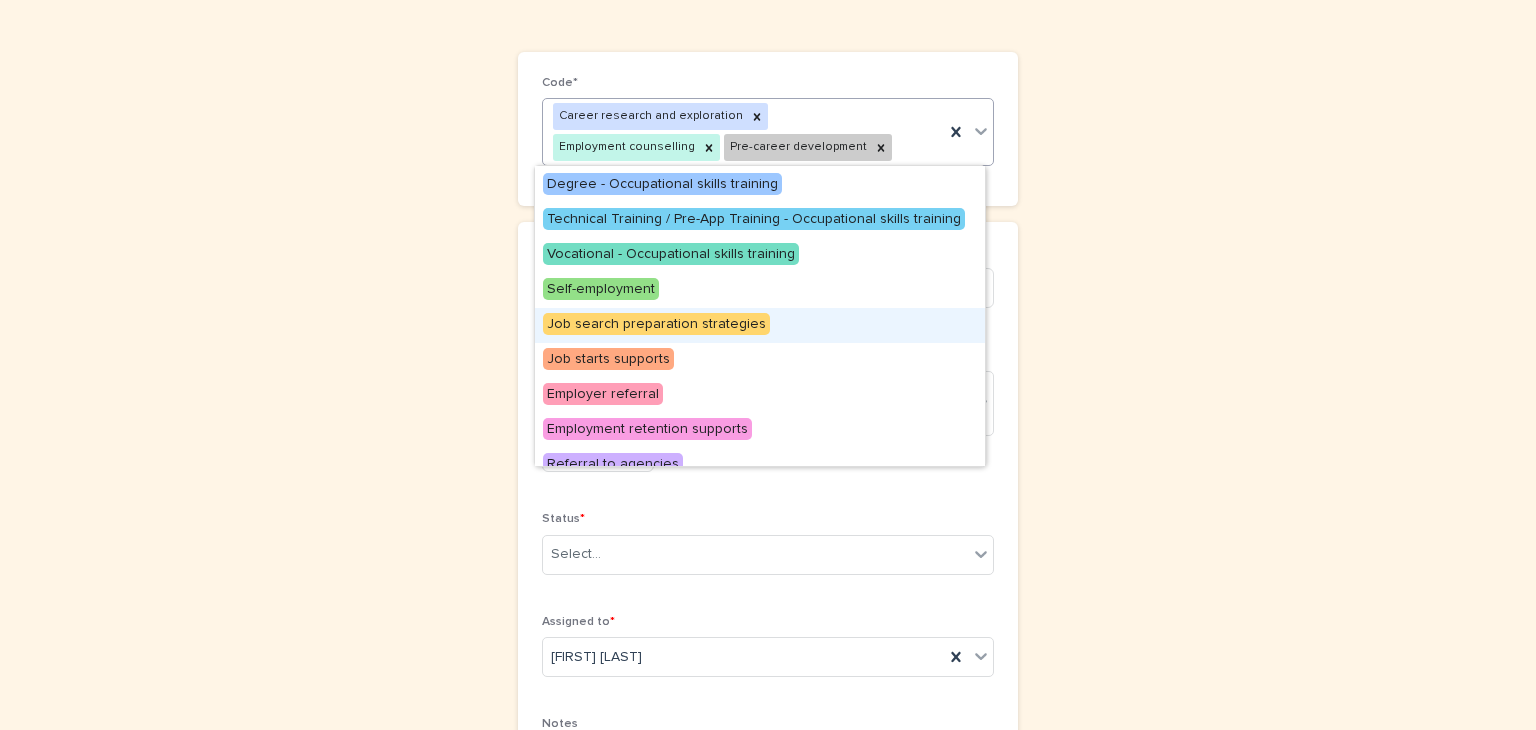 scroll, scrollTop: 295, scrollLeft: 0, axis: vertical 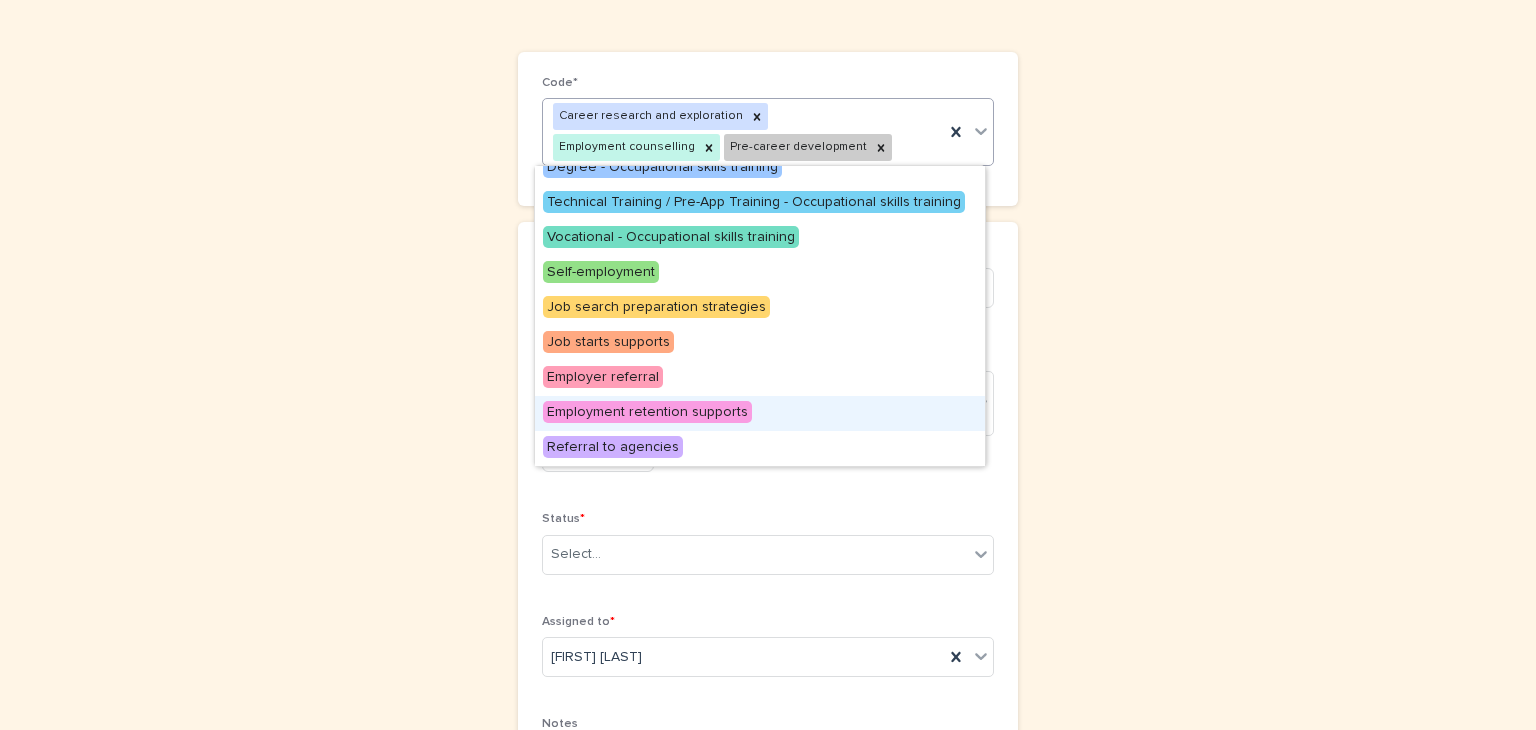 click on "Employment retention supports" at bounding box center (647, 412) 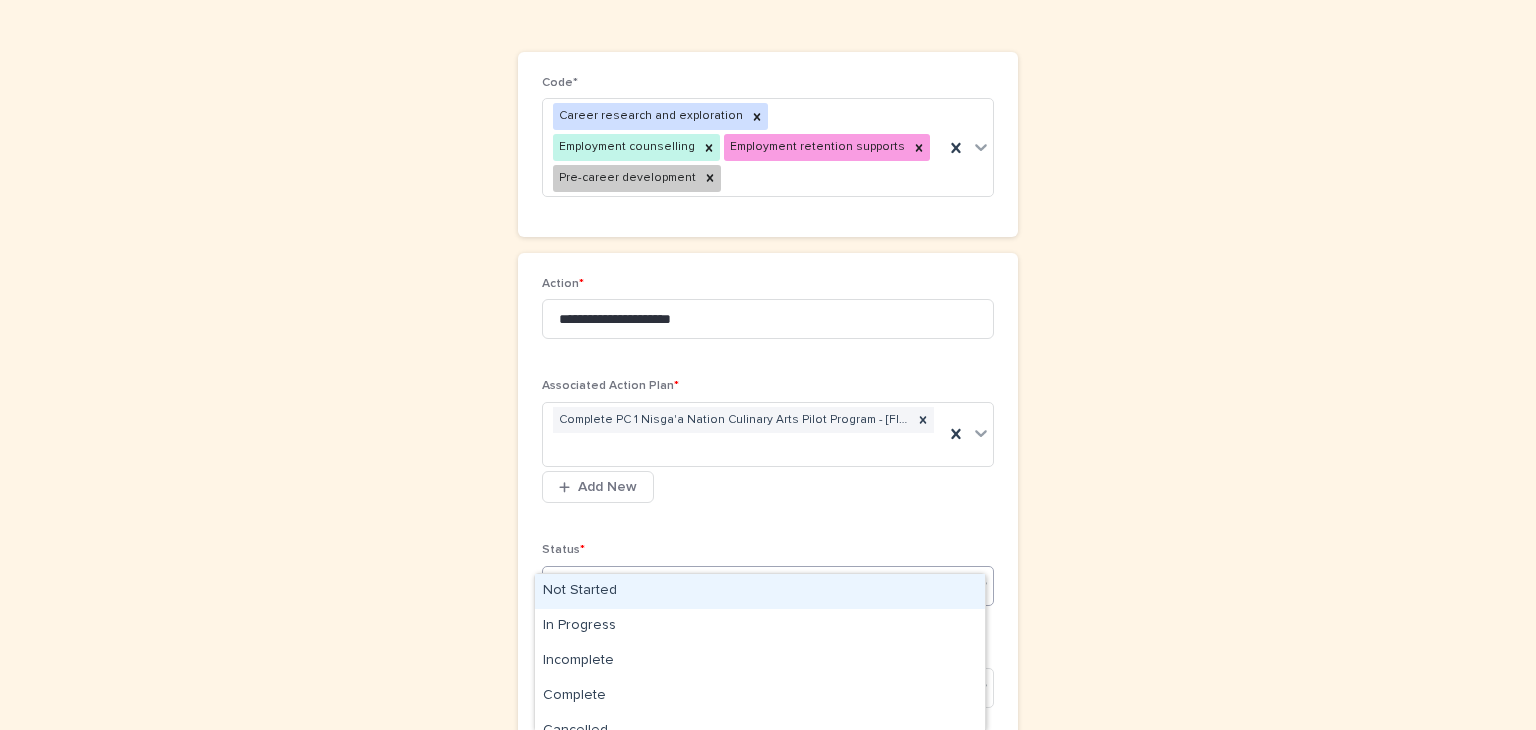 click 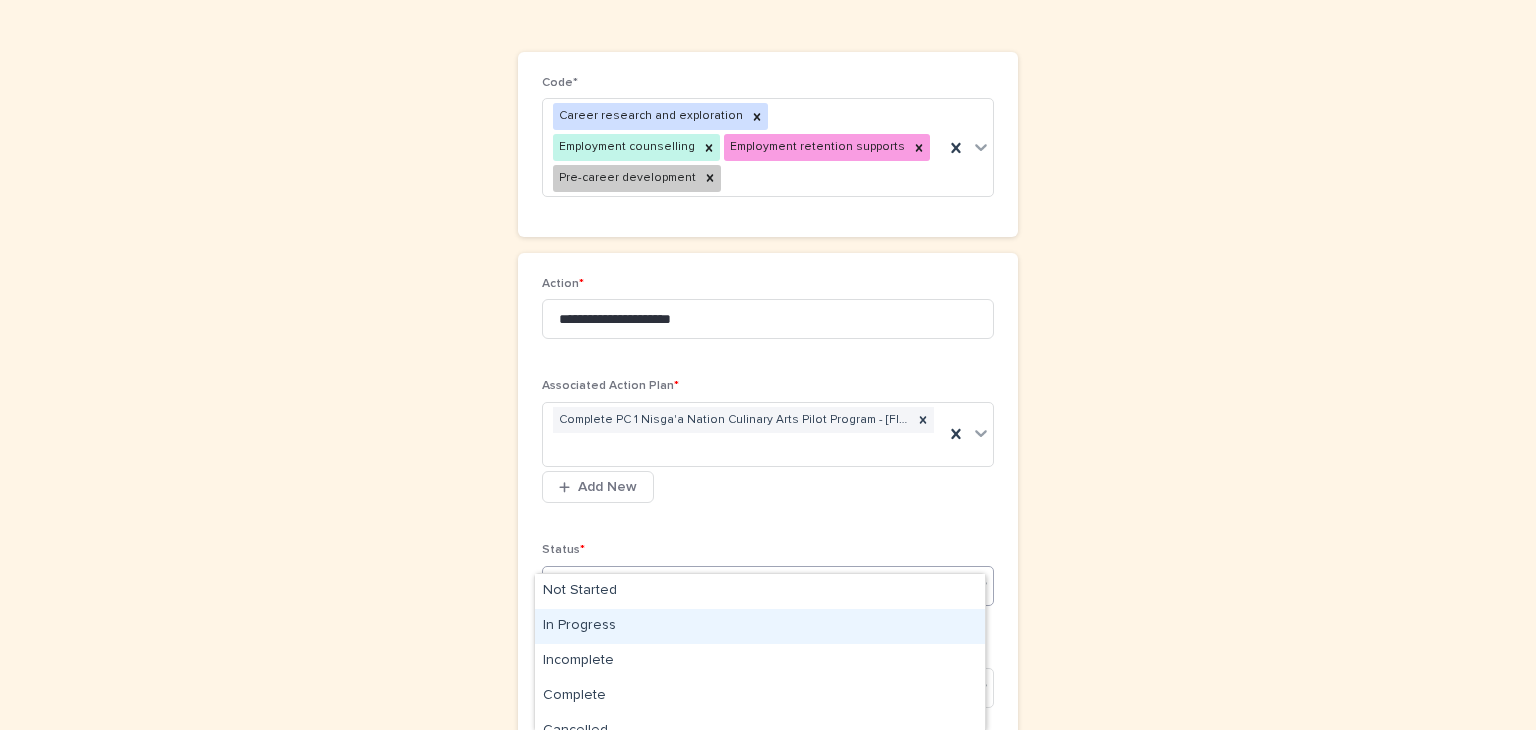 click on "In Progress" at bounding box center [760, 626] 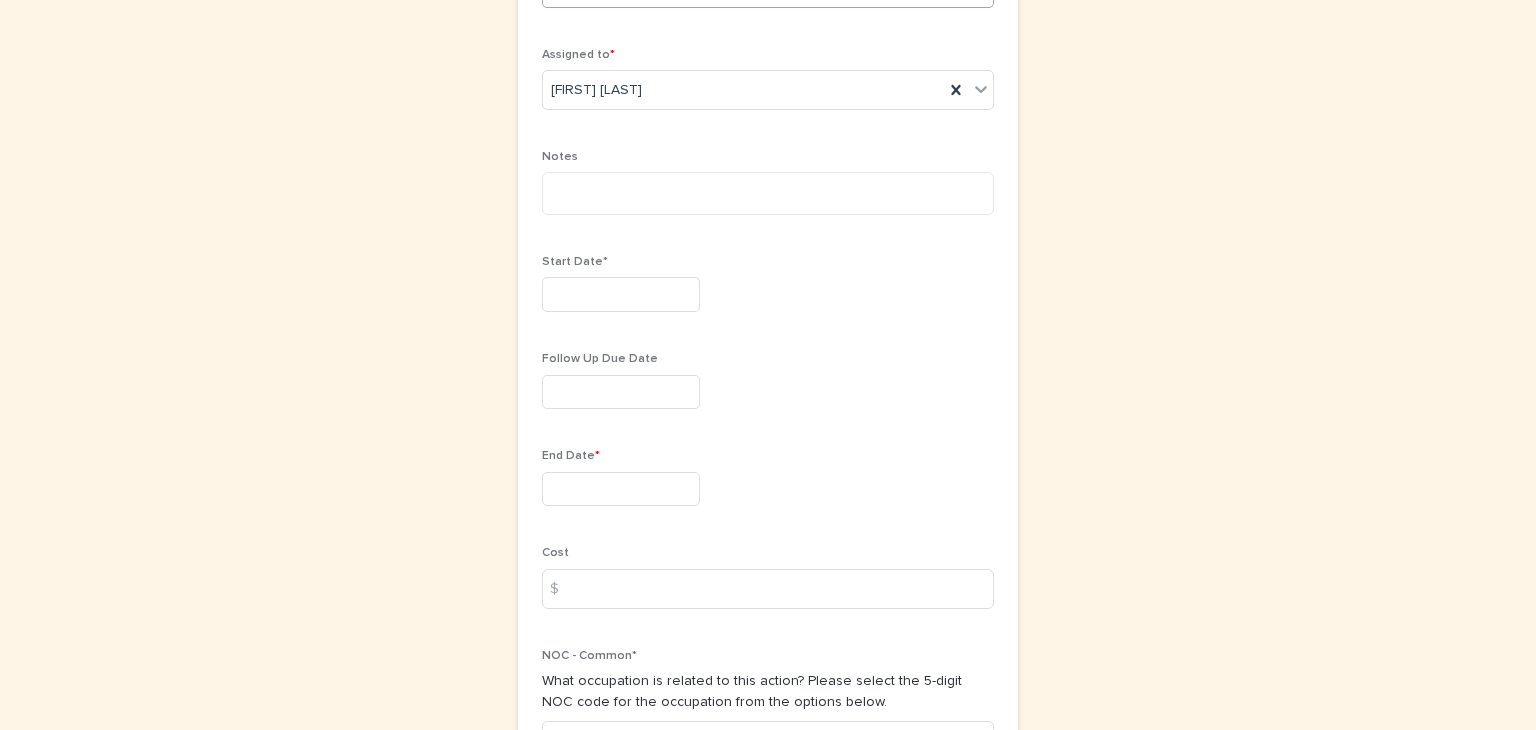 scroll, scrollTop: 728, scrollLeft: 0, axis: vertical 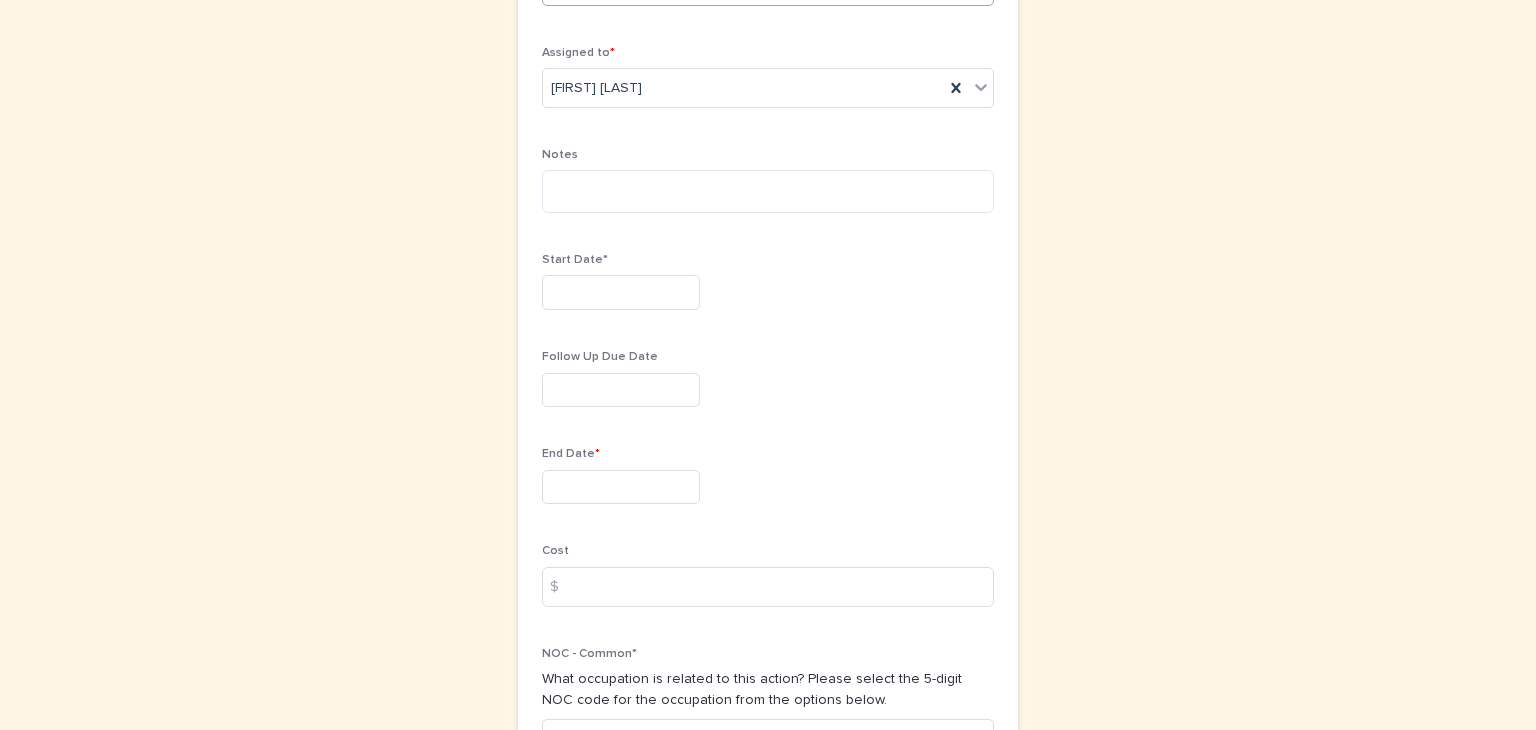 click at bounding box center (621, 292) 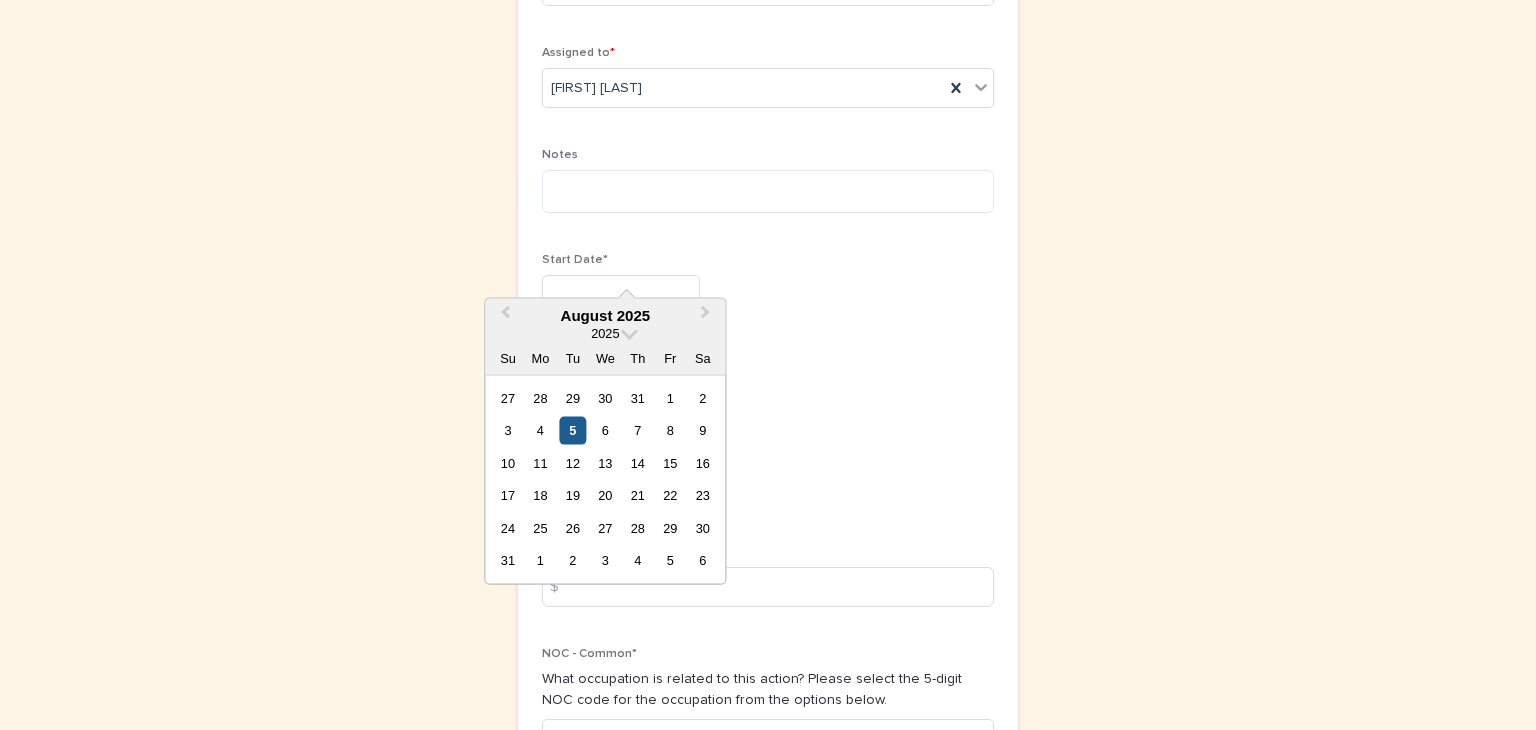 click on "5" at bounding box center [572, 430] 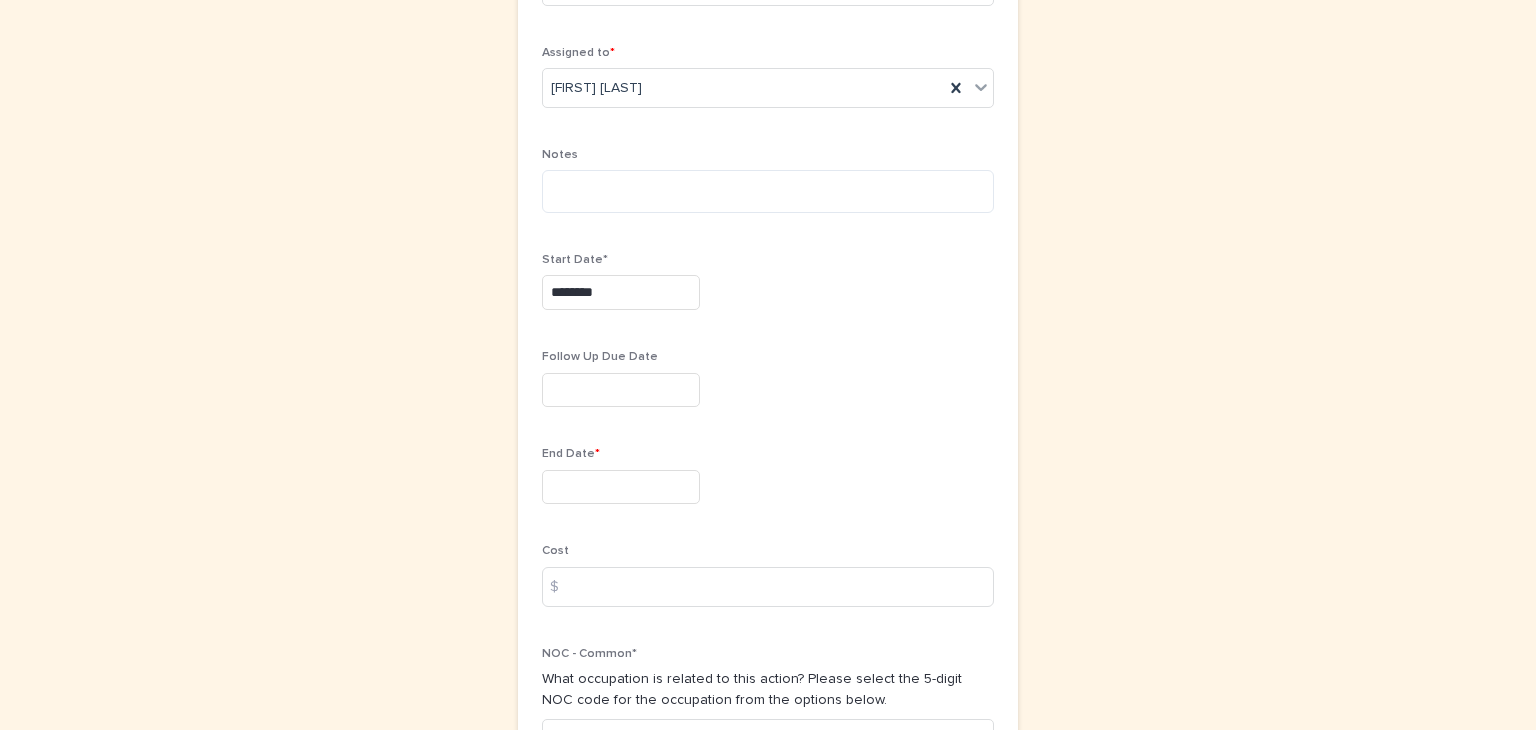 click at bounding box center (621, 487) 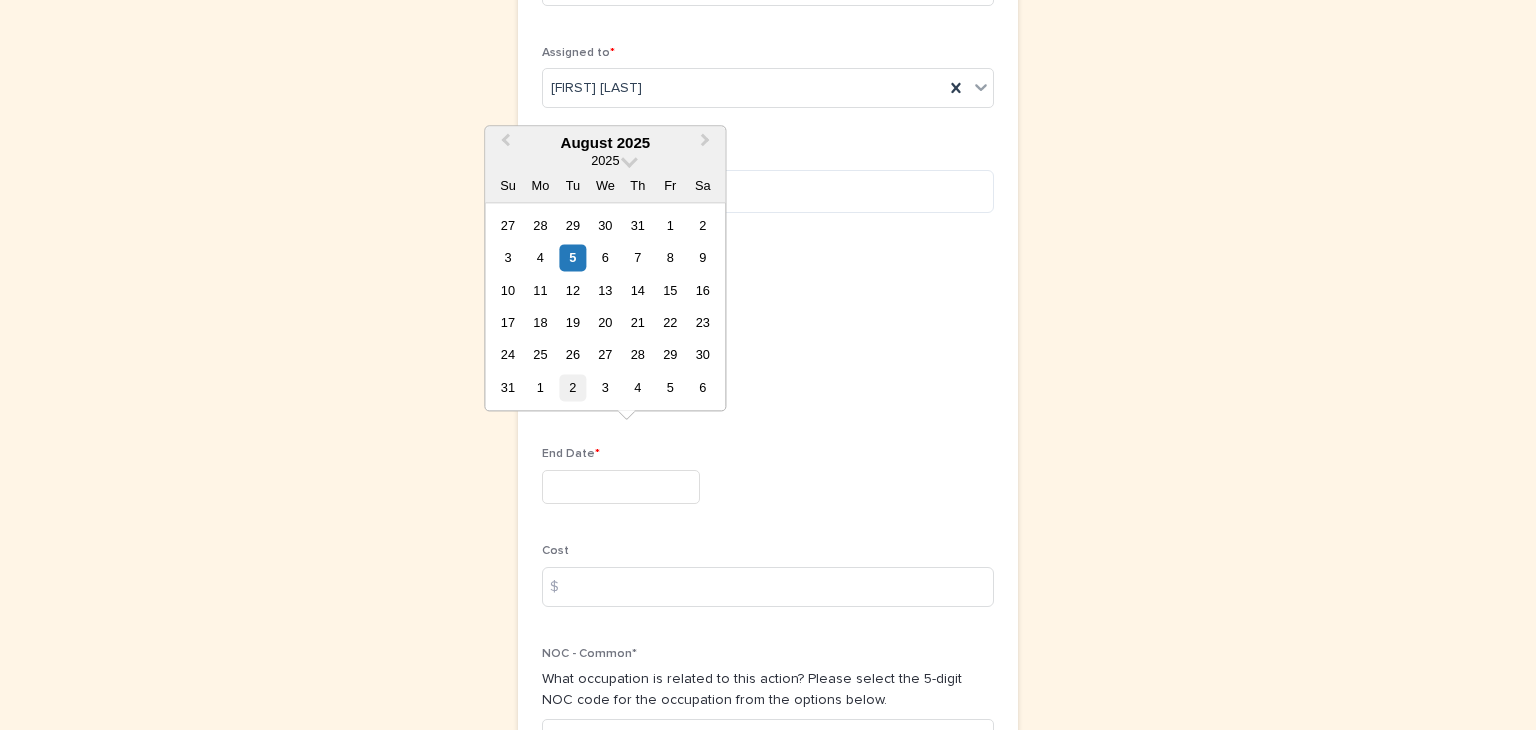 click on "2" at bounding box center [572, 387] 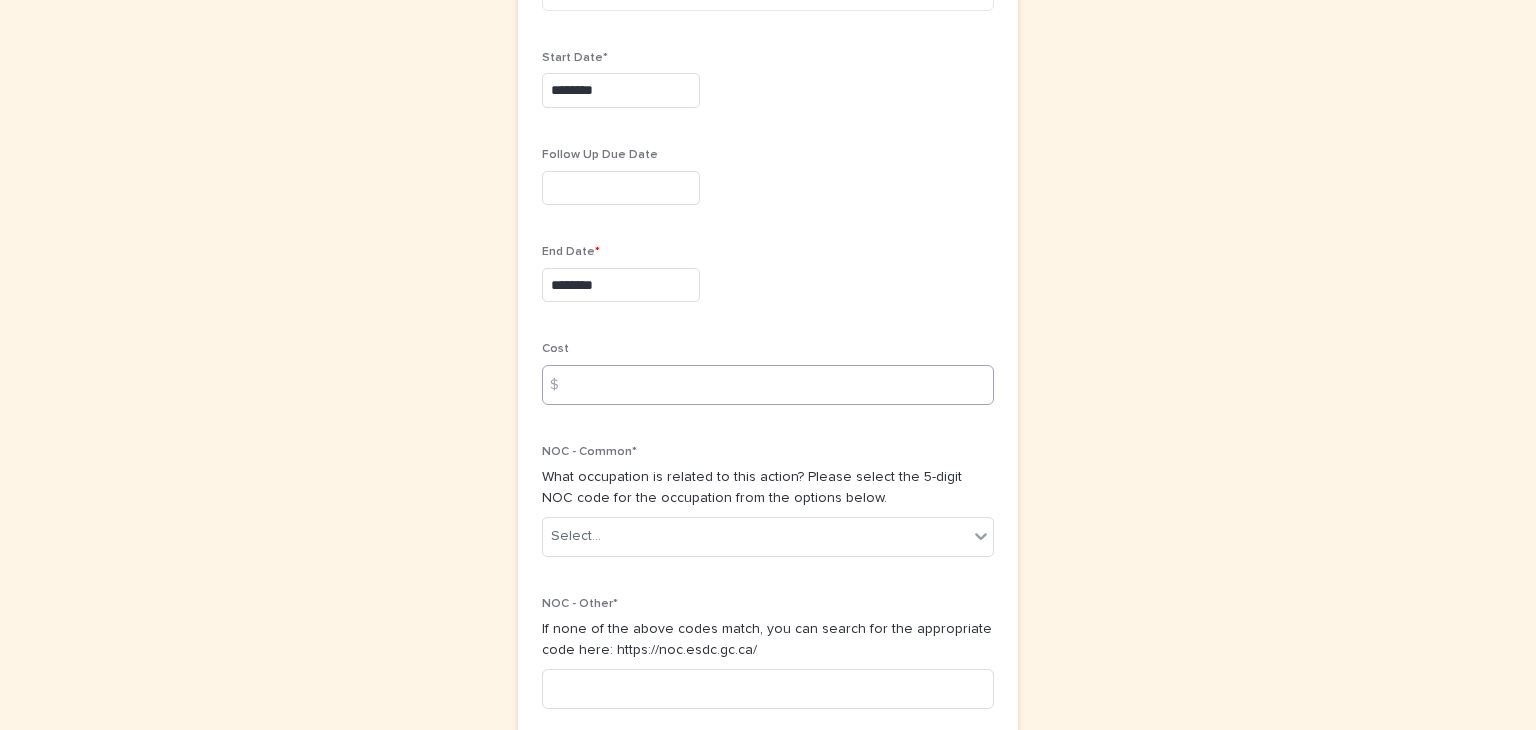 scroll, scrollTop: 931, scrollLeft: 0, axis: vertical 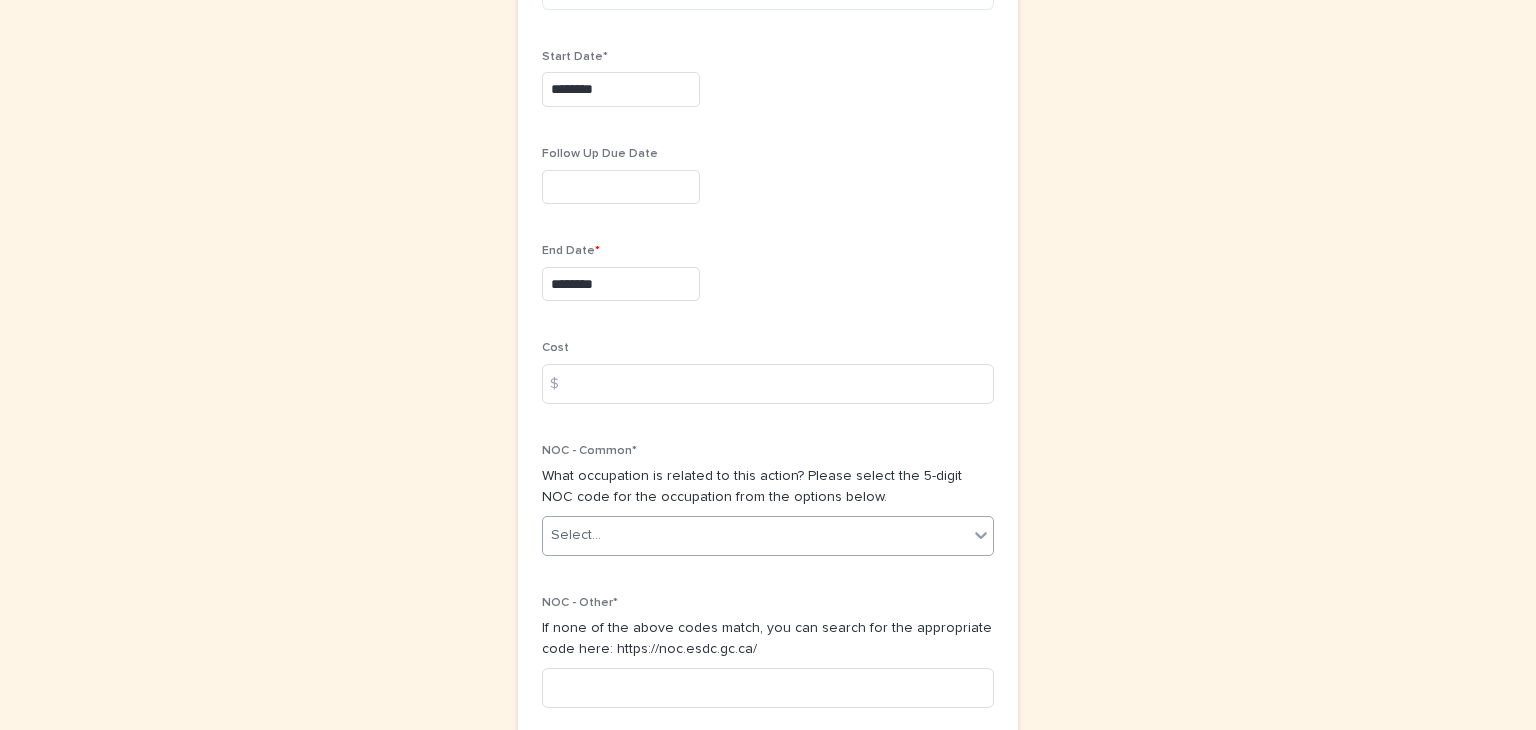 click 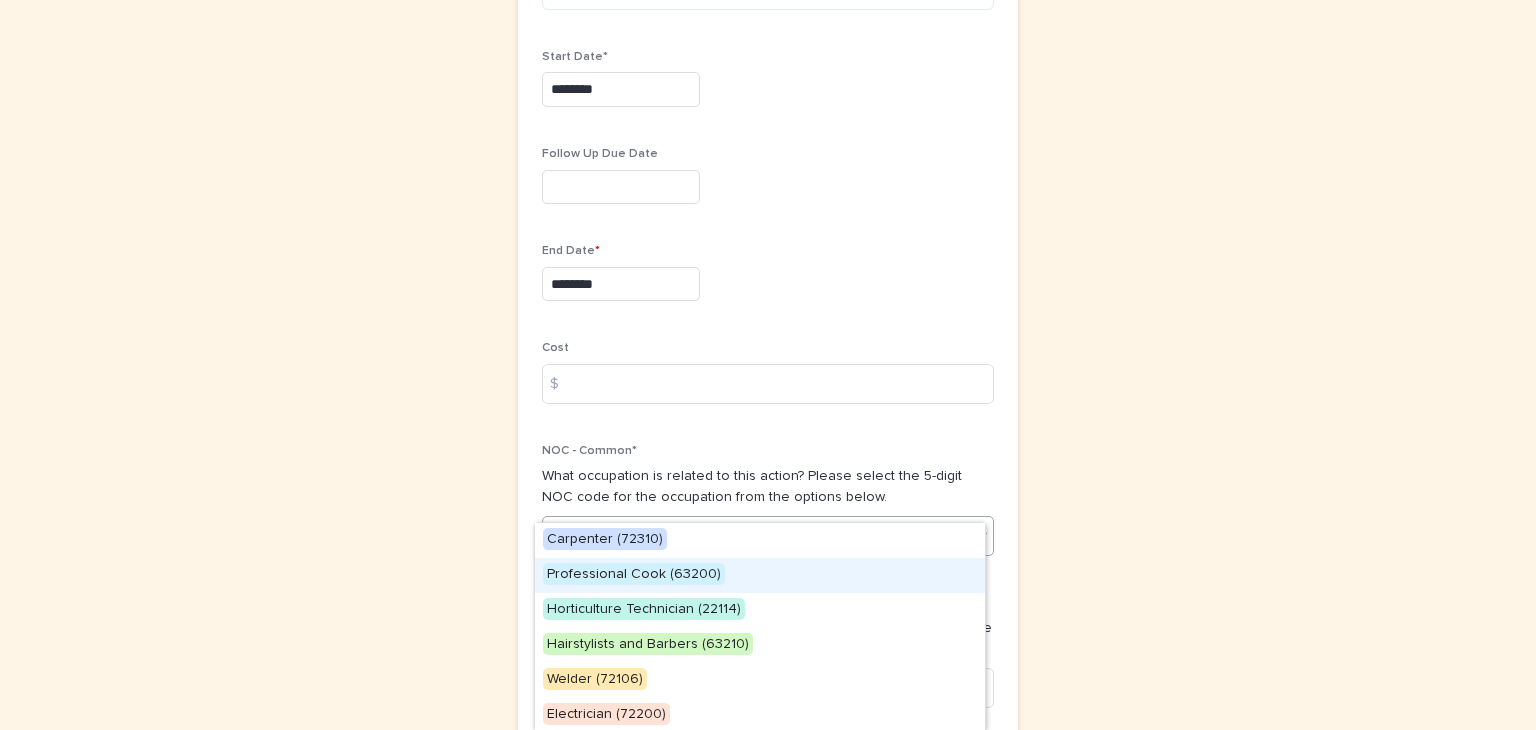 click on "Professional Cook (63200)" at bounding box center [634, 574] 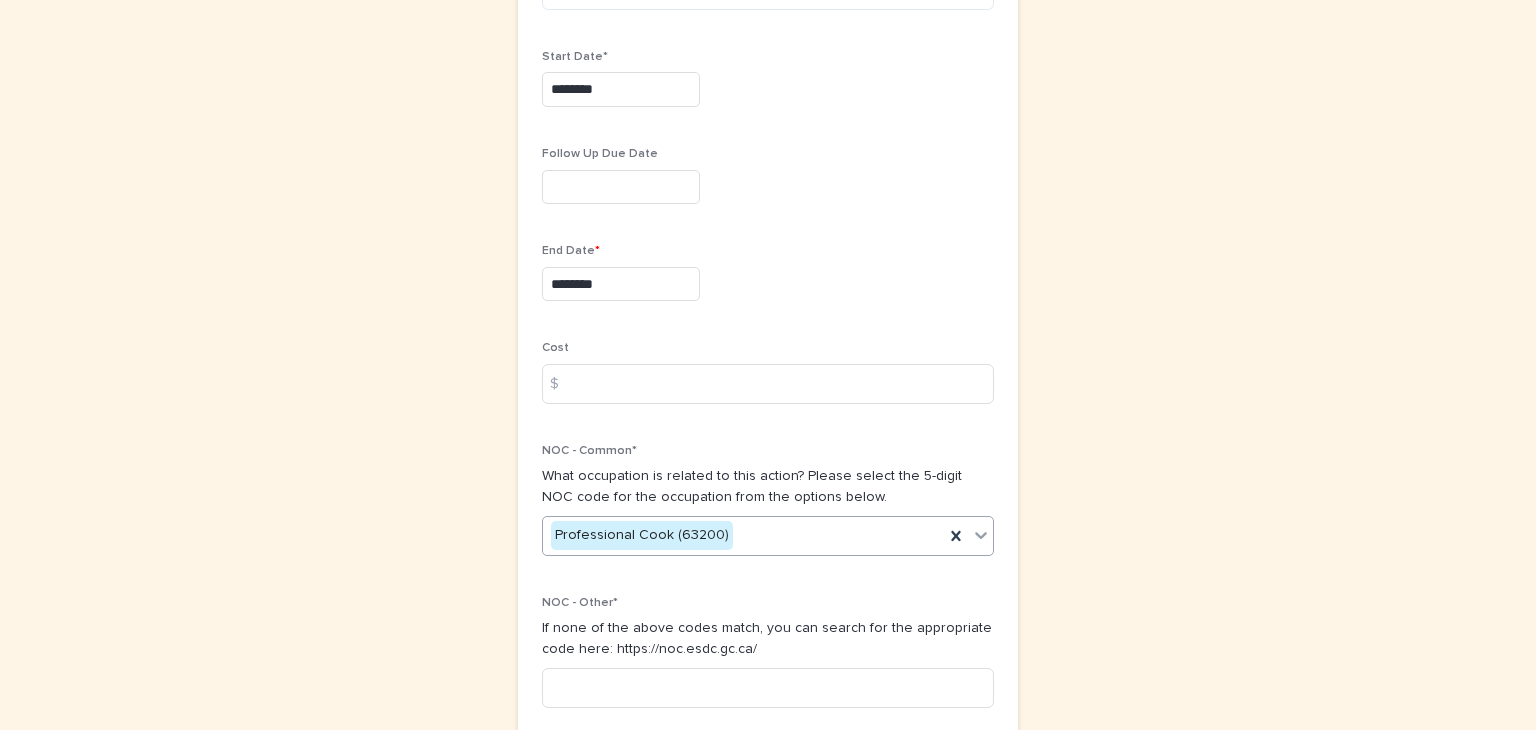 scroll, scrollTop: 1063, scrollLeft: 0, axis: vertical 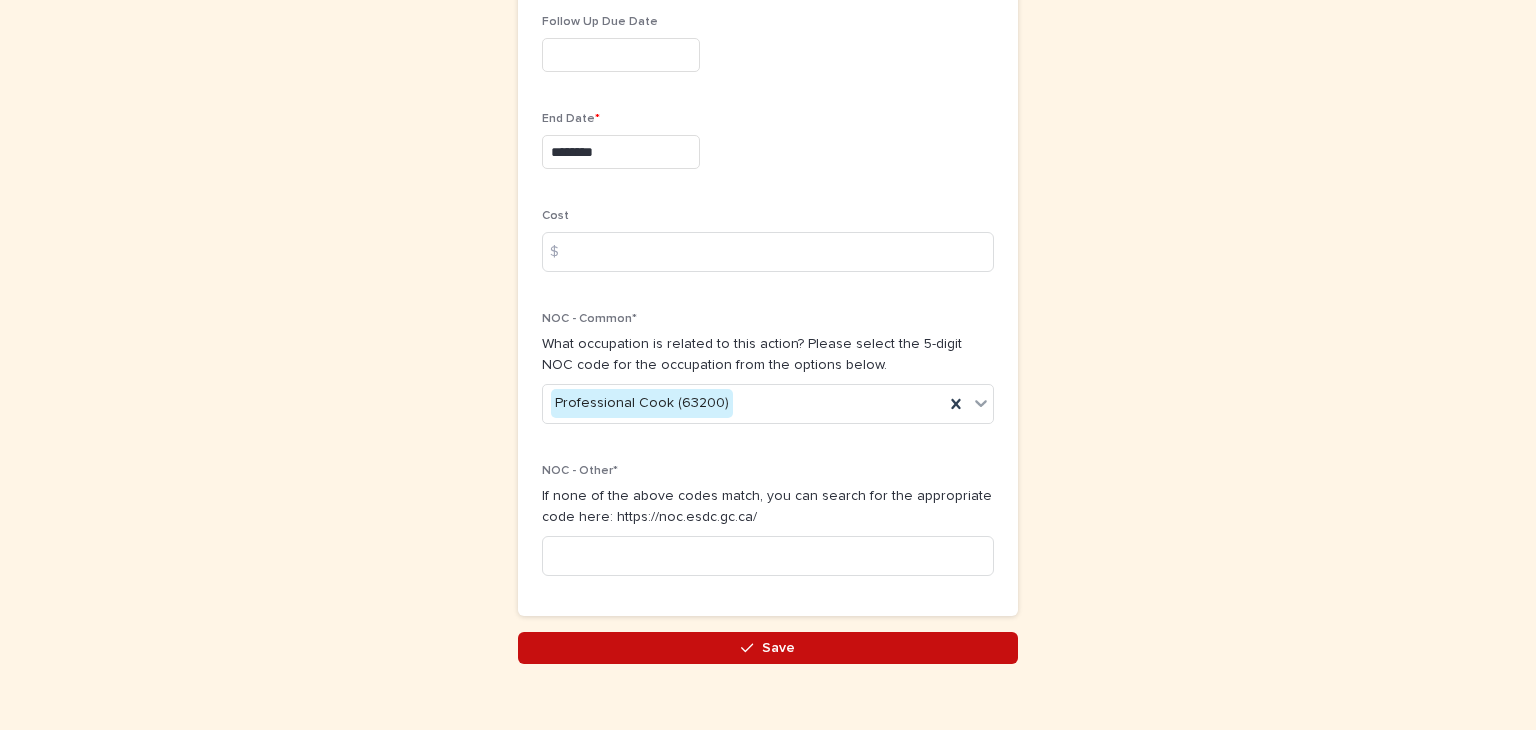 click on "Save" at bounding box center (778, 648) 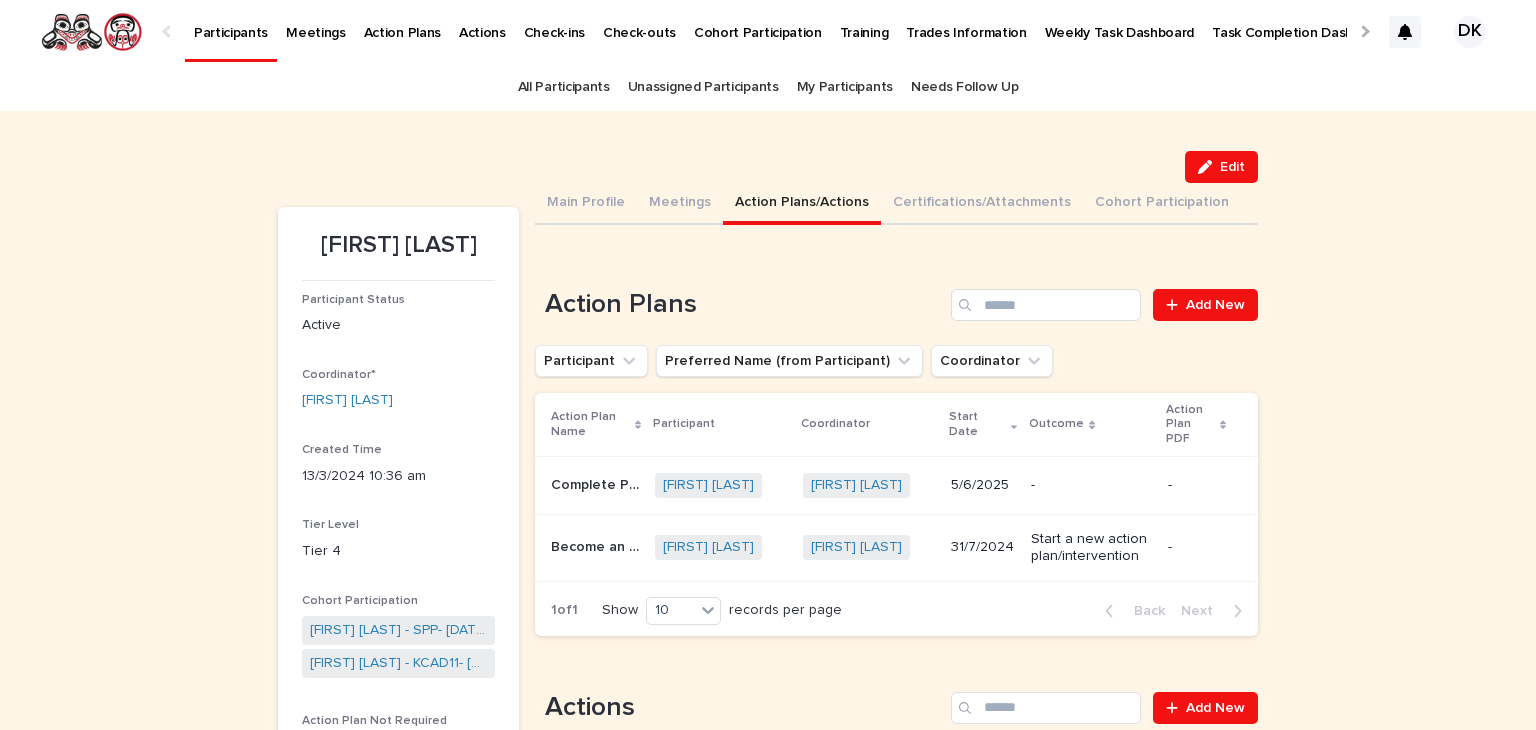 scroll, scrollTop: 230, scrollLeft: 0, axis: vertical 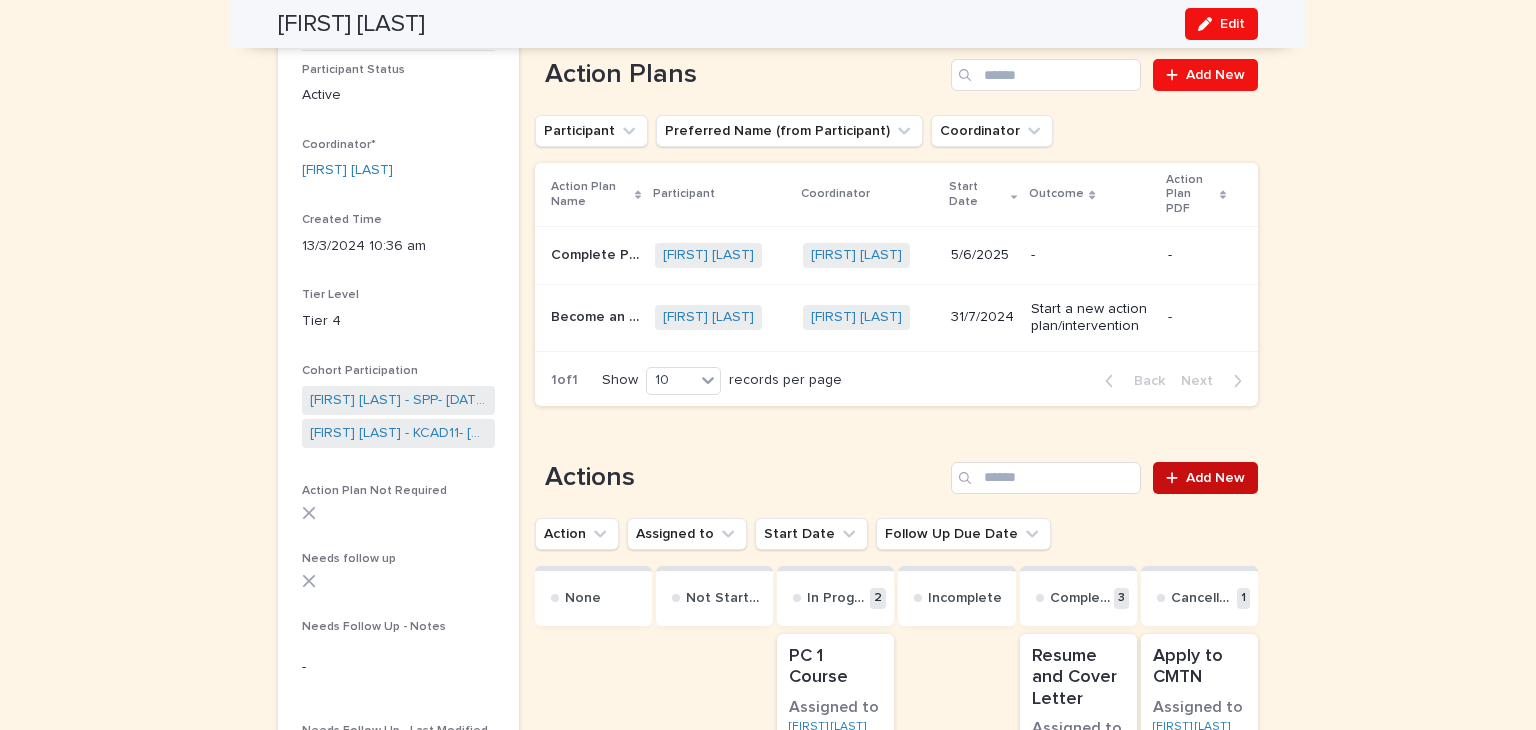 click on "Add New" at bounding box center [1215, 478] 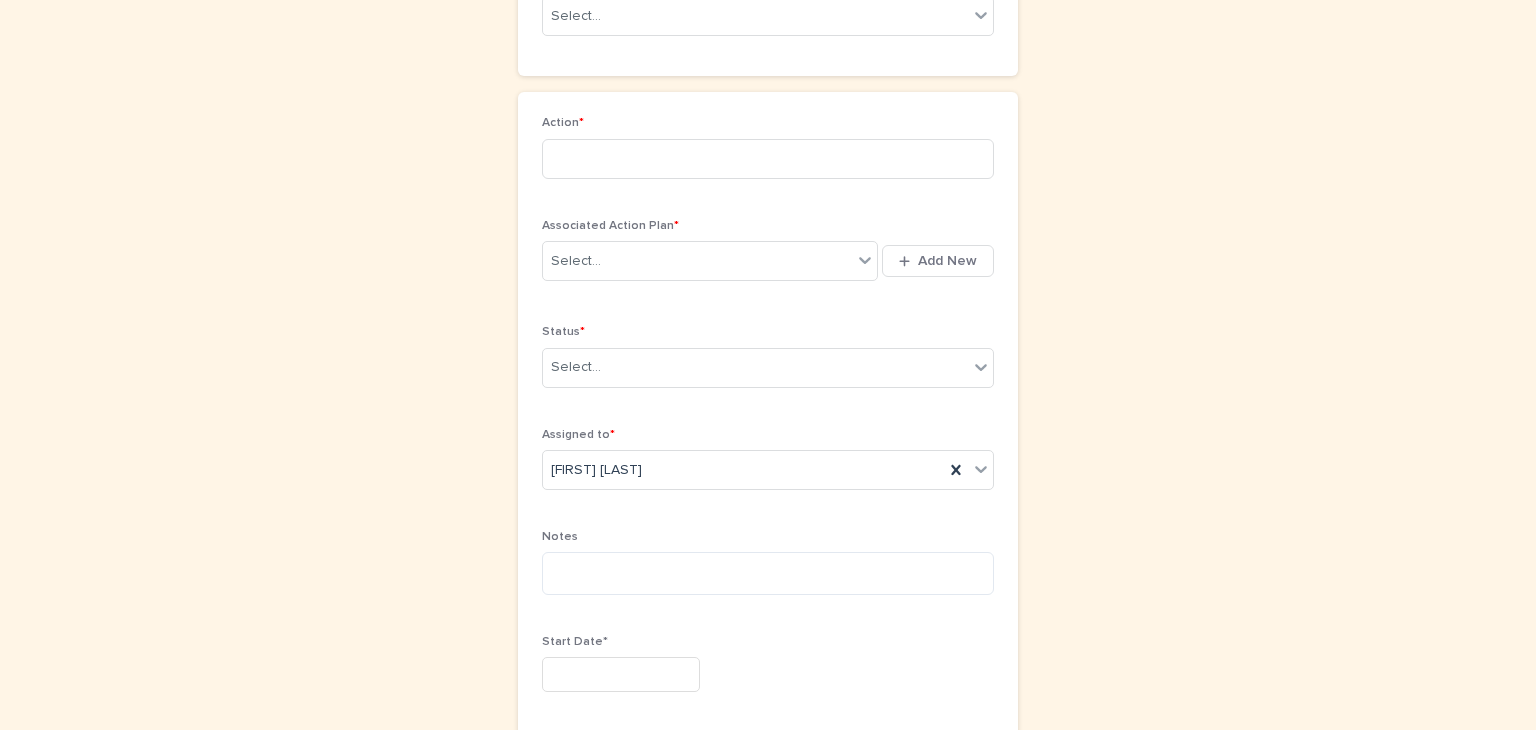 scroll, scrollTop: 0, scrollLeft: 0, axis: both 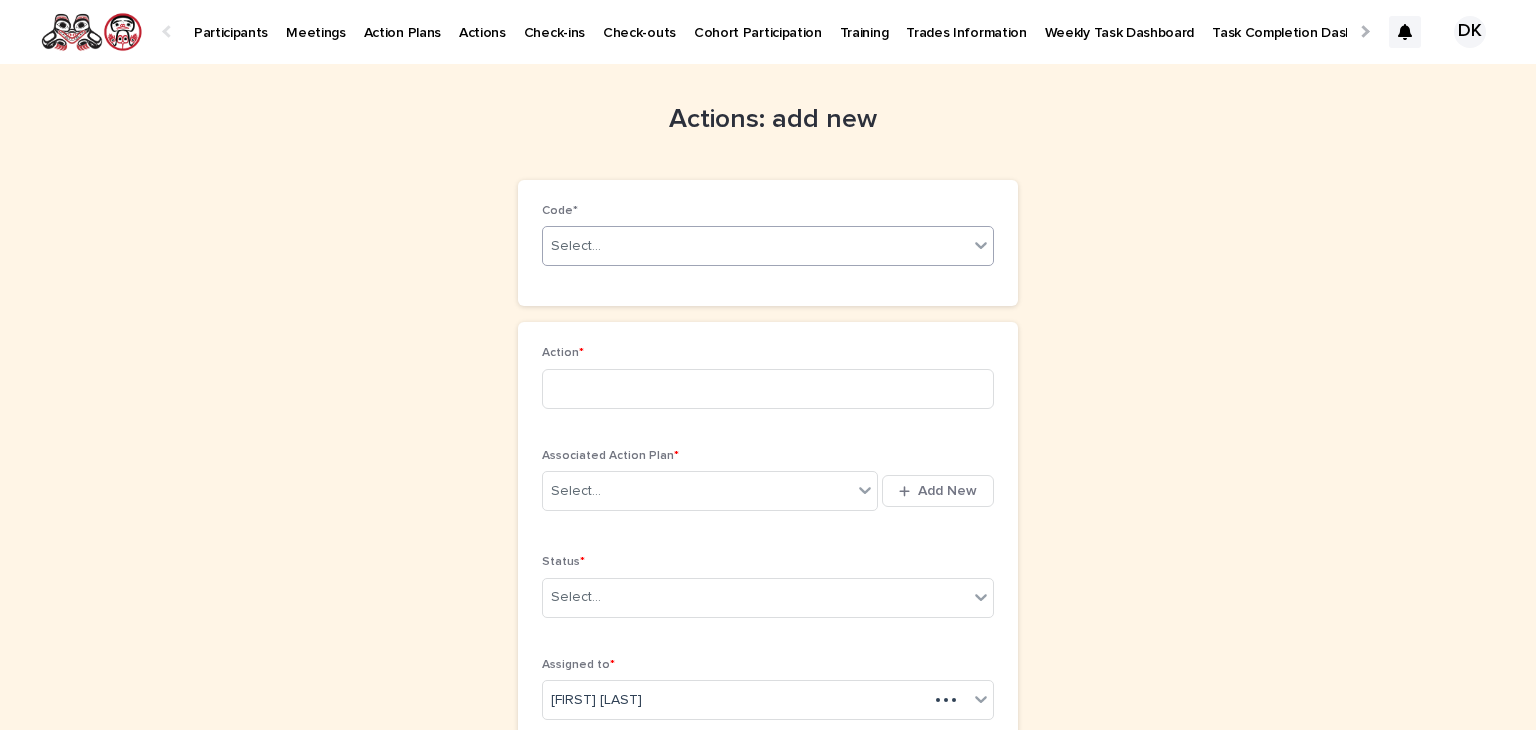 click 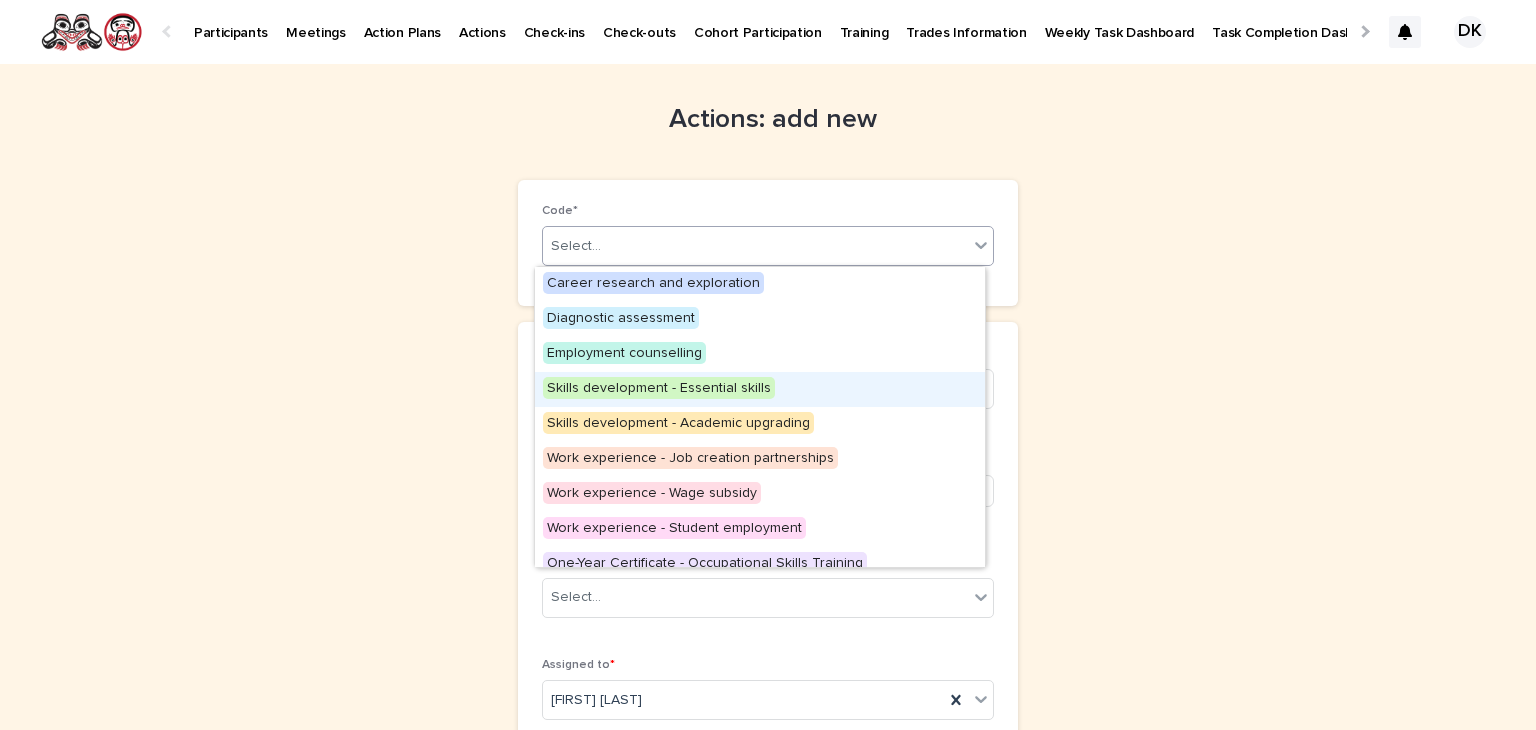 click on "Skills development - Essential skills" at bounding box center [659, 388] 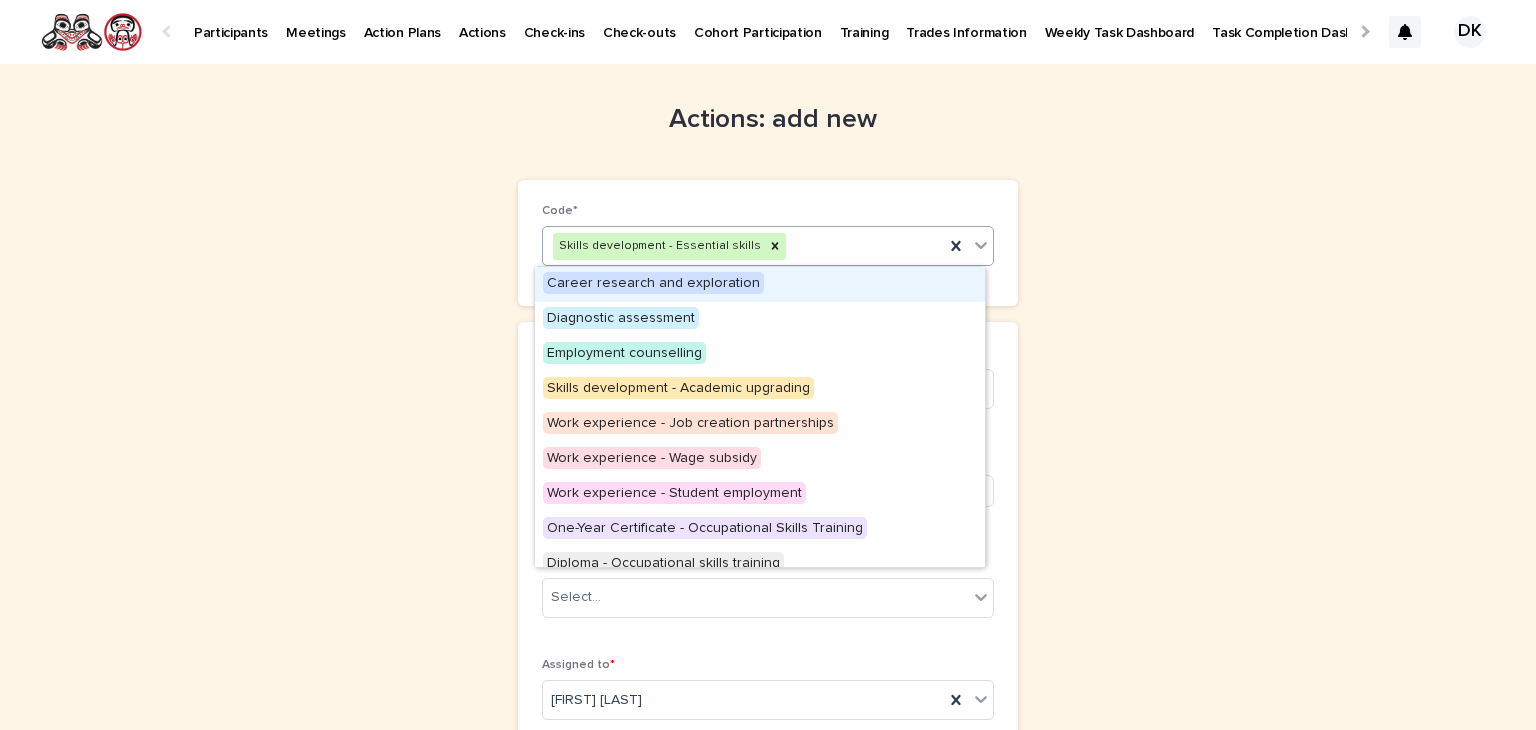 click 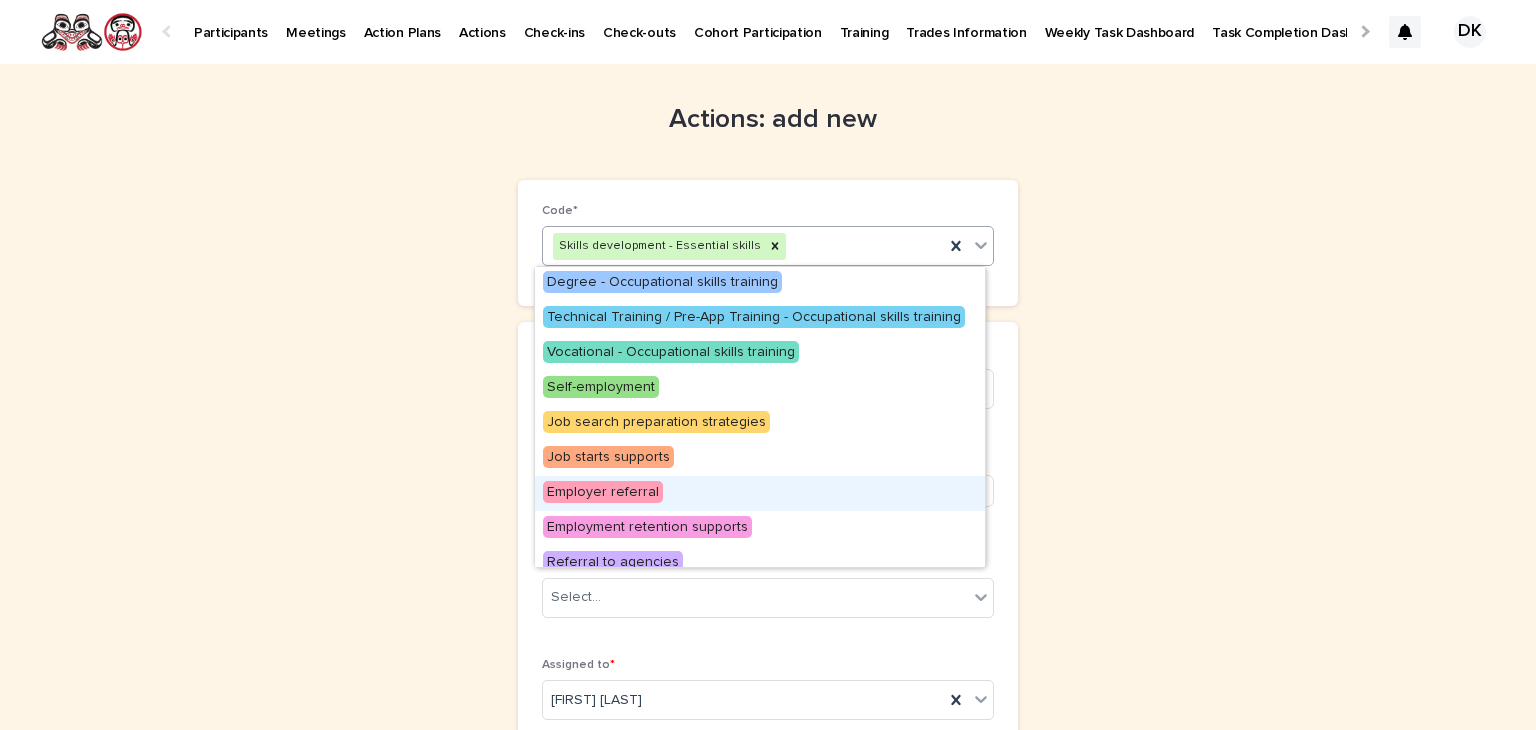 scroll, scrollTop: 364, scrollLeft: 0, axis: vertical 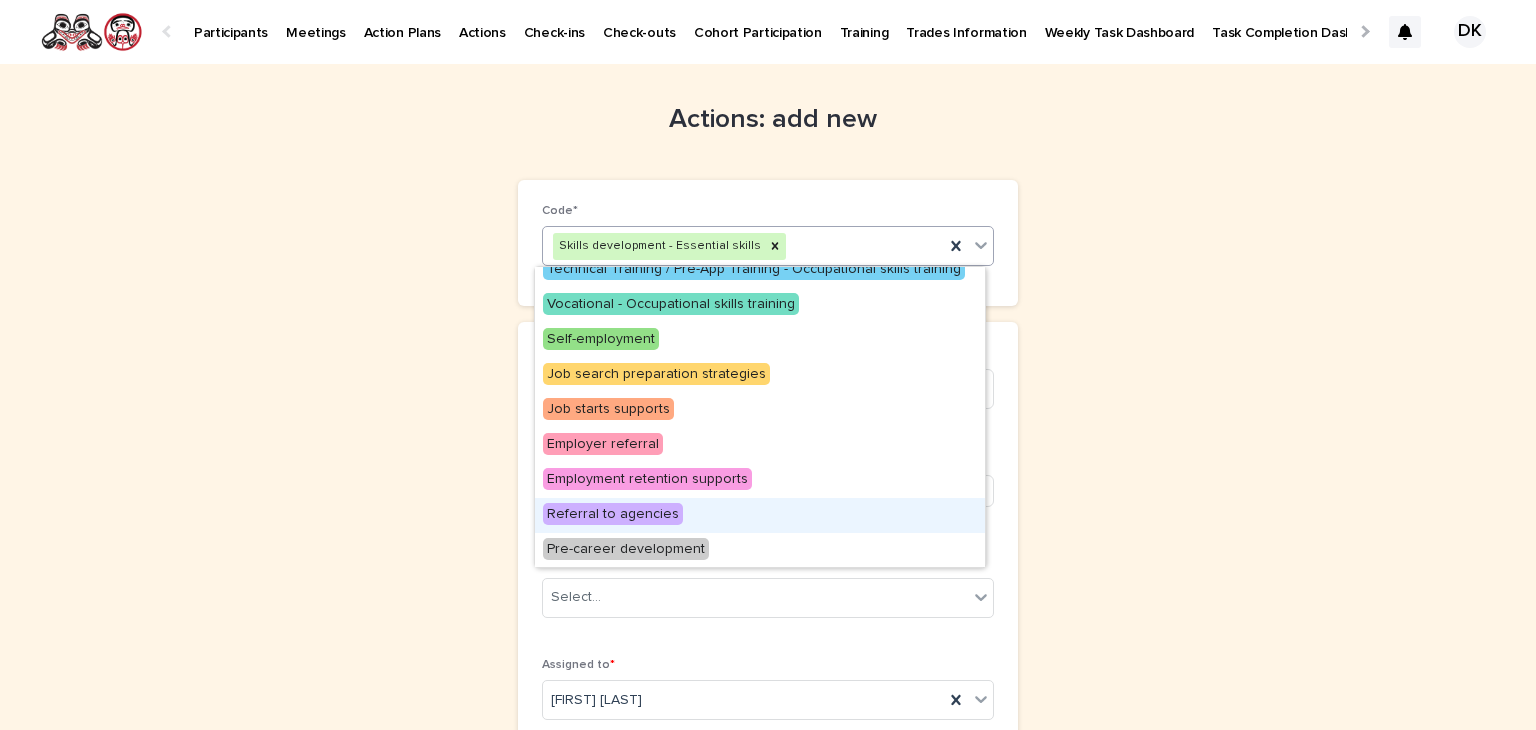 click on "Referral to agencies" at bounding box center [613, 514] 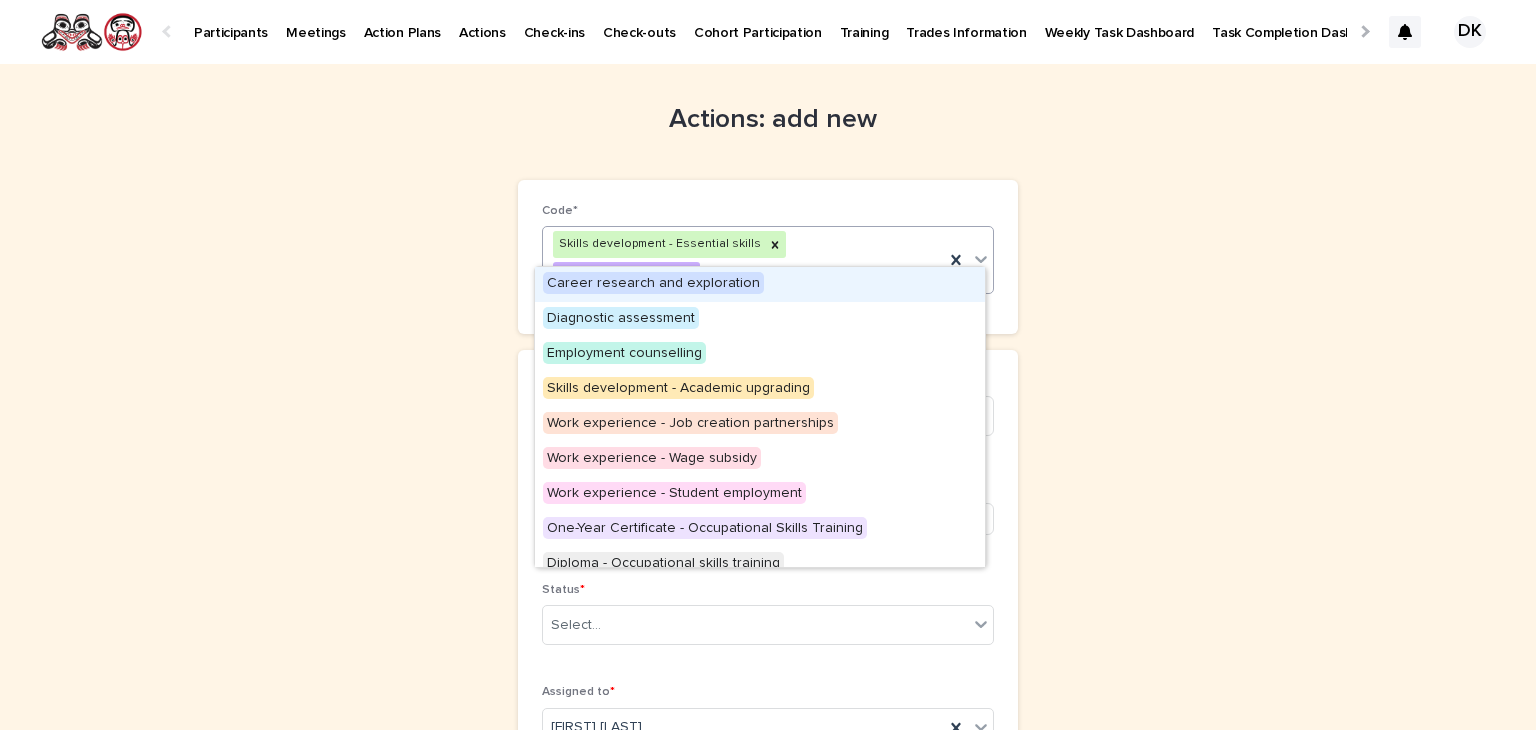 click 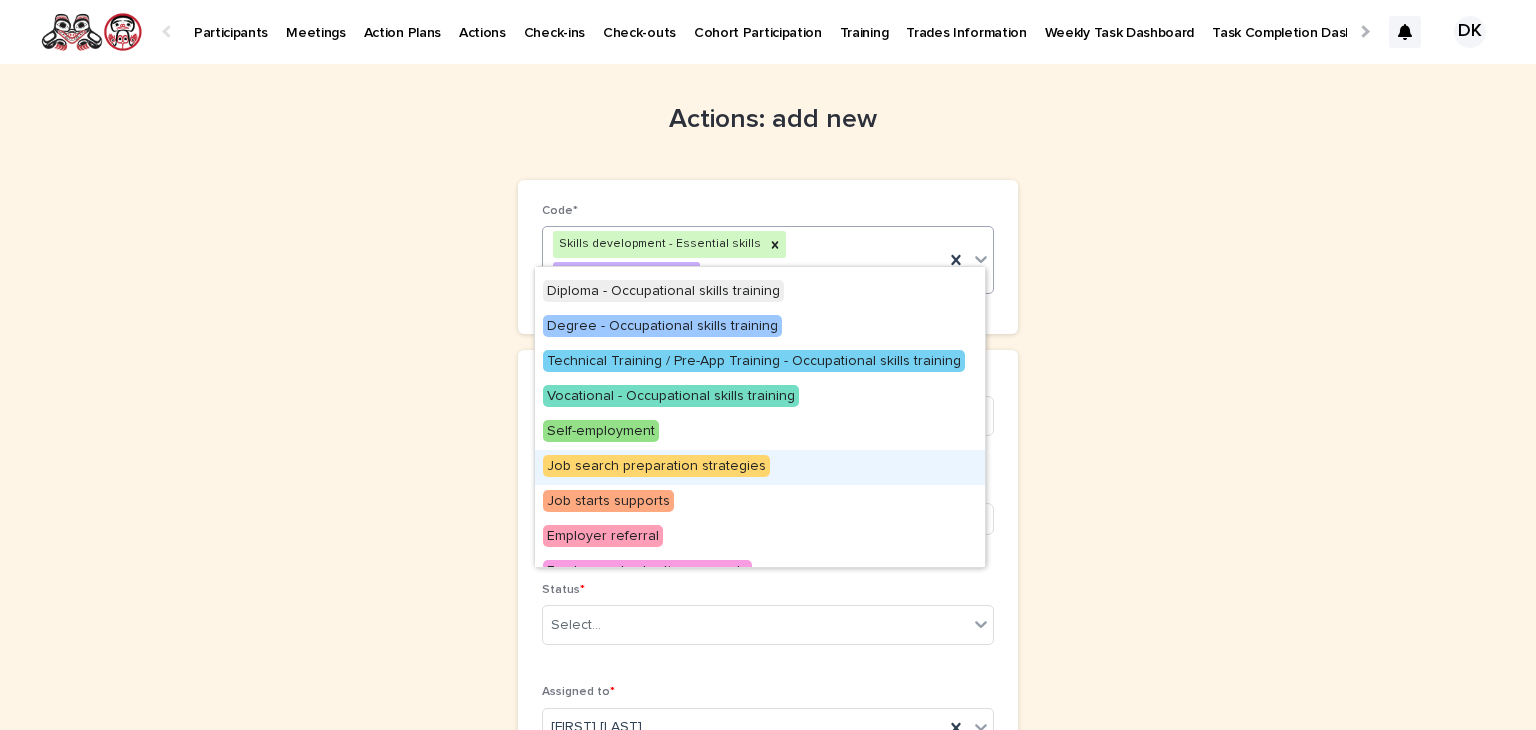 scroll, scrollTop: 272, scrollLeft: 0, axis: vertical 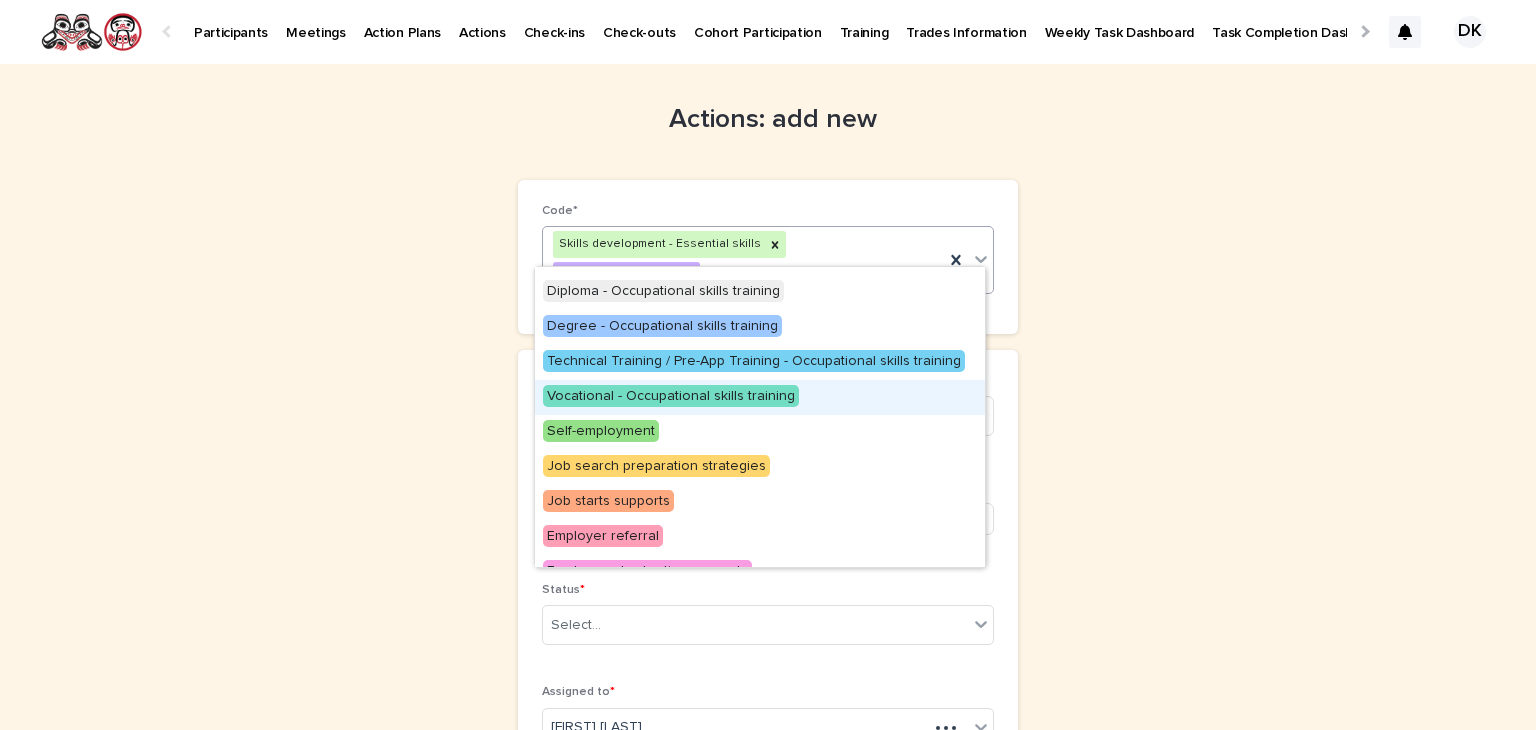 click on "Vocational - Occupational skills training" at bounding box center [671, 396] 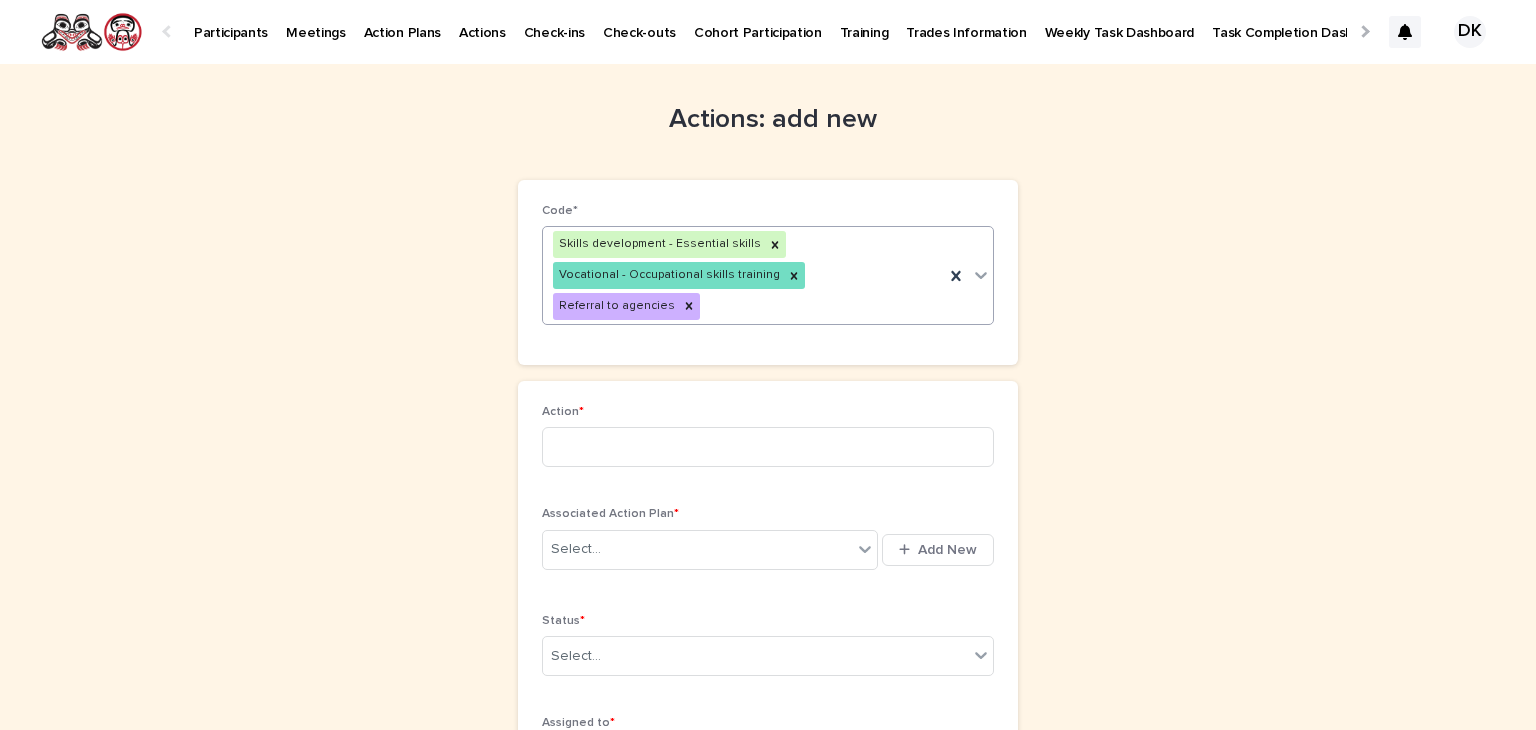 click 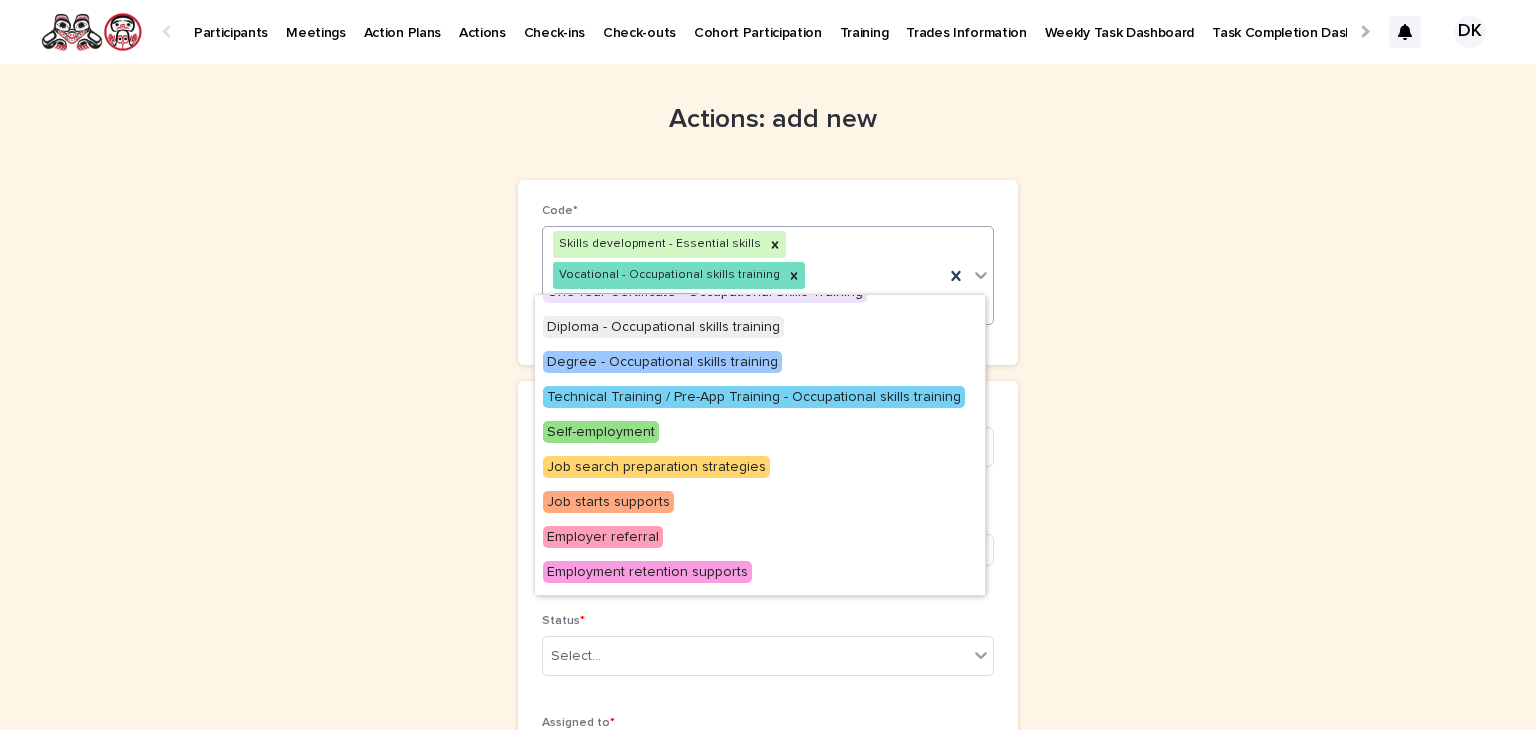 scroll, scrollTop: 295, scrollLeft: 0, axis: vertical 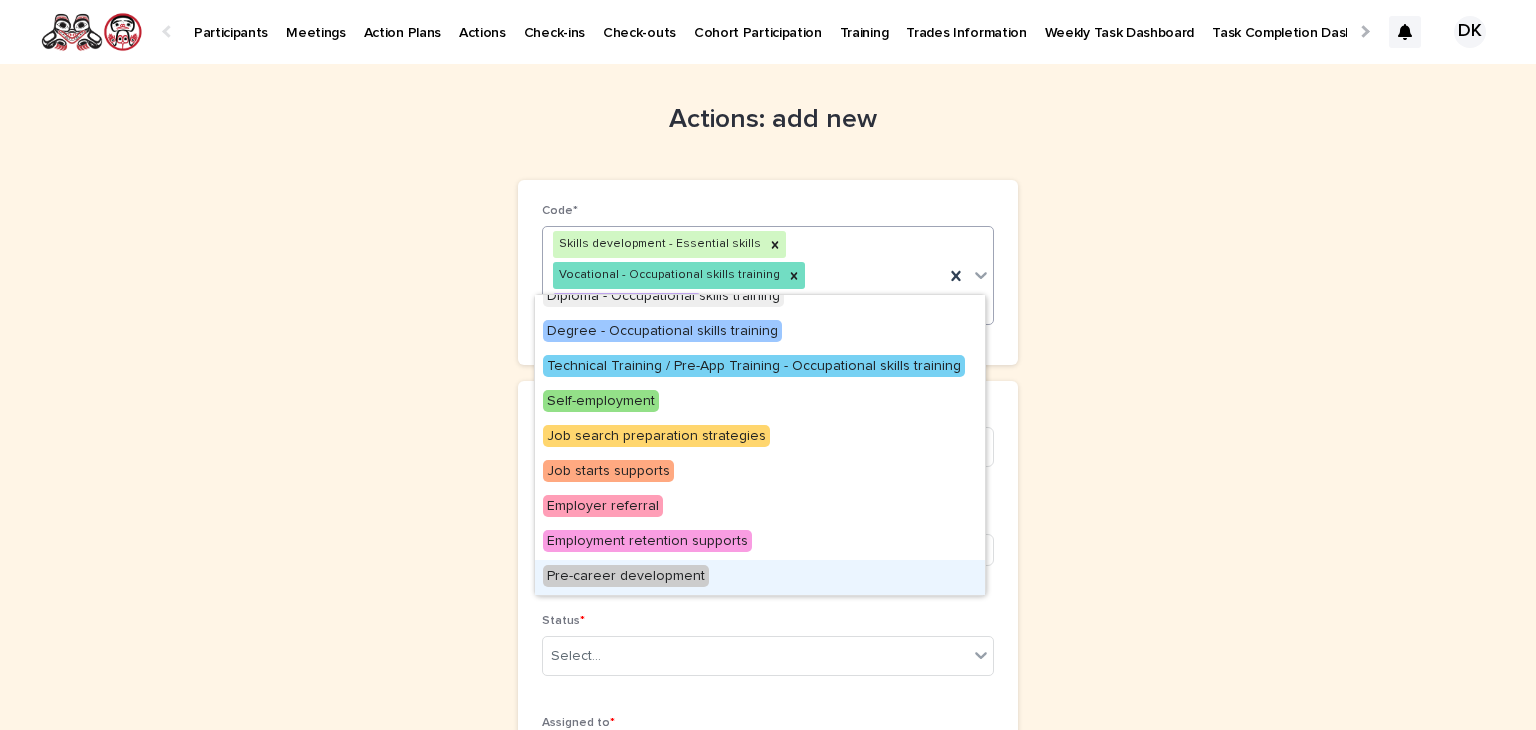 click on "Pre-career development" at bounding box center (760, 577) 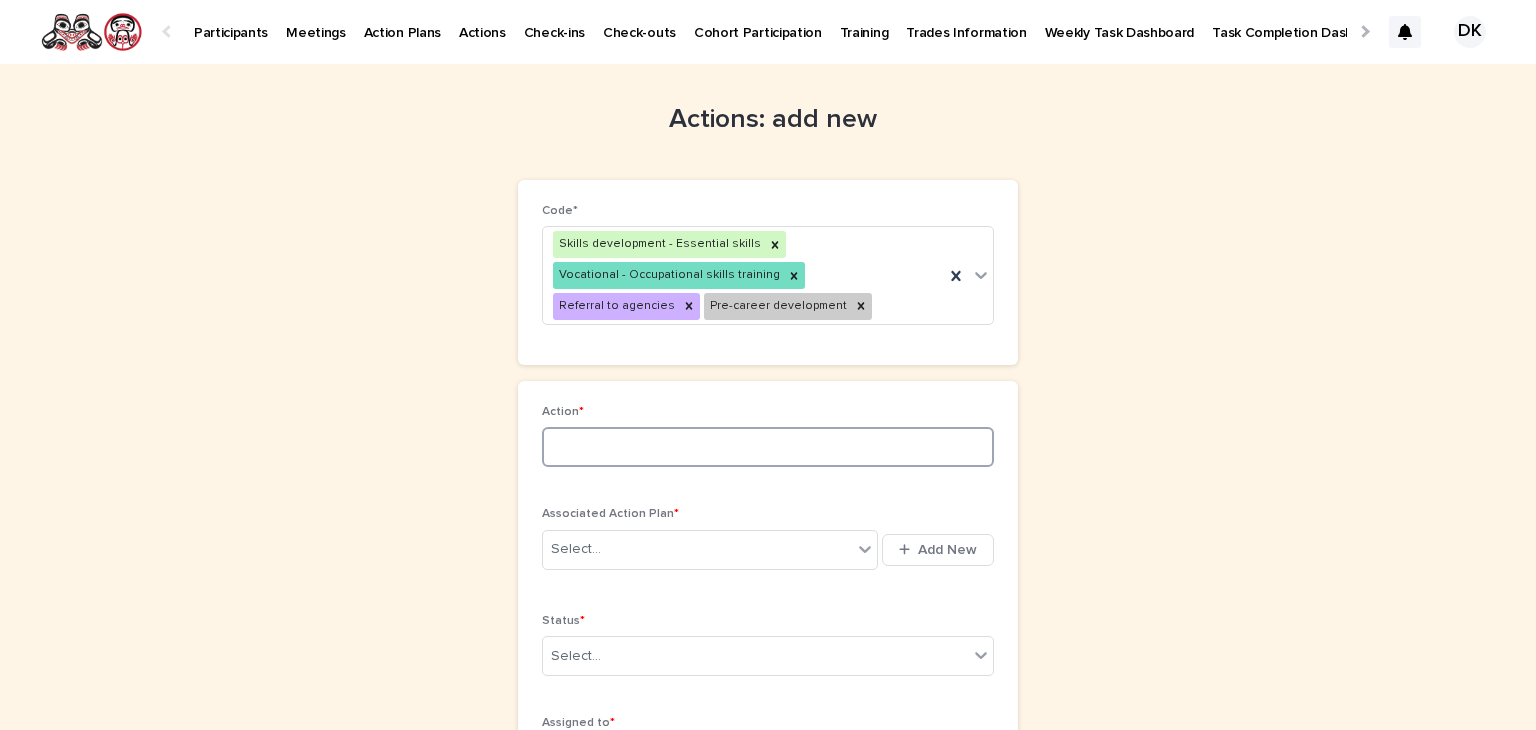 click at bounding box center [768, 447] 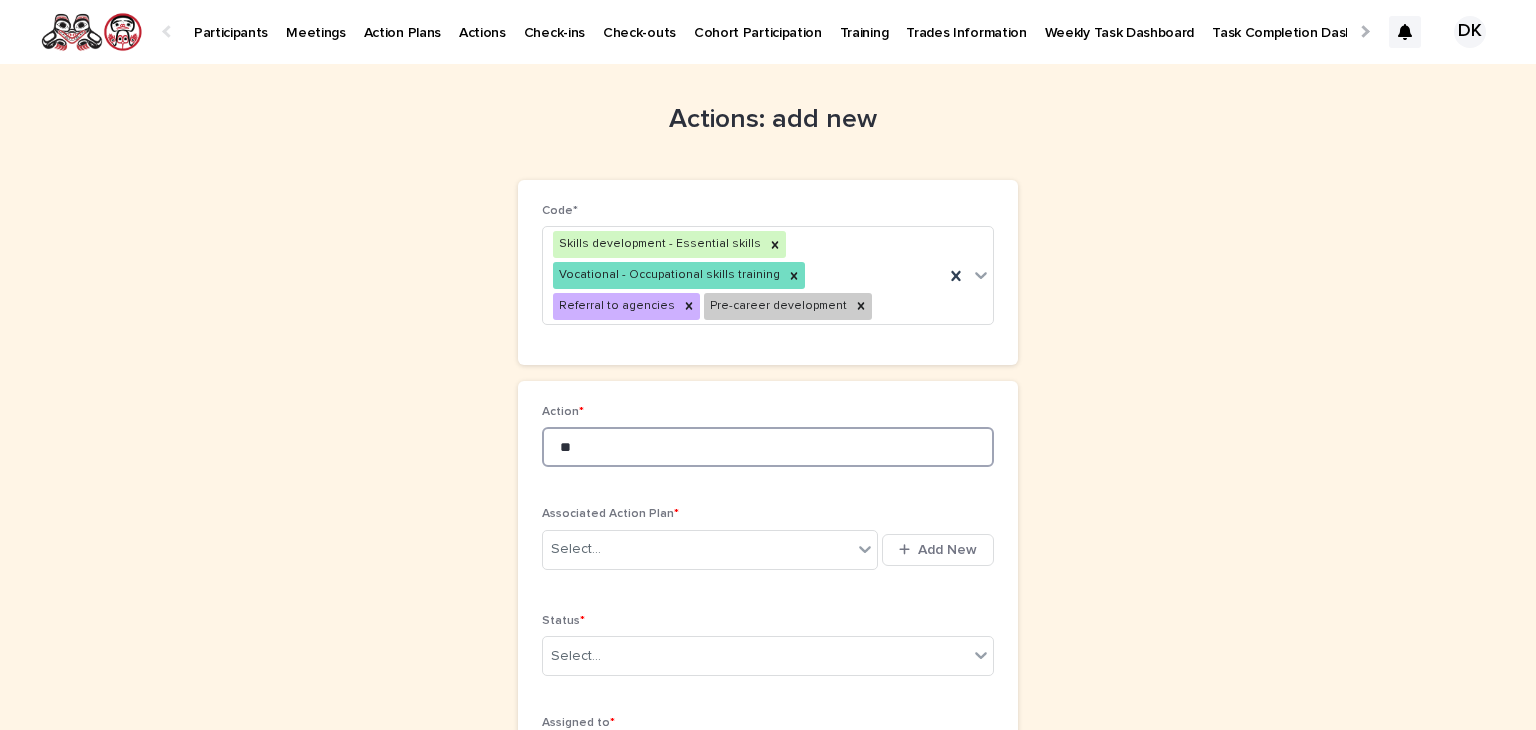 type on "*" 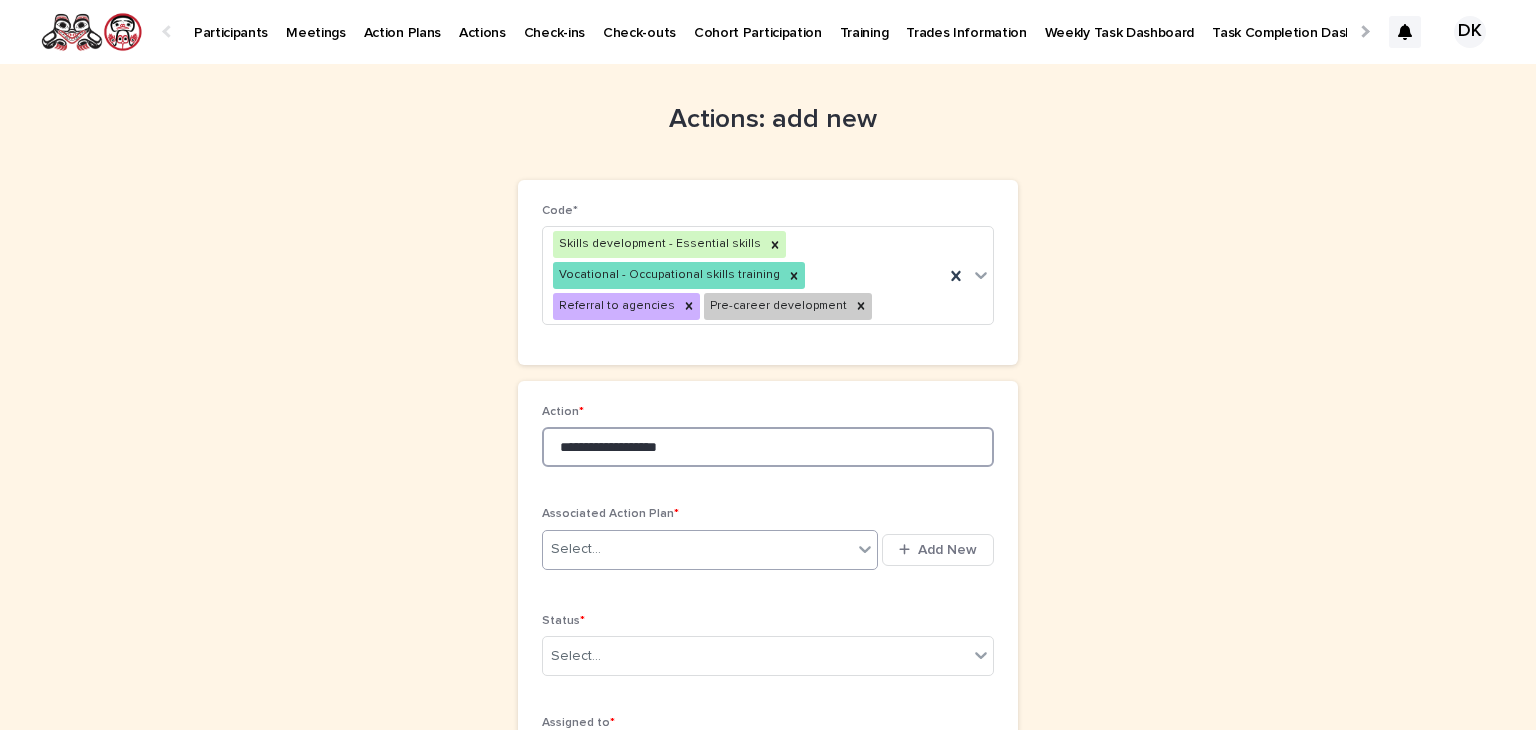 type on "**********" 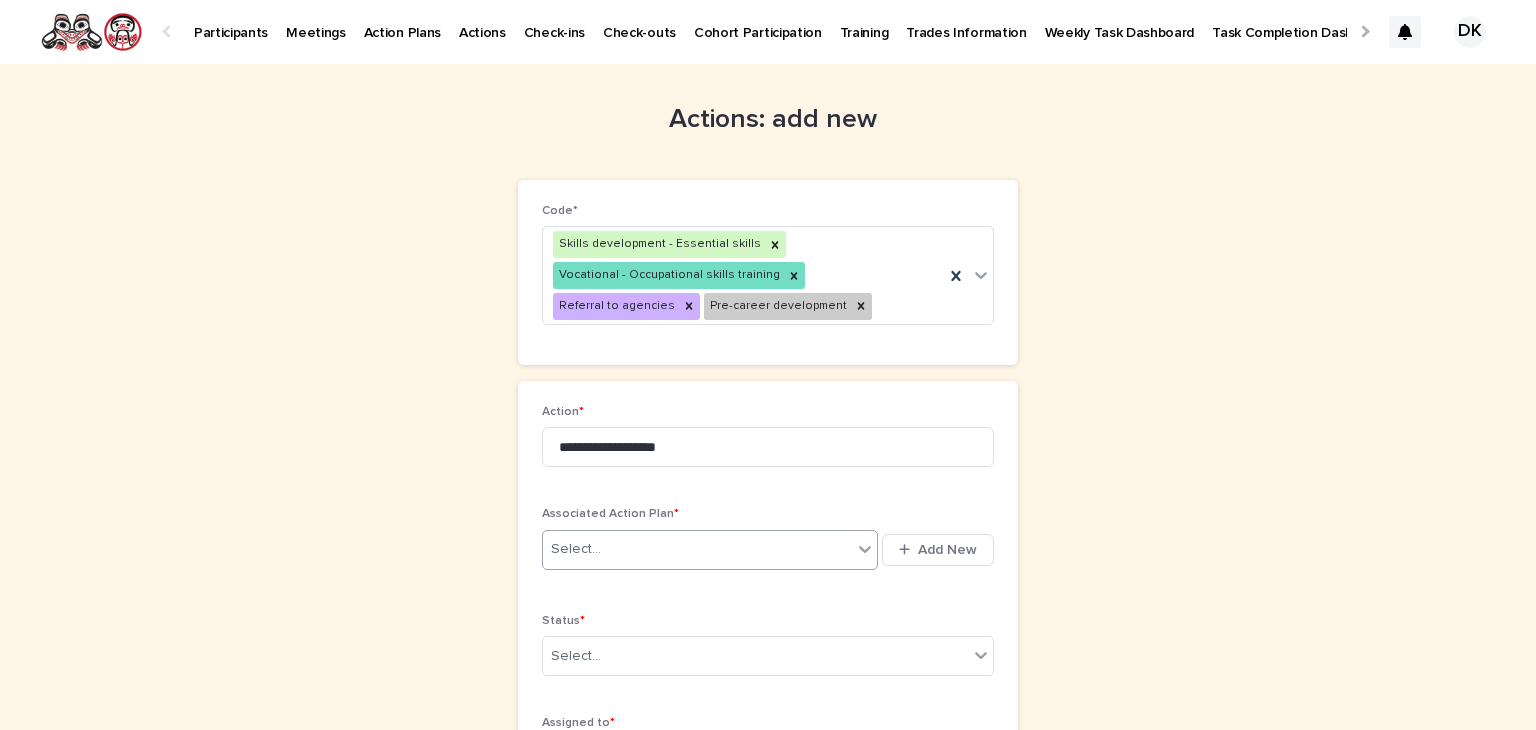 click 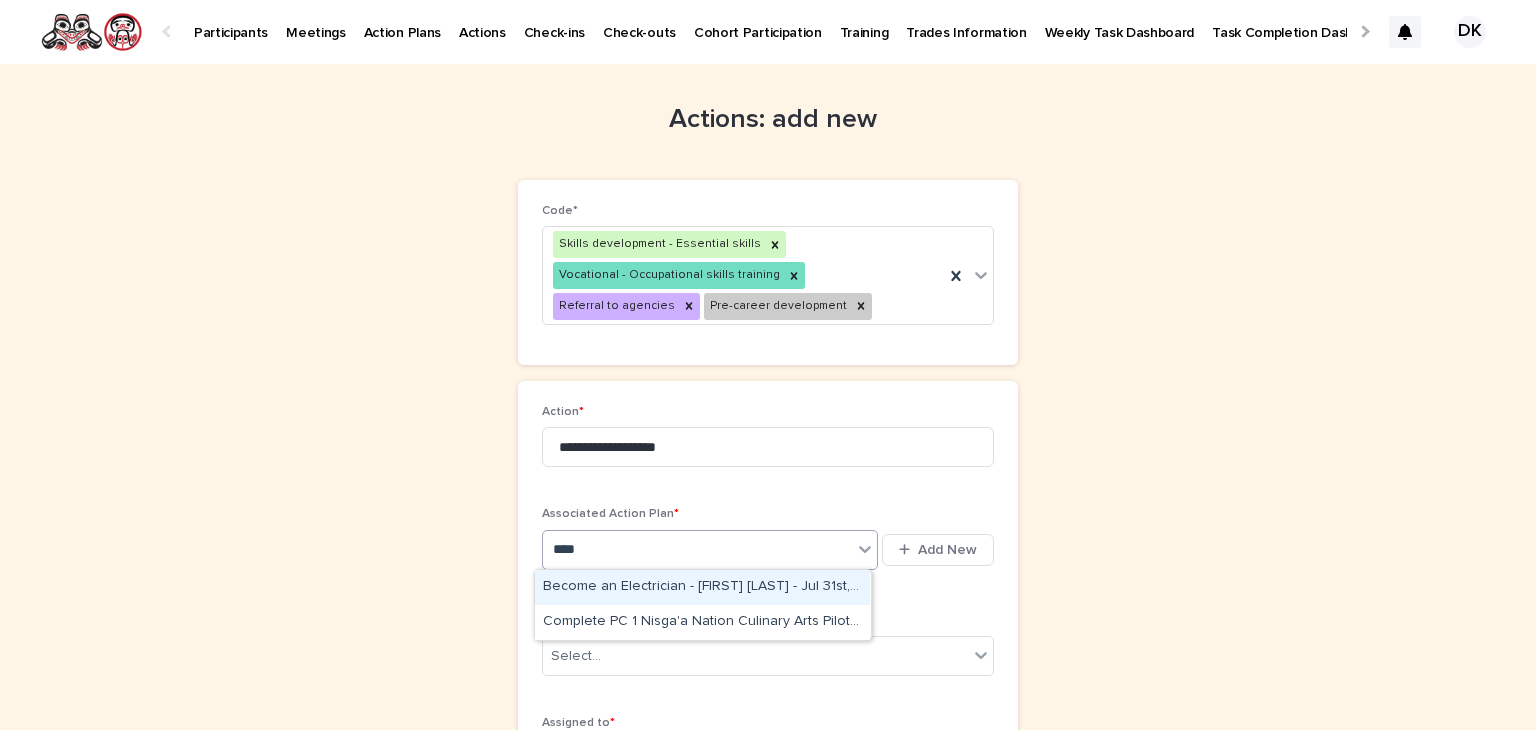 type on "*****" 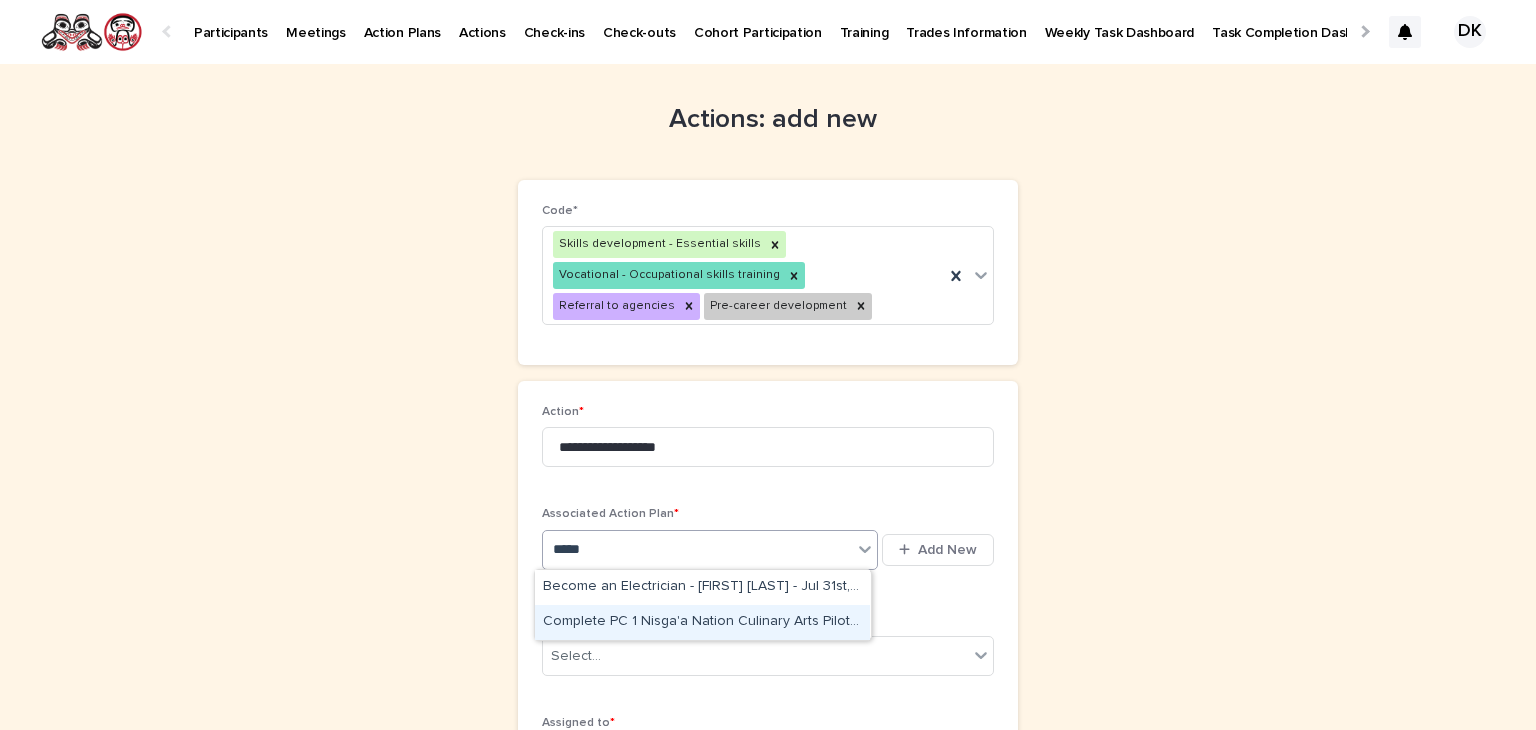 click on "Complete PC 1 Nisga'a Nation Culinary Arts Pilot Program - Ethan McNeil - Jun 5th, 2025" at bounding box center [702, 622] 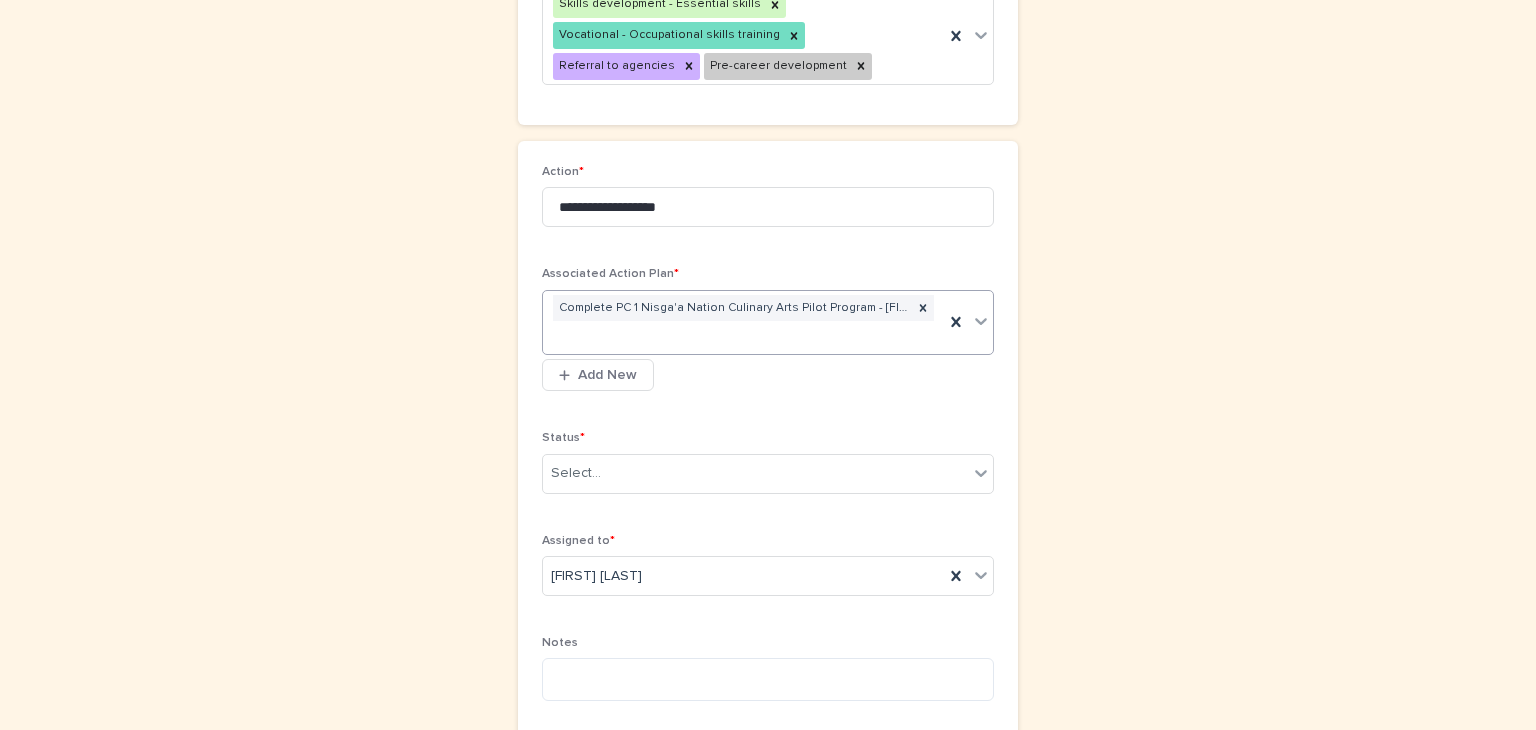 scroll, scrollTop: 243, scrollLeft: 0, axis: vertical 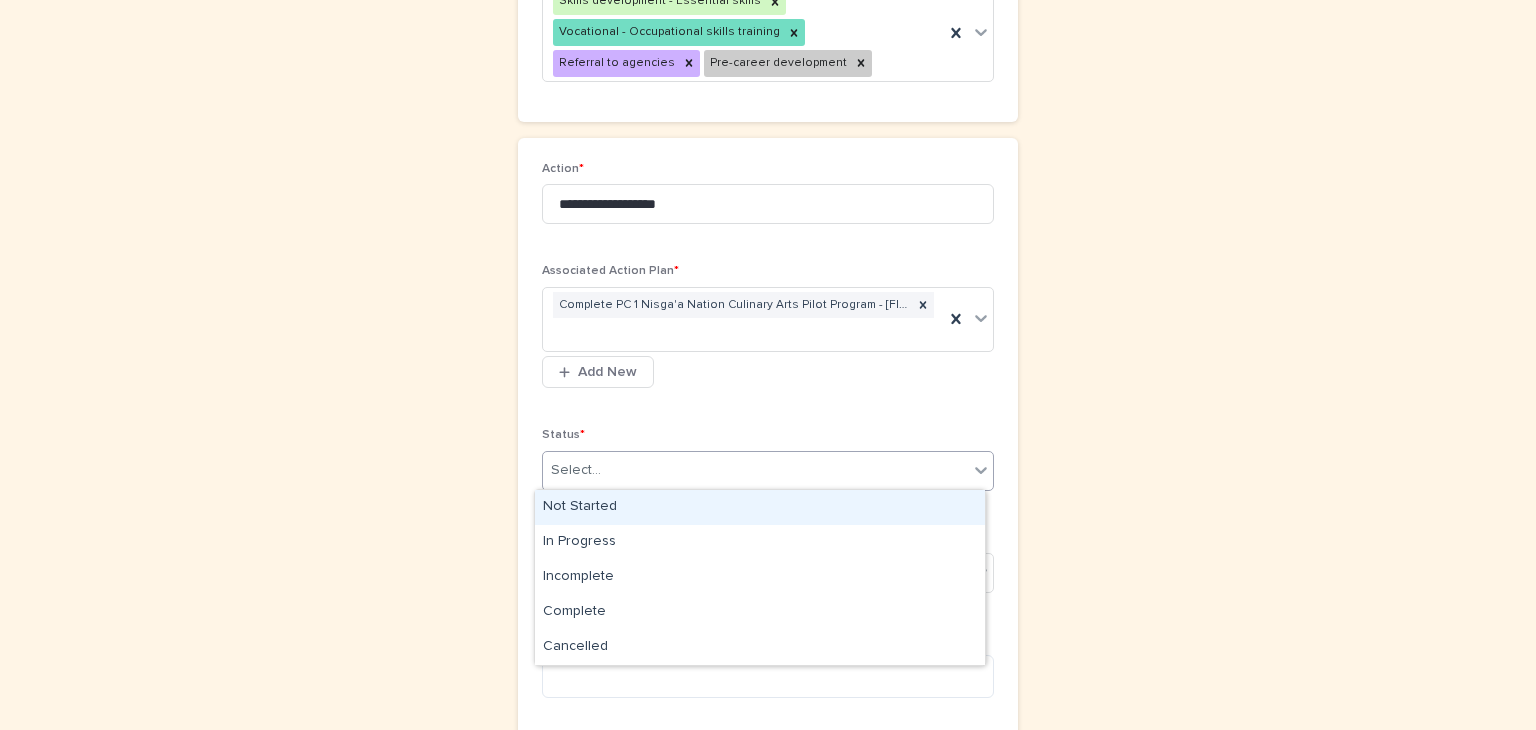 click 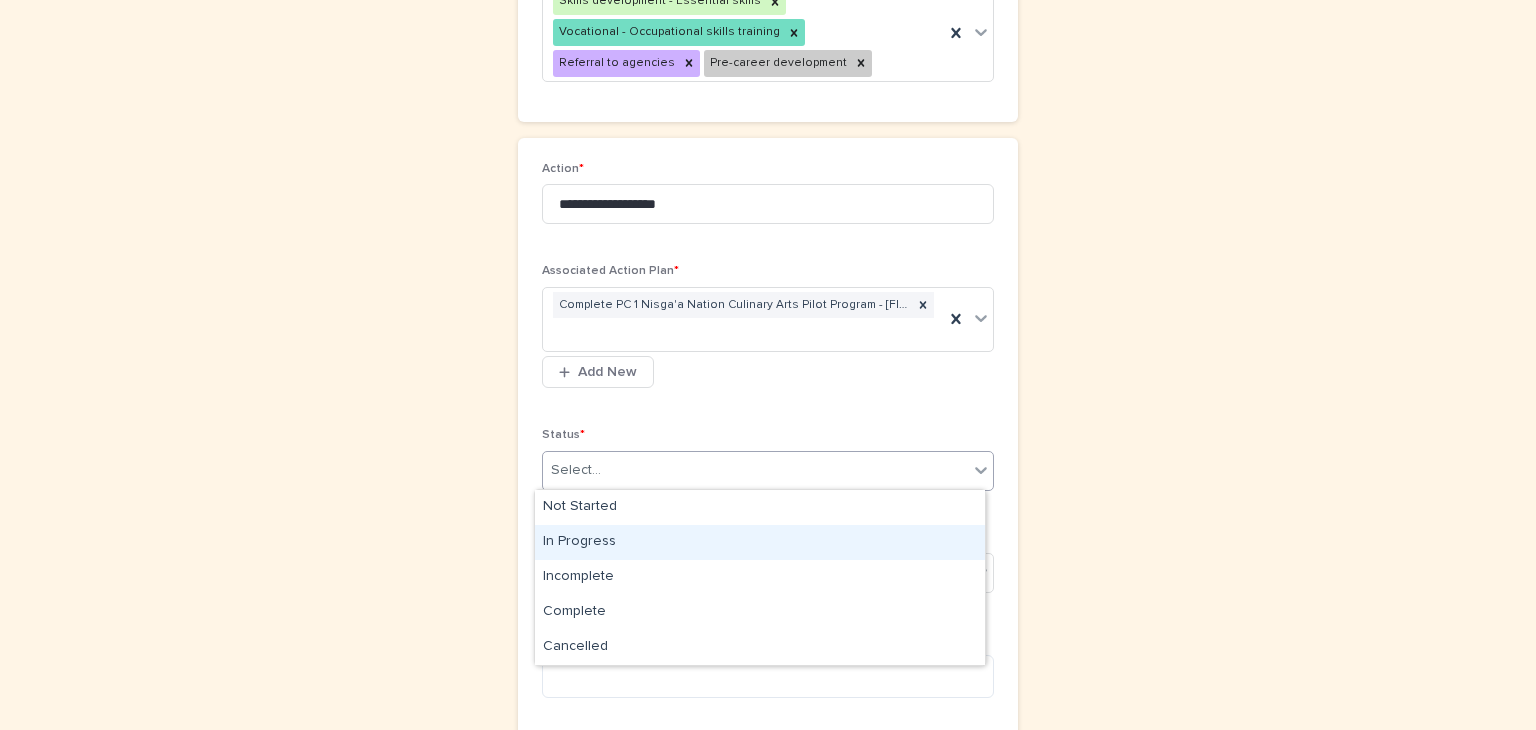 click on "In Progress" at bounding box center [760, 542] 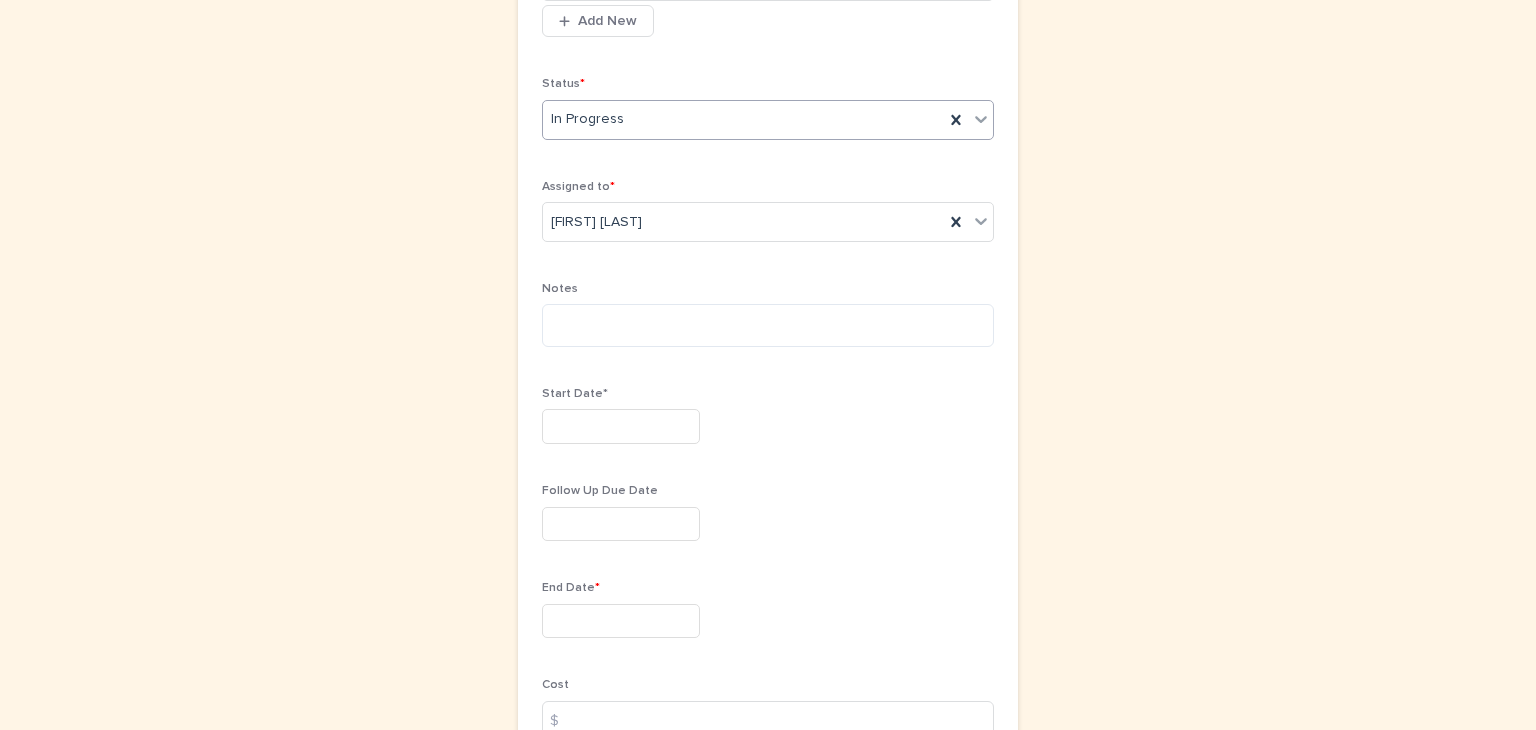 scroll, scrollTop: 595, scrollLeft: 0, axis: vertical 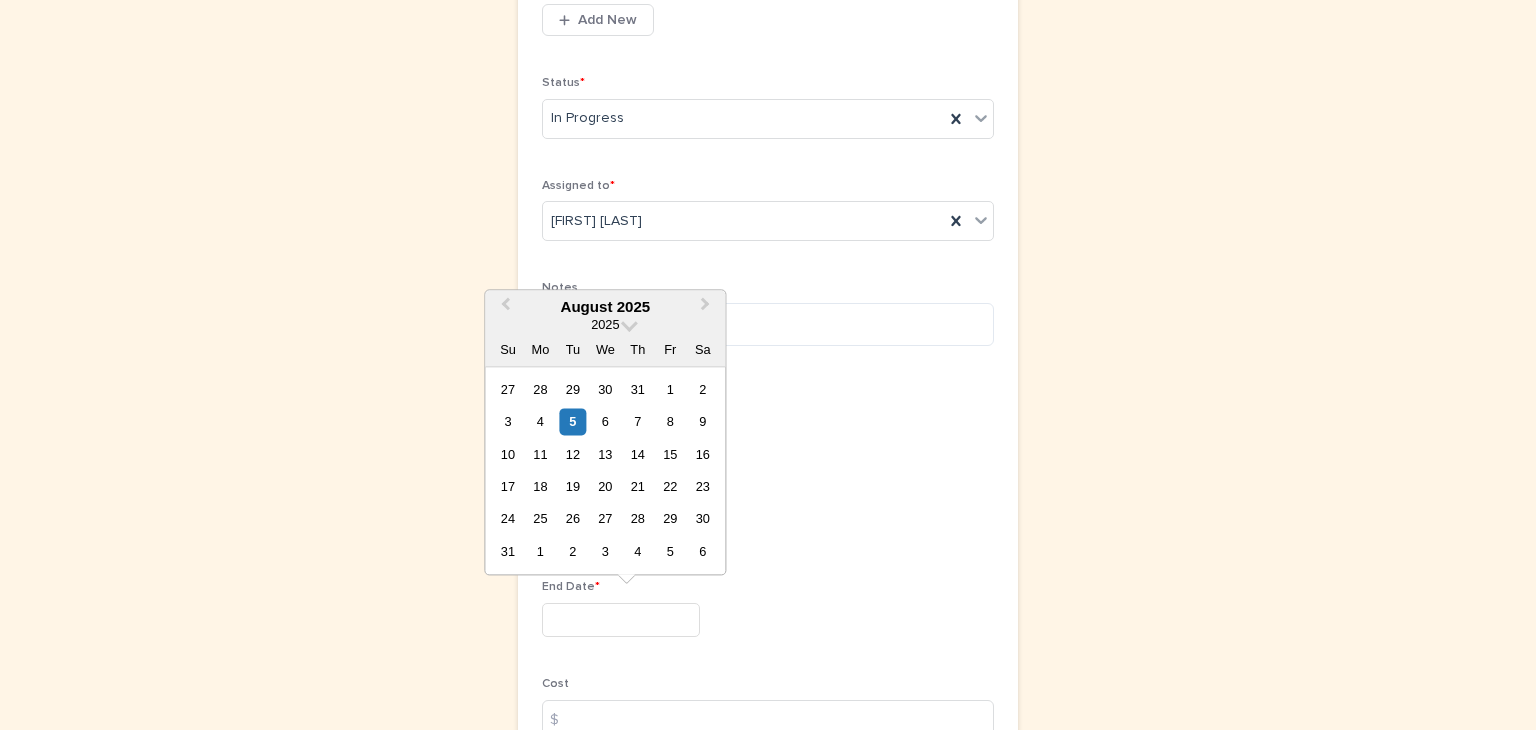 click at bounding box center [621, 620] 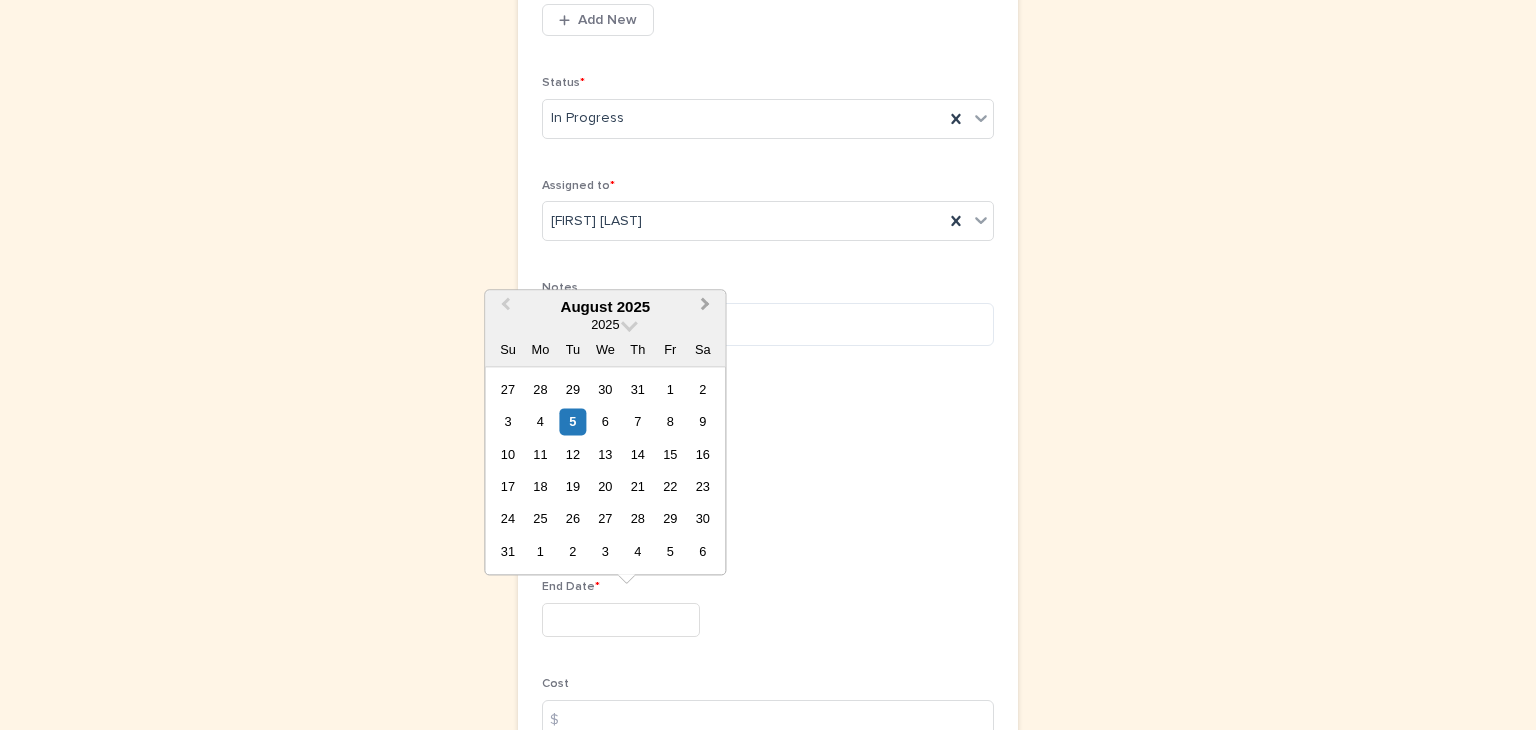 click on "Next Month" at bounding box center [705, 306] 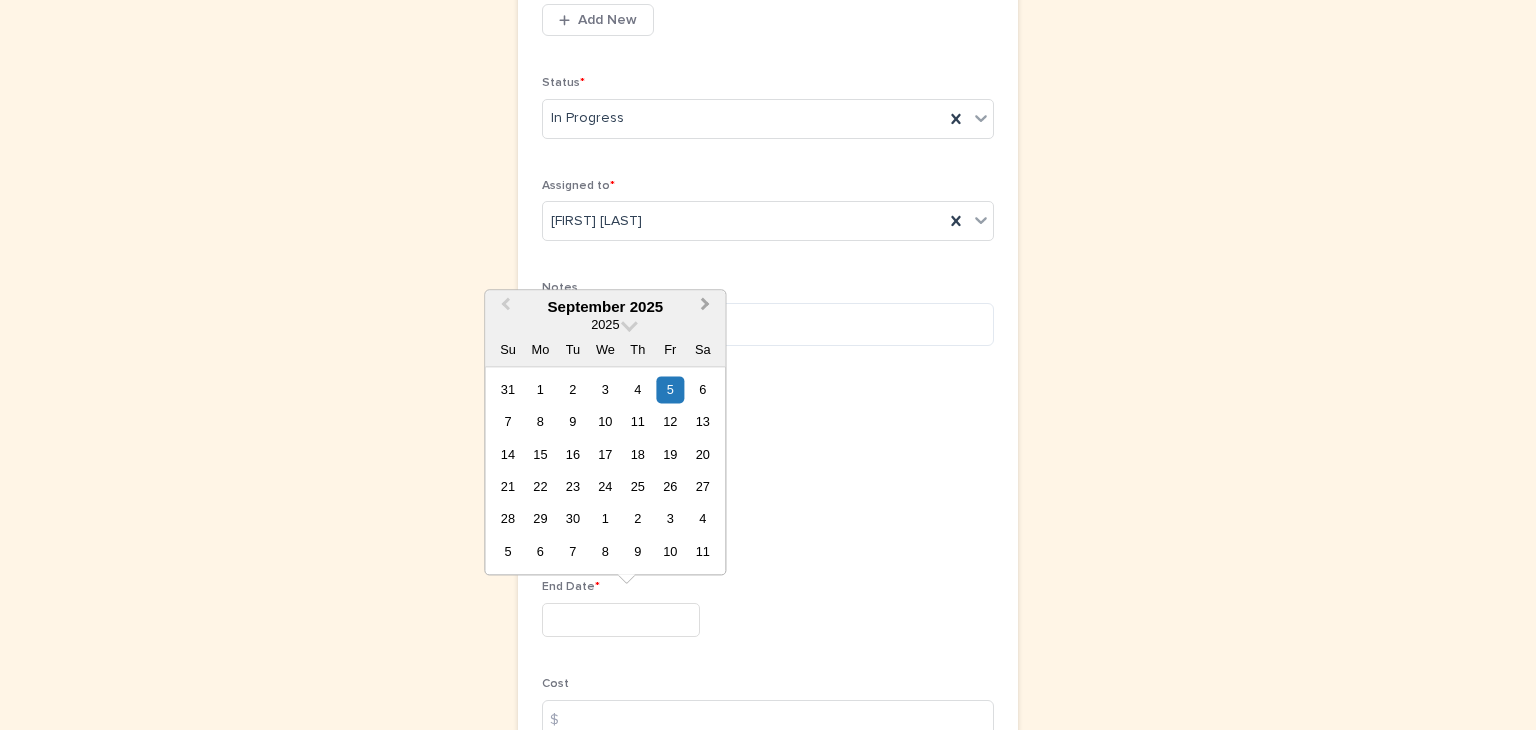 click on "Next Month" at bounding box center [705, 306] 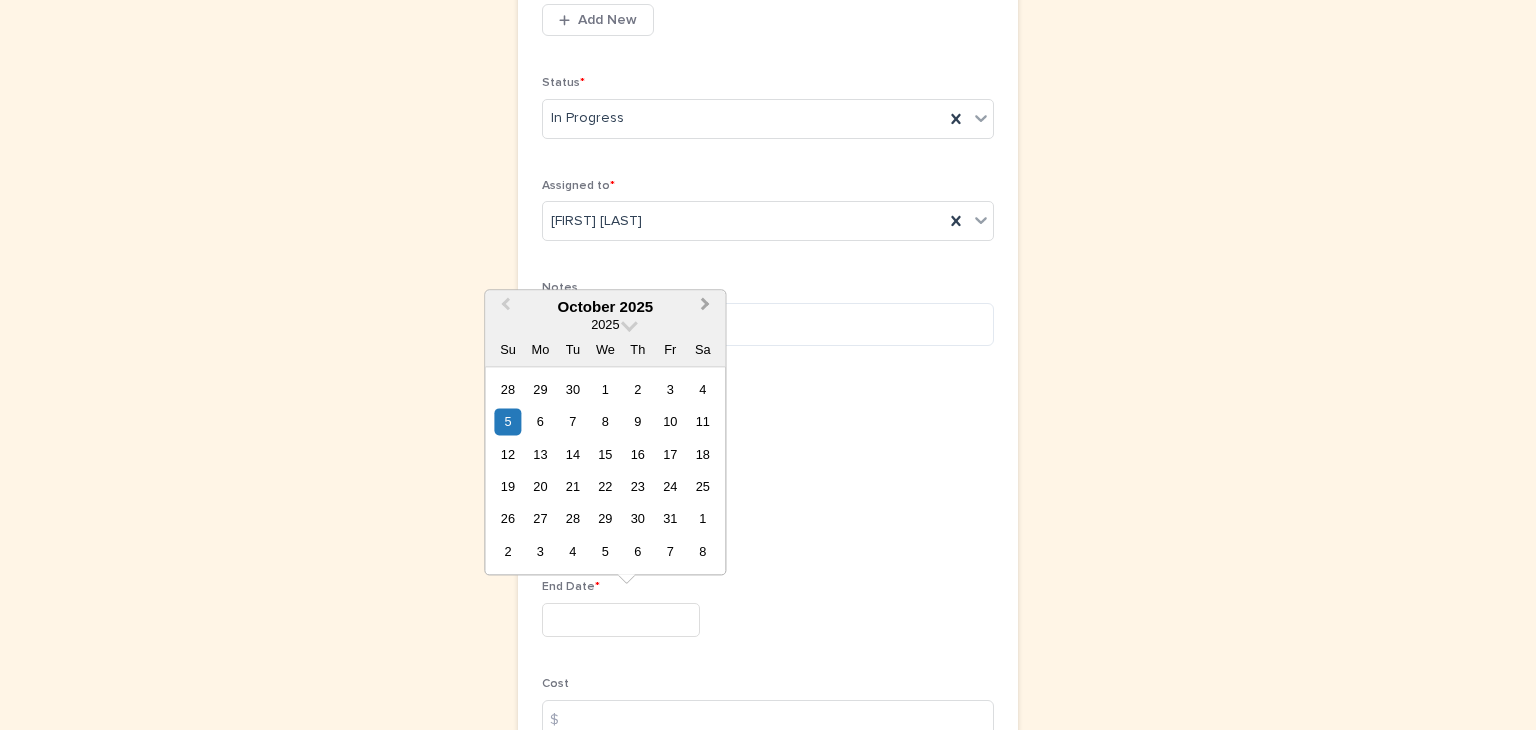 click on "Next Month" at bounding box center (705, 306) 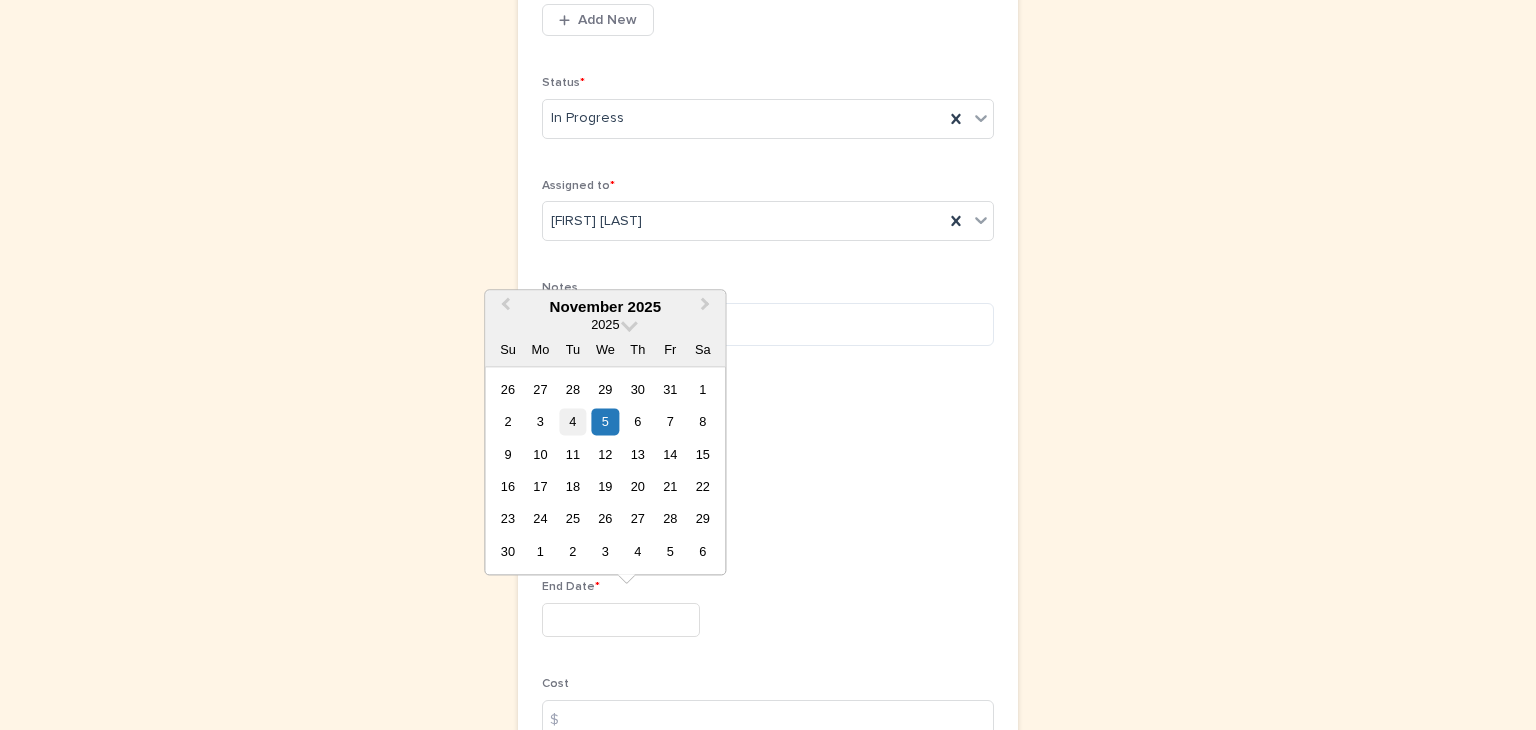 click on "4" at bounding box center (572, 421) 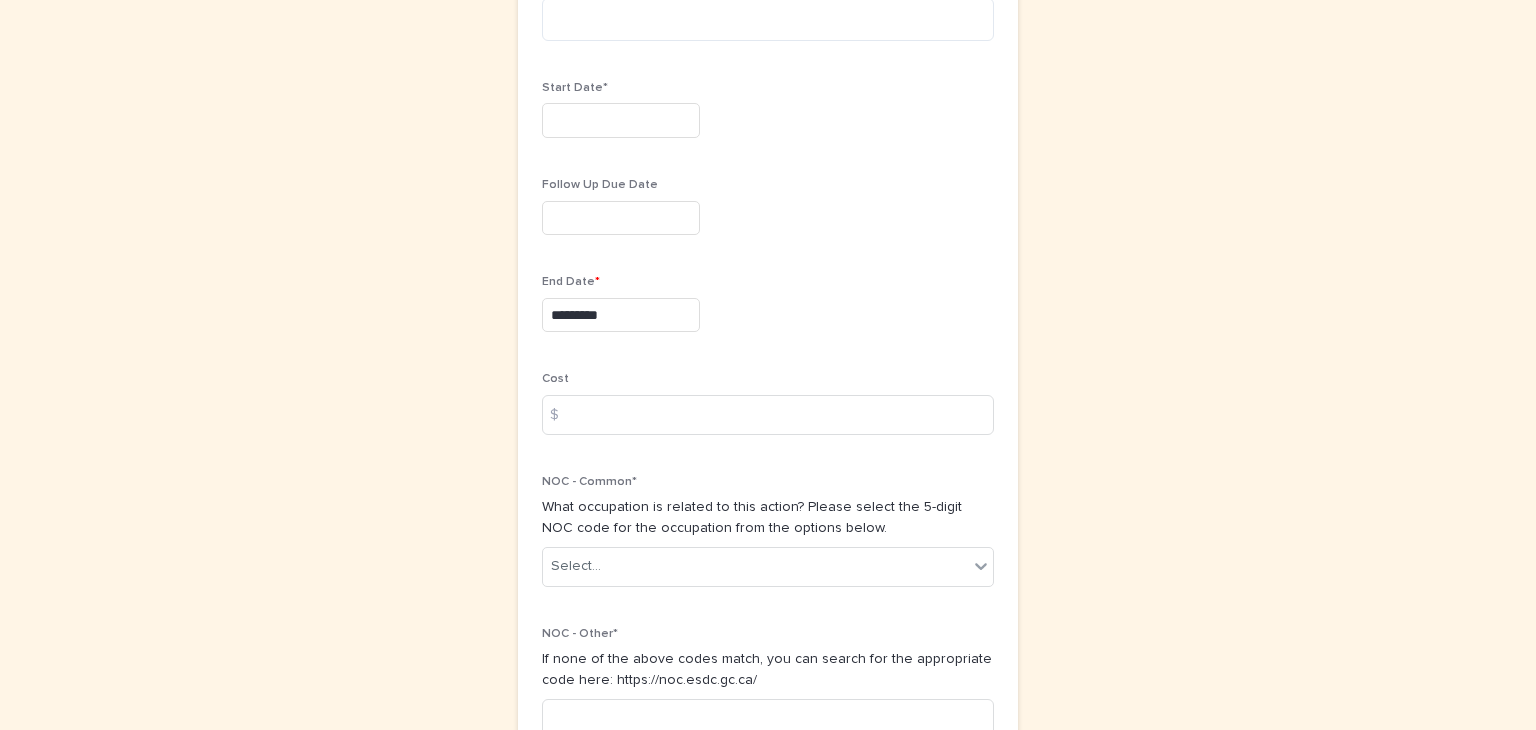 scroll, scrollTop: 904, scrollLeft: 0, axis: vertical 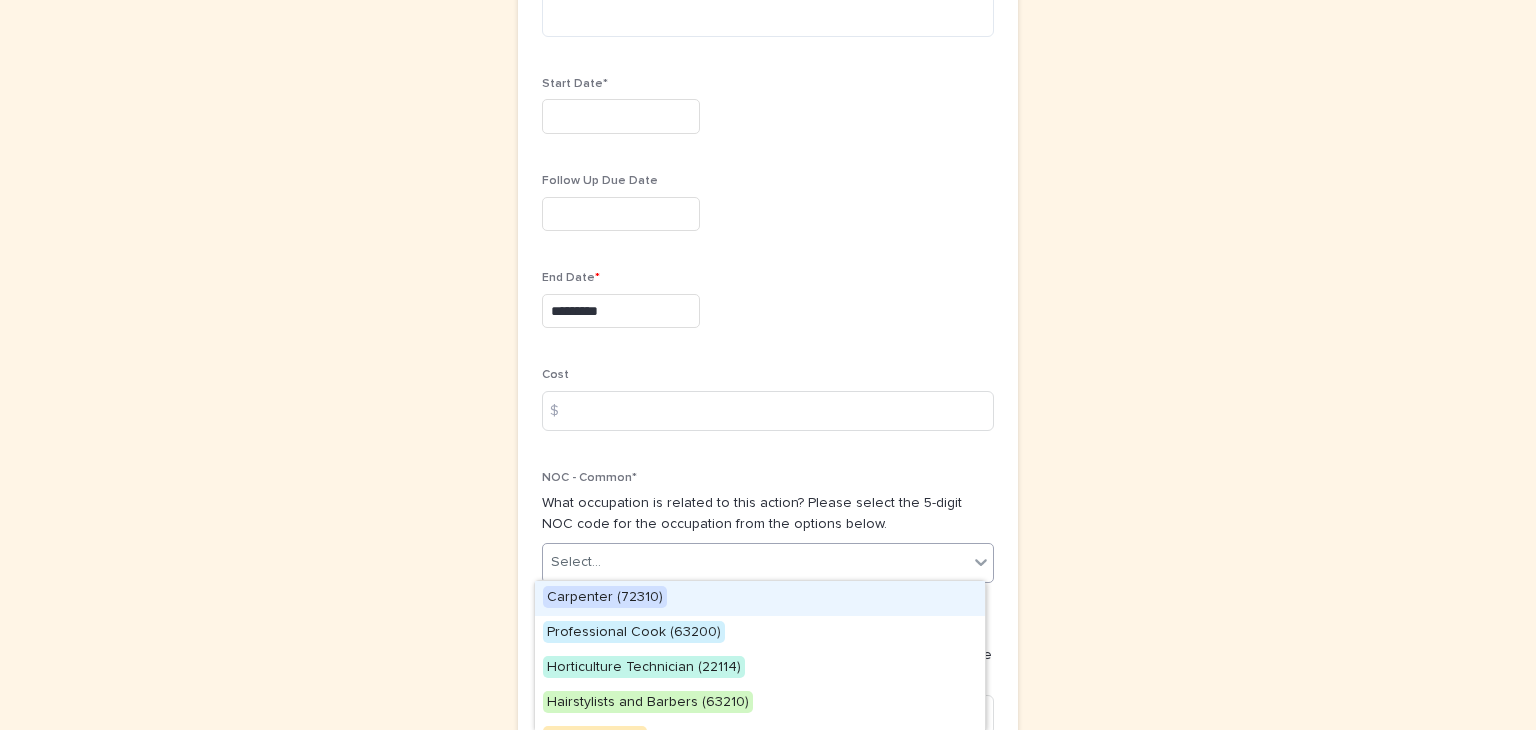 click 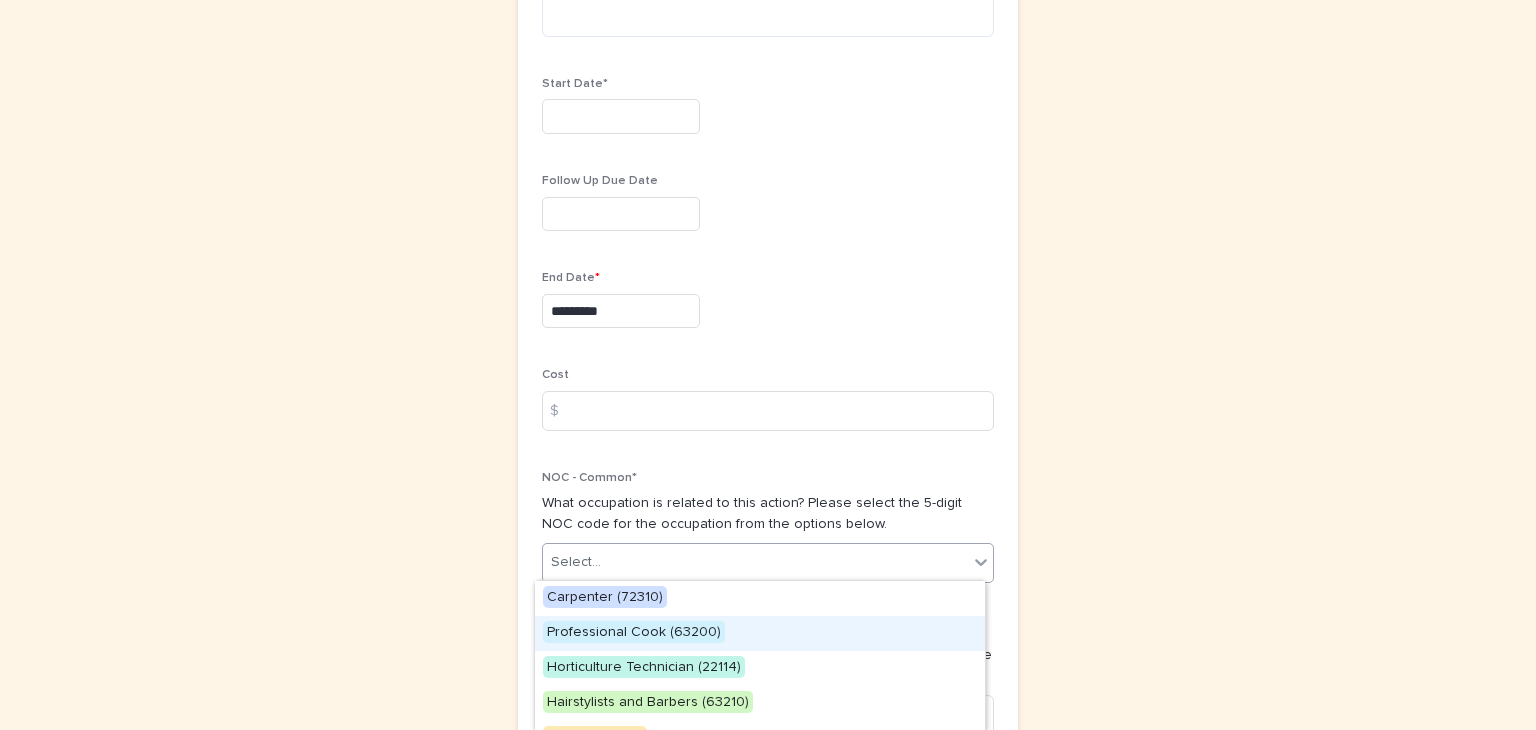 click on "Professional Cook (63200)" at bounding box center (634, 632) 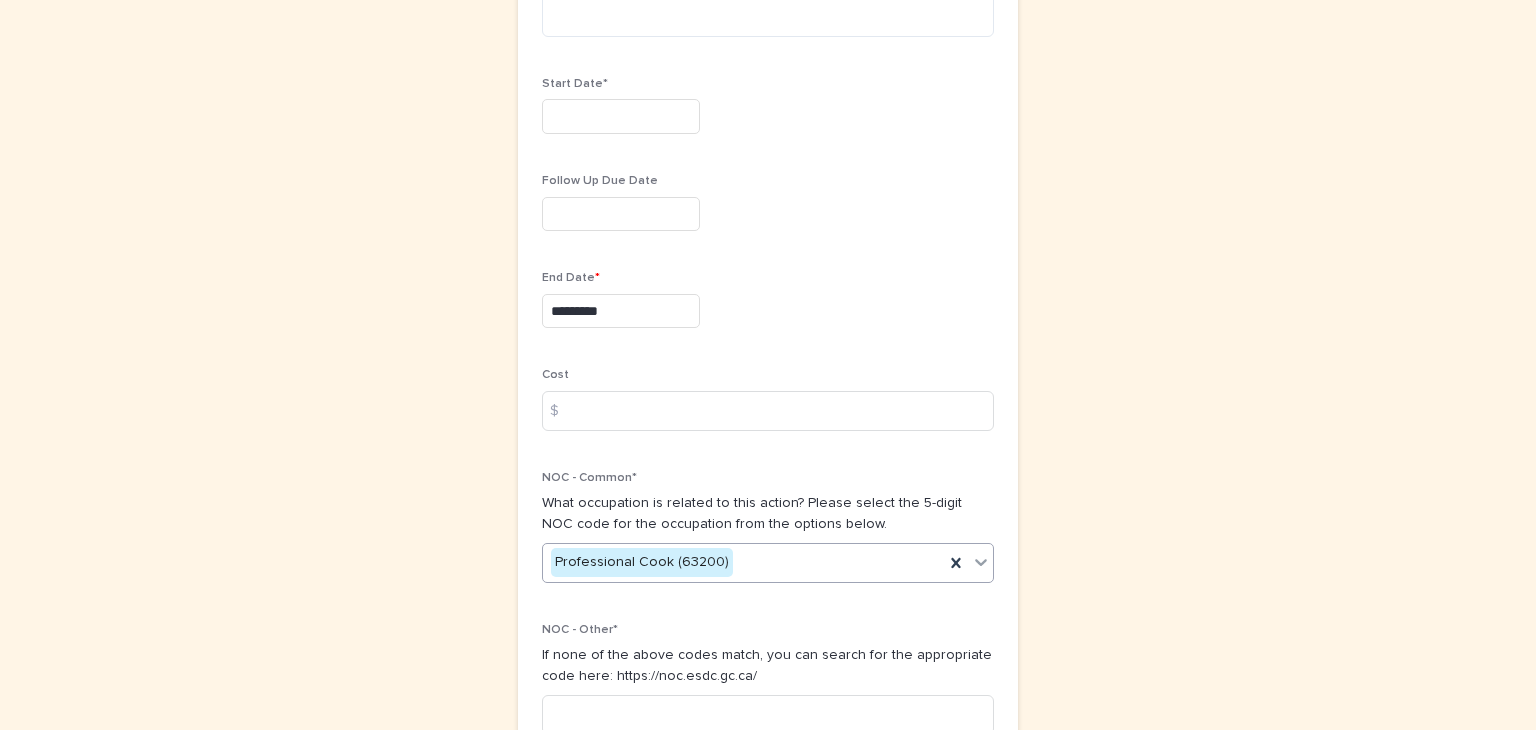 scroll, scrollTop: 1094, scrollLeft: 0, axis: vertical 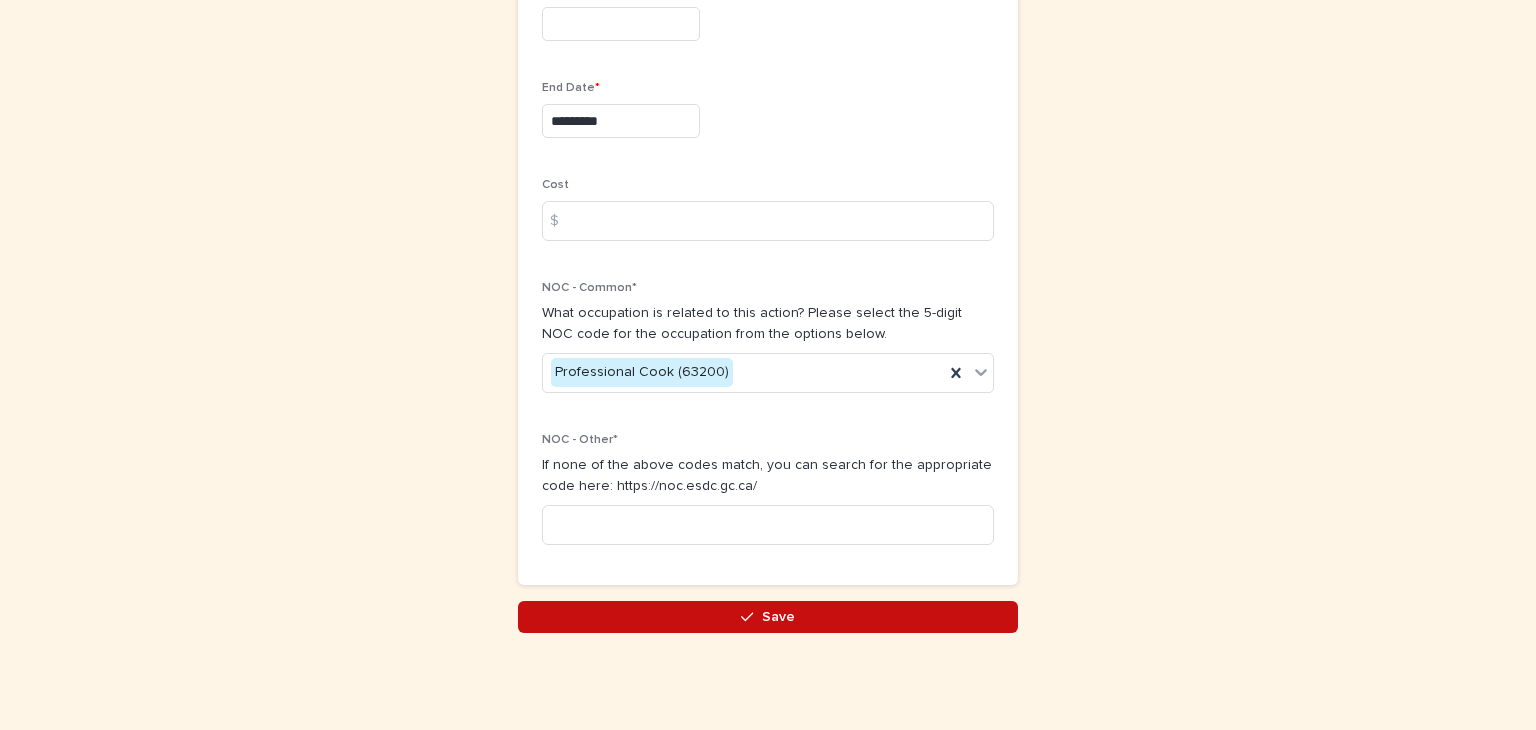 click on "Save" at bounding box center (768, 617) 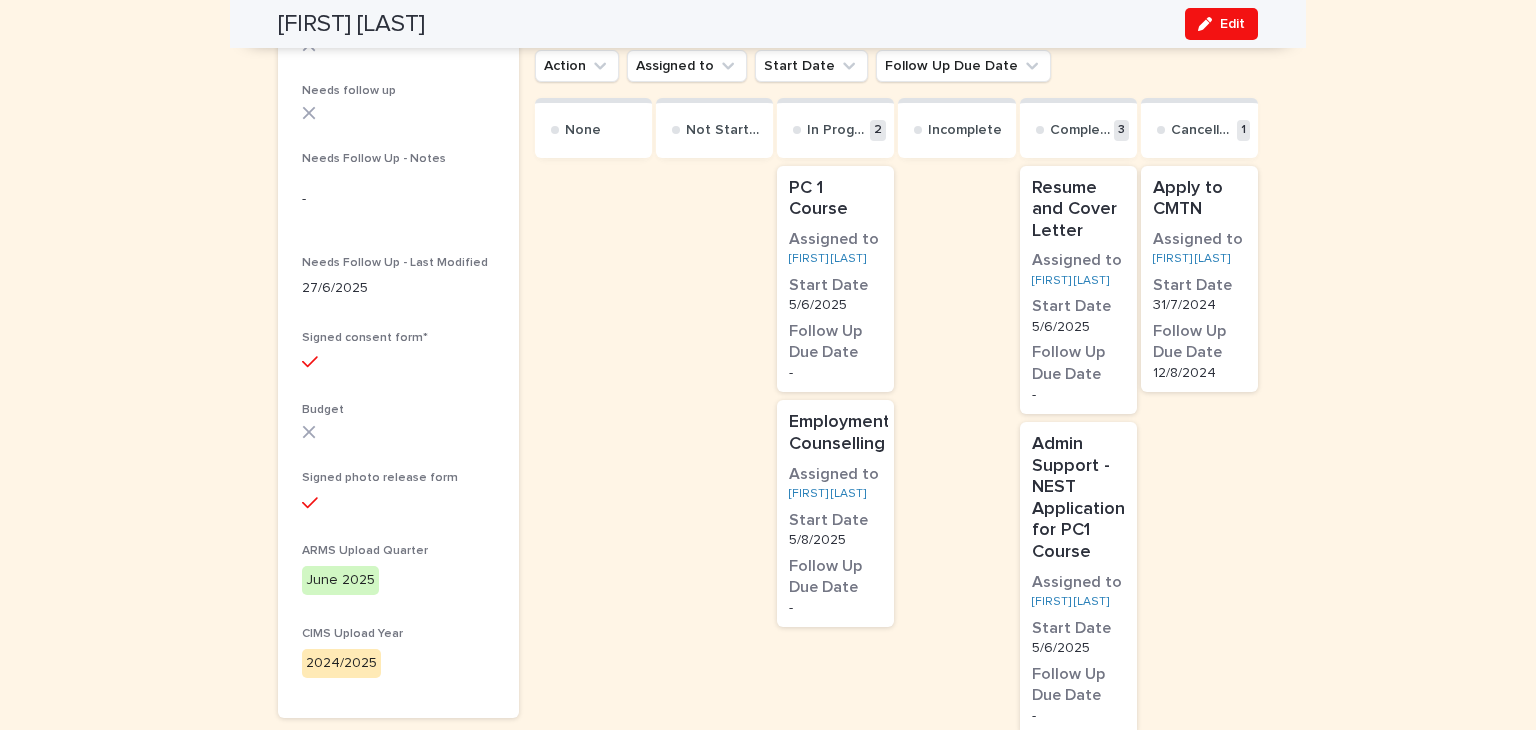scroll, scrollTop: 696, scrollLeft: 0, axis: vertical 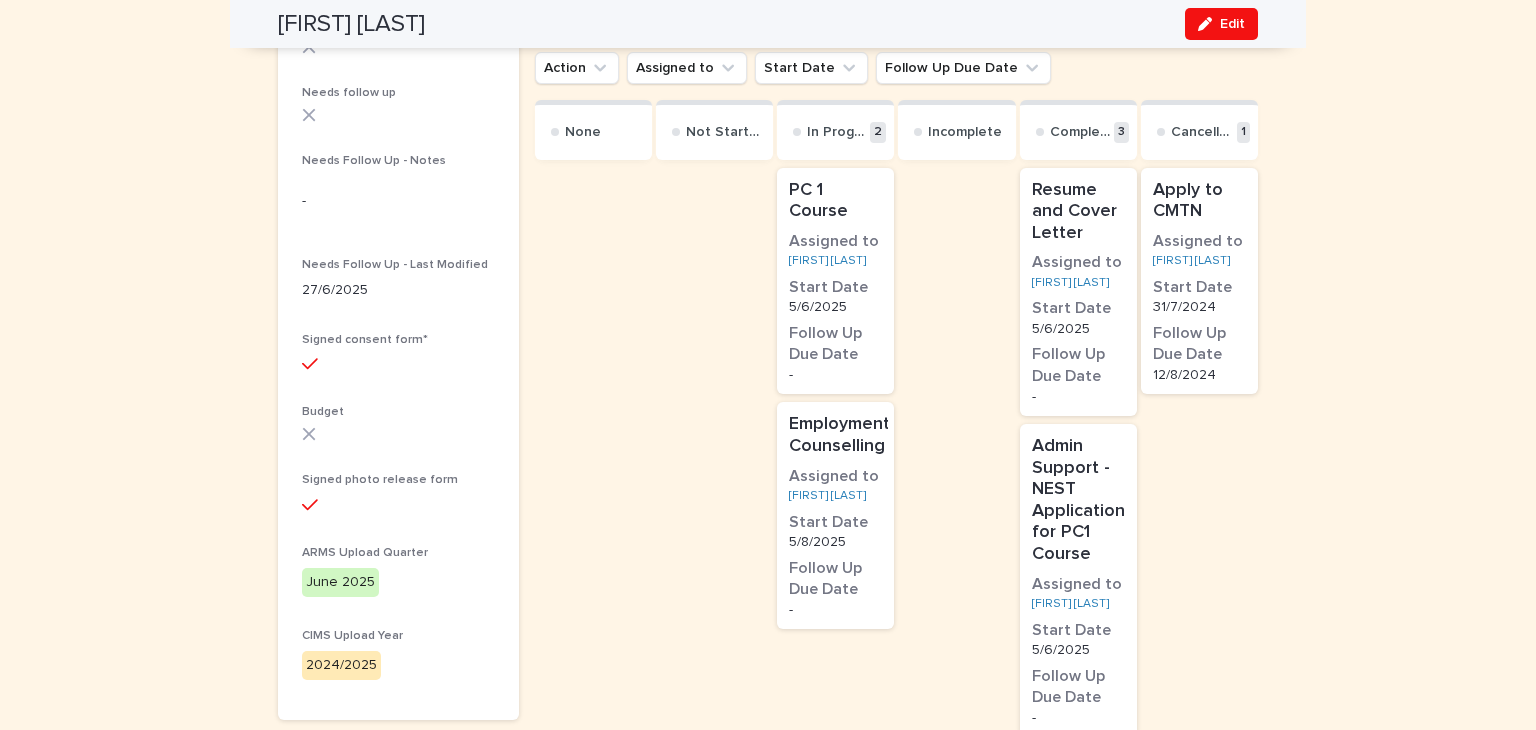 click on "Assigned to" at bounding box center (835, 242) 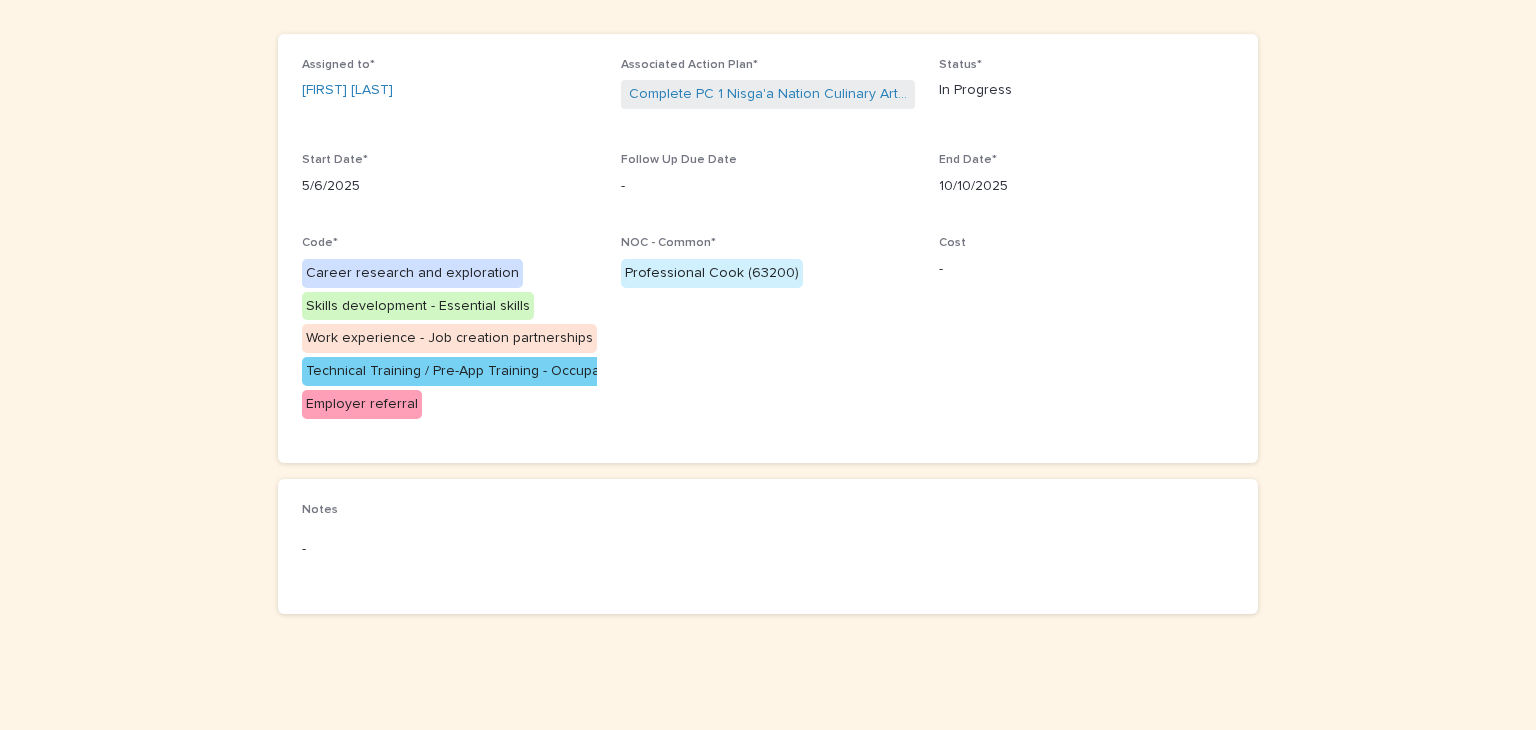 scroll, scrollTop: 0, scrollLeft: 0, axis: both 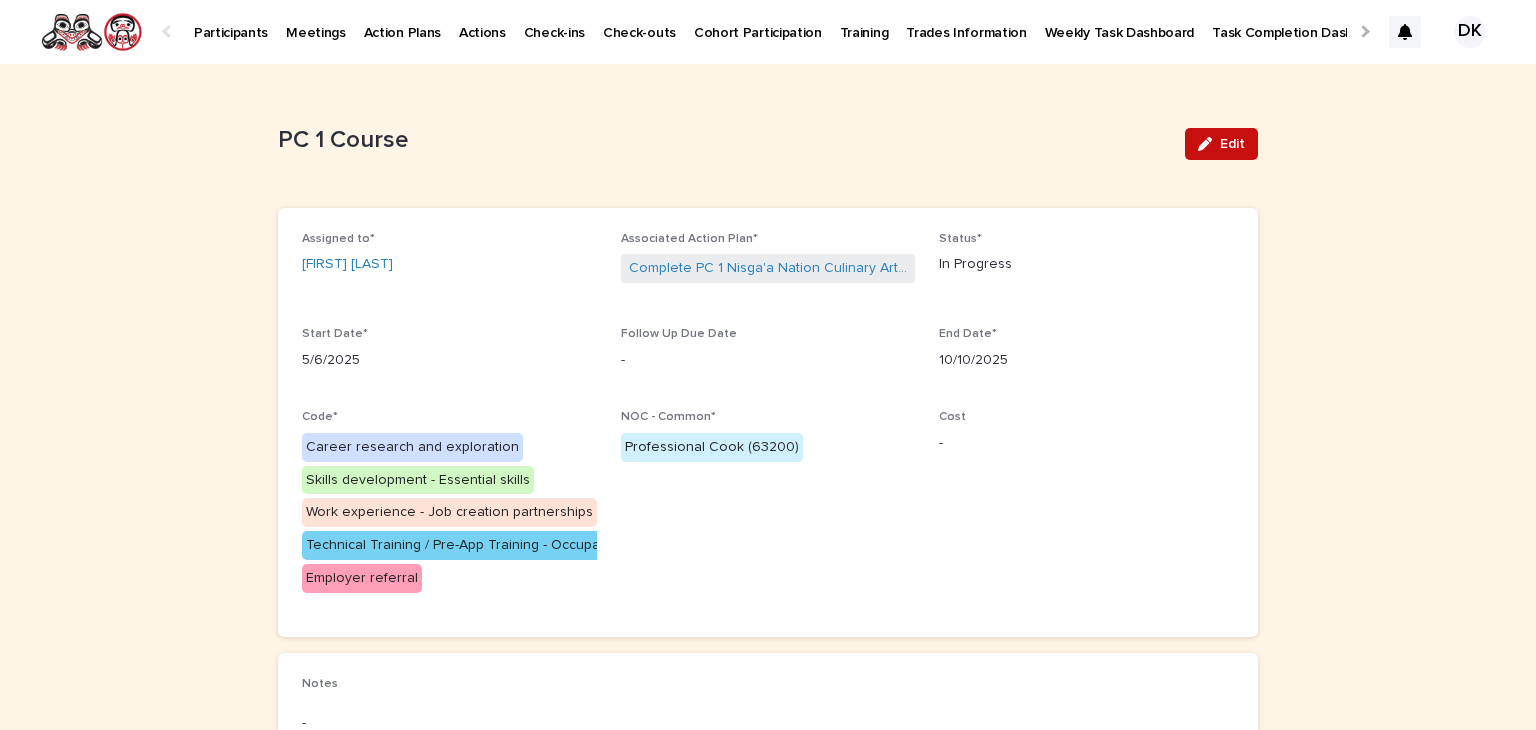click at bounding box center [1209, 144] 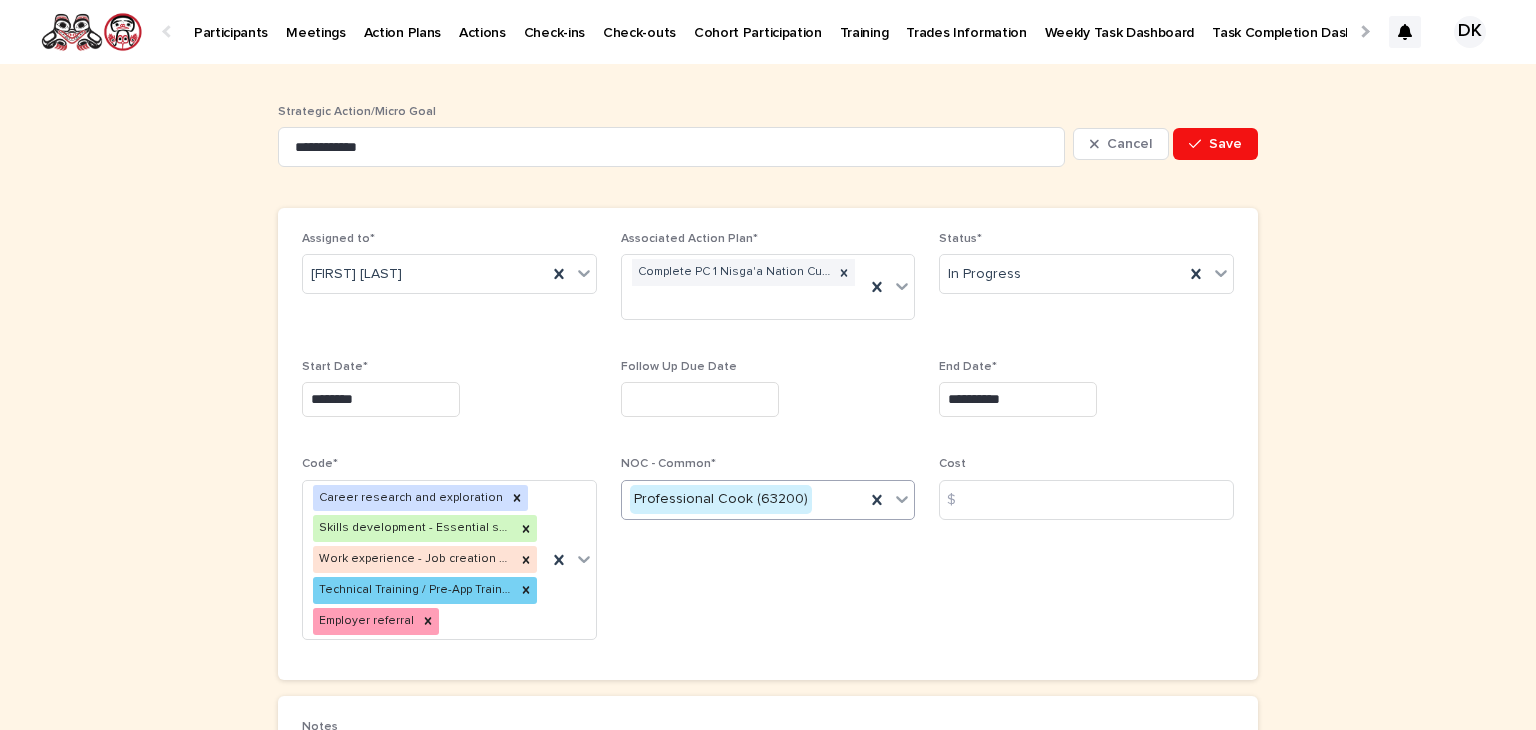 scroll, scrollTop: 209, scrollLeft: 0, axis: vertical 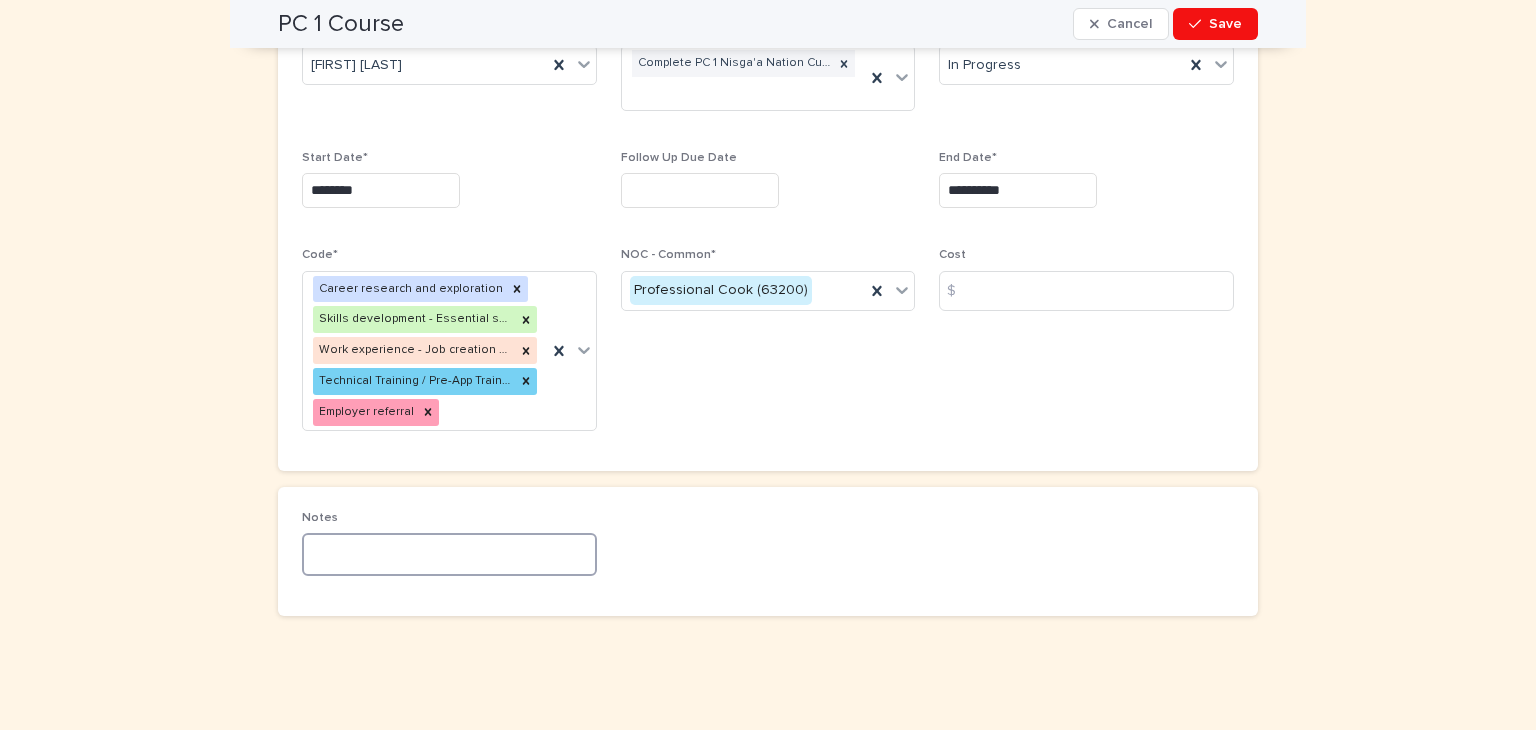 click at bounding box center (449, 554) 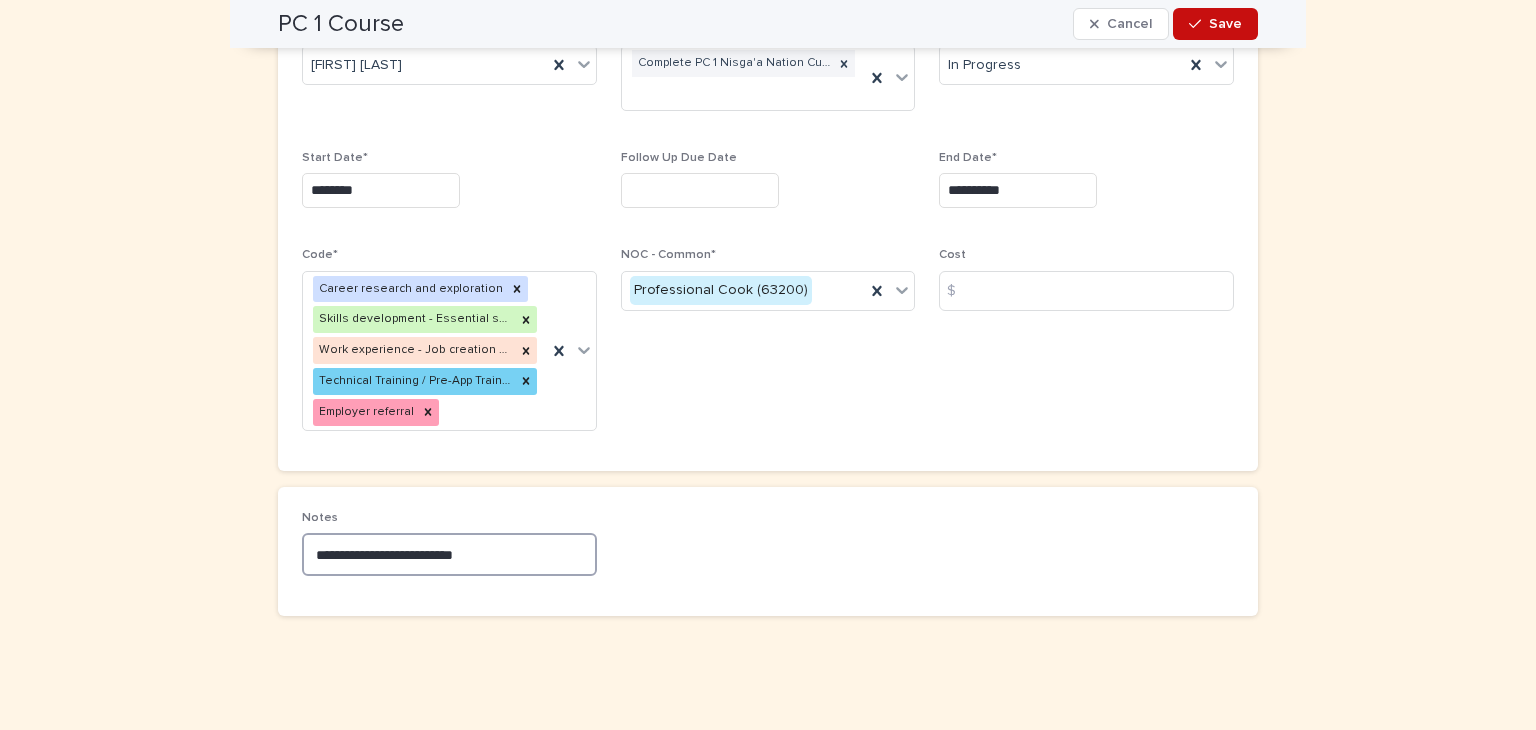 type on "**********" 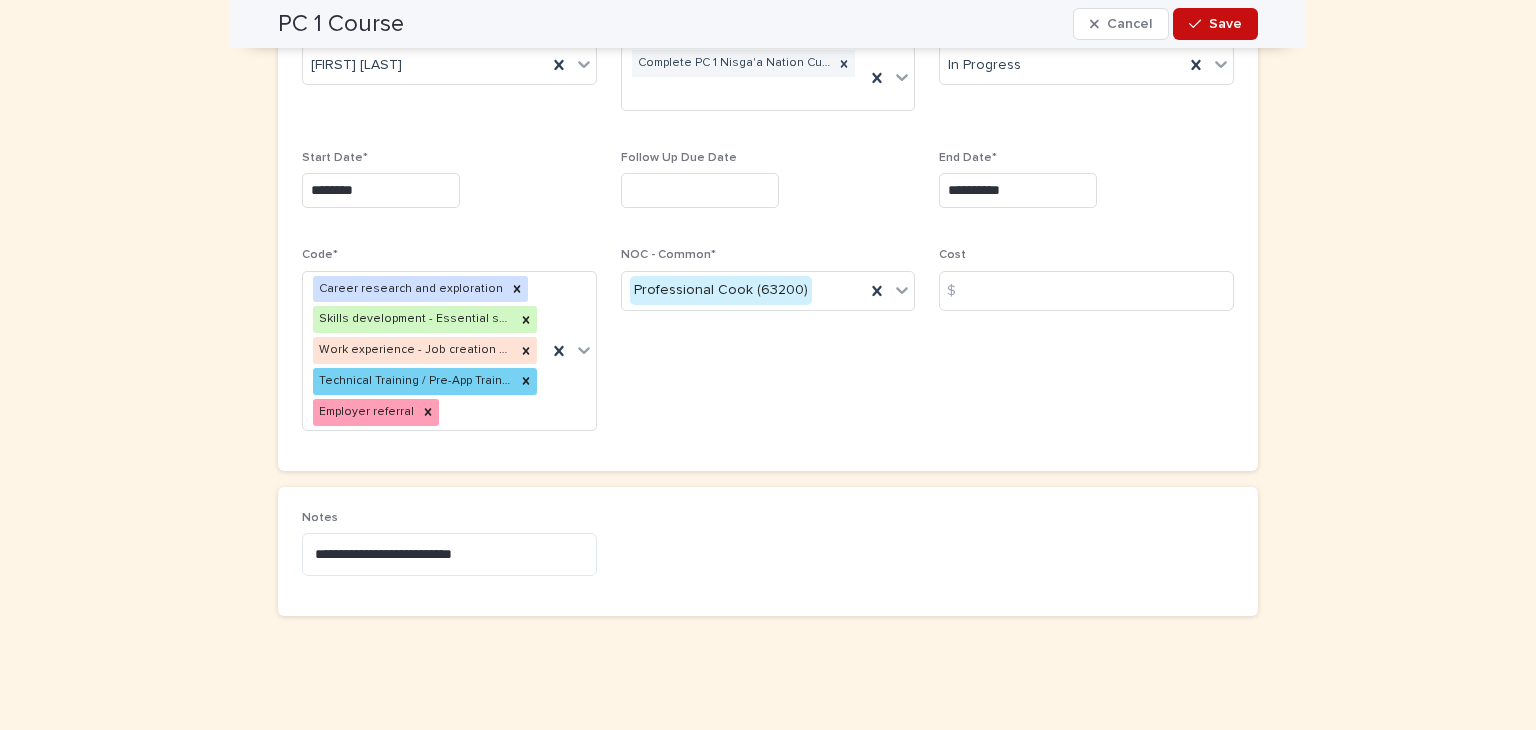 click on "Save" at bounding box center (1225, 24) 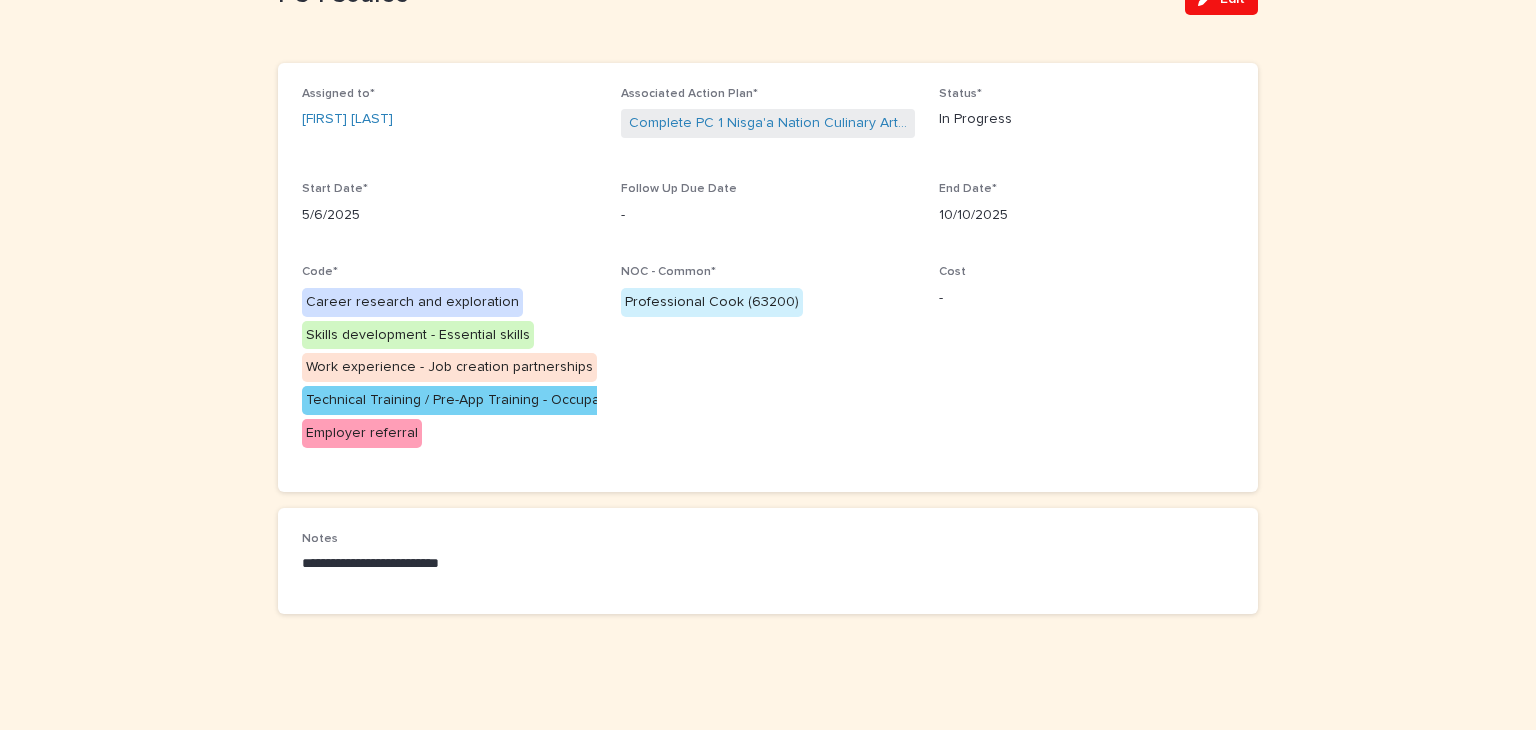 scroll, scrollTop: 0, scrollLeft: 0, axis: both 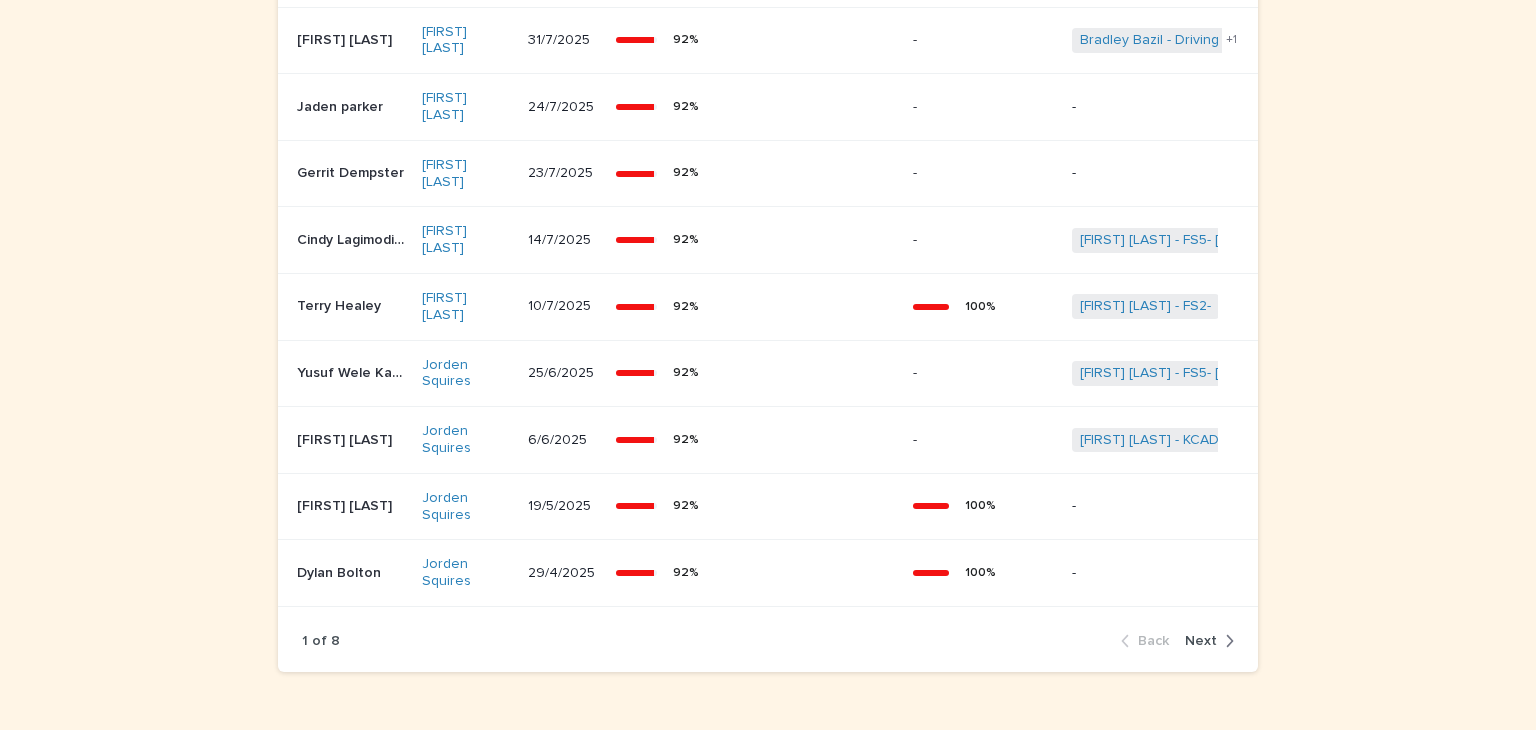 click 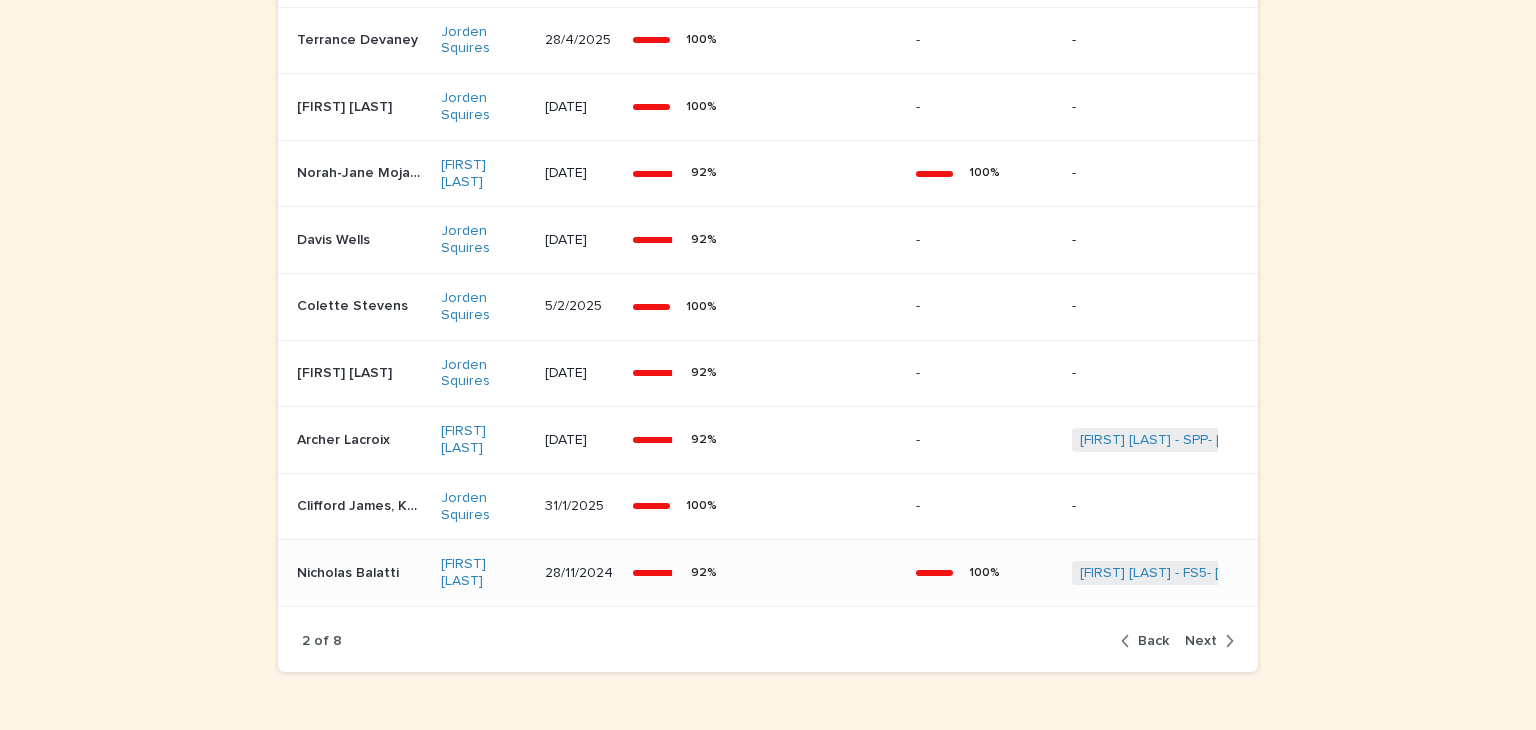 click on "Nicholas Balatti" at bounding box center [350, 571] 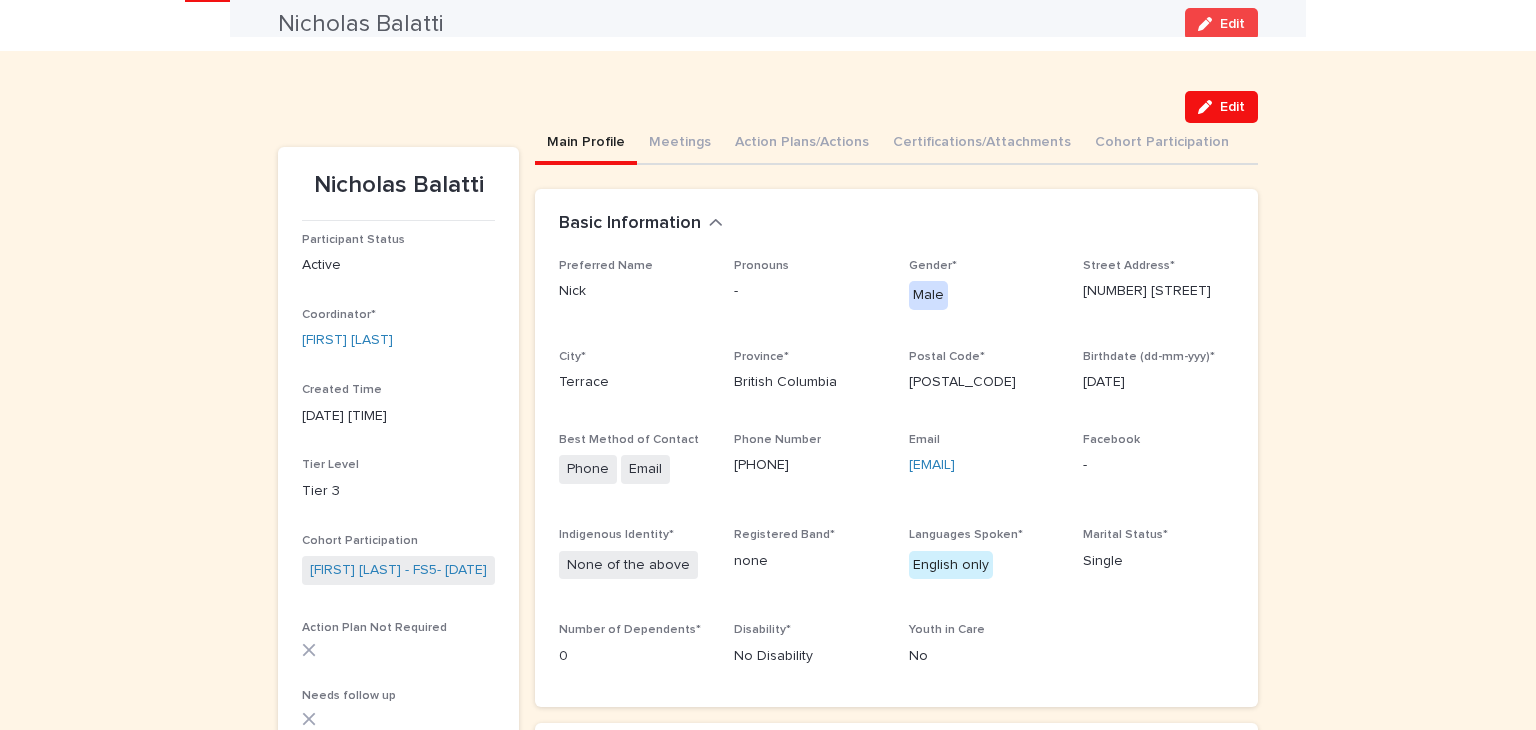 scroll, scrollTop: 0, scrollLeft: 0, axis: both 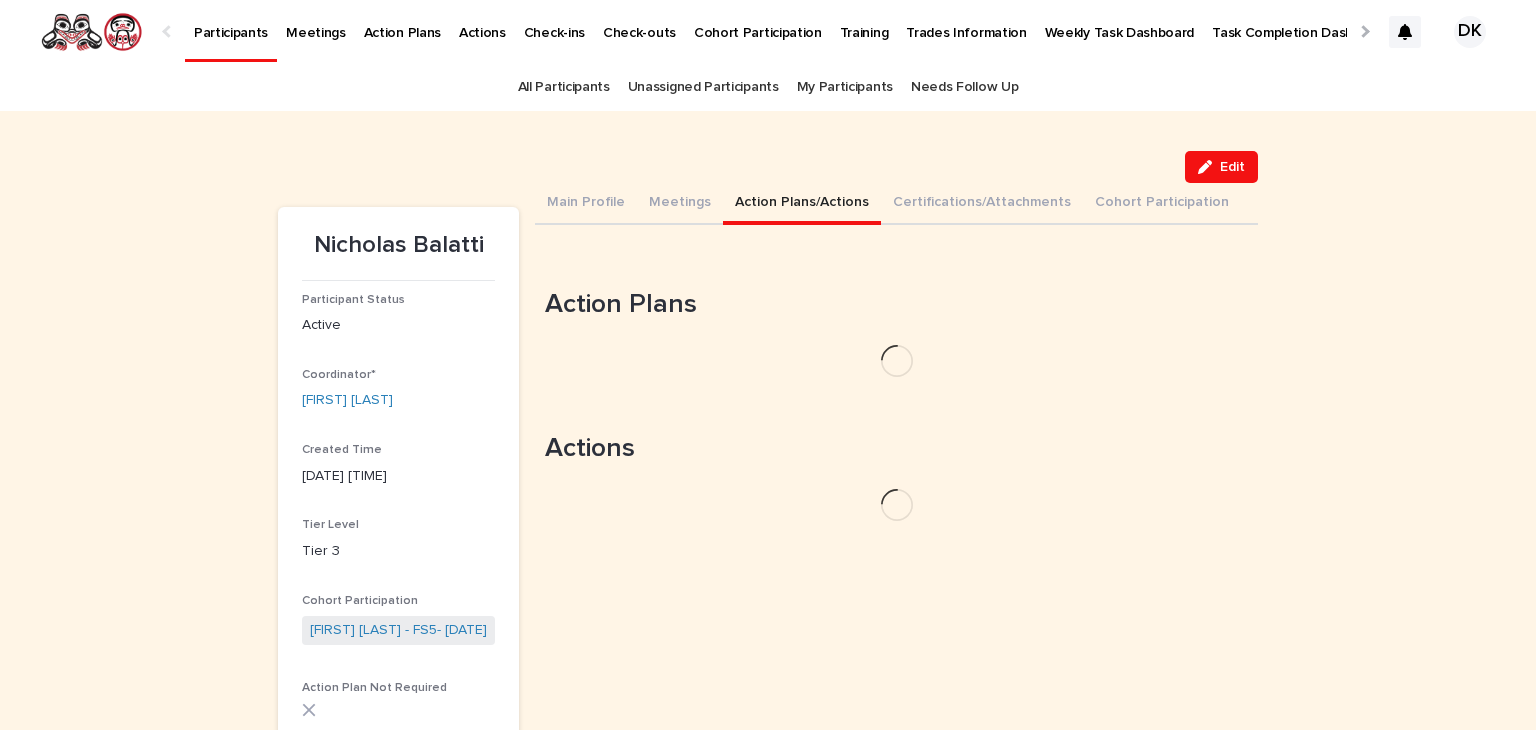 click on "Action Plans/Actions" at bounding box center [802, 204] 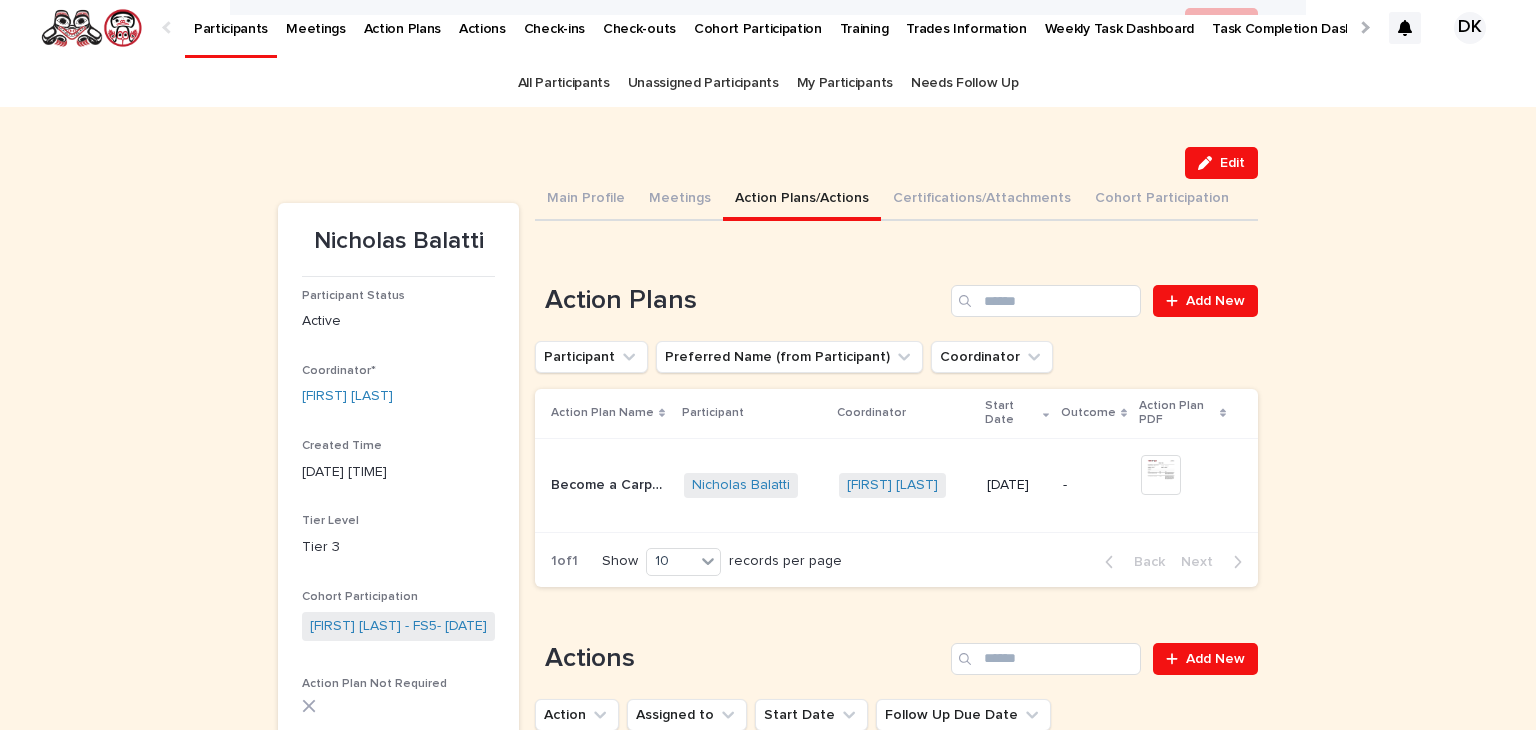 scroll, scrollTop: 0, scrollLeft: 0, axis: both 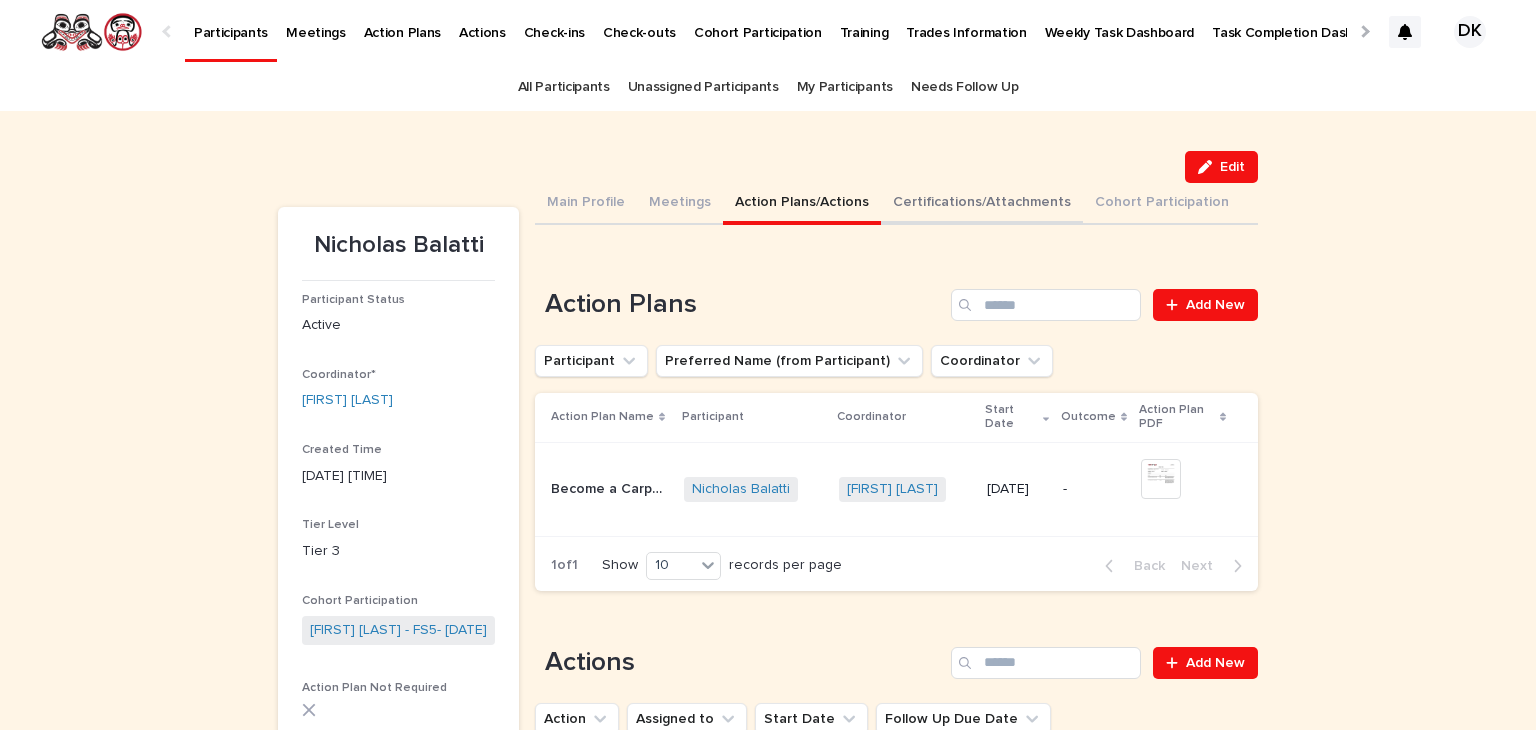 click on "Certifications/Attachments" at bounding box center [982, 204] 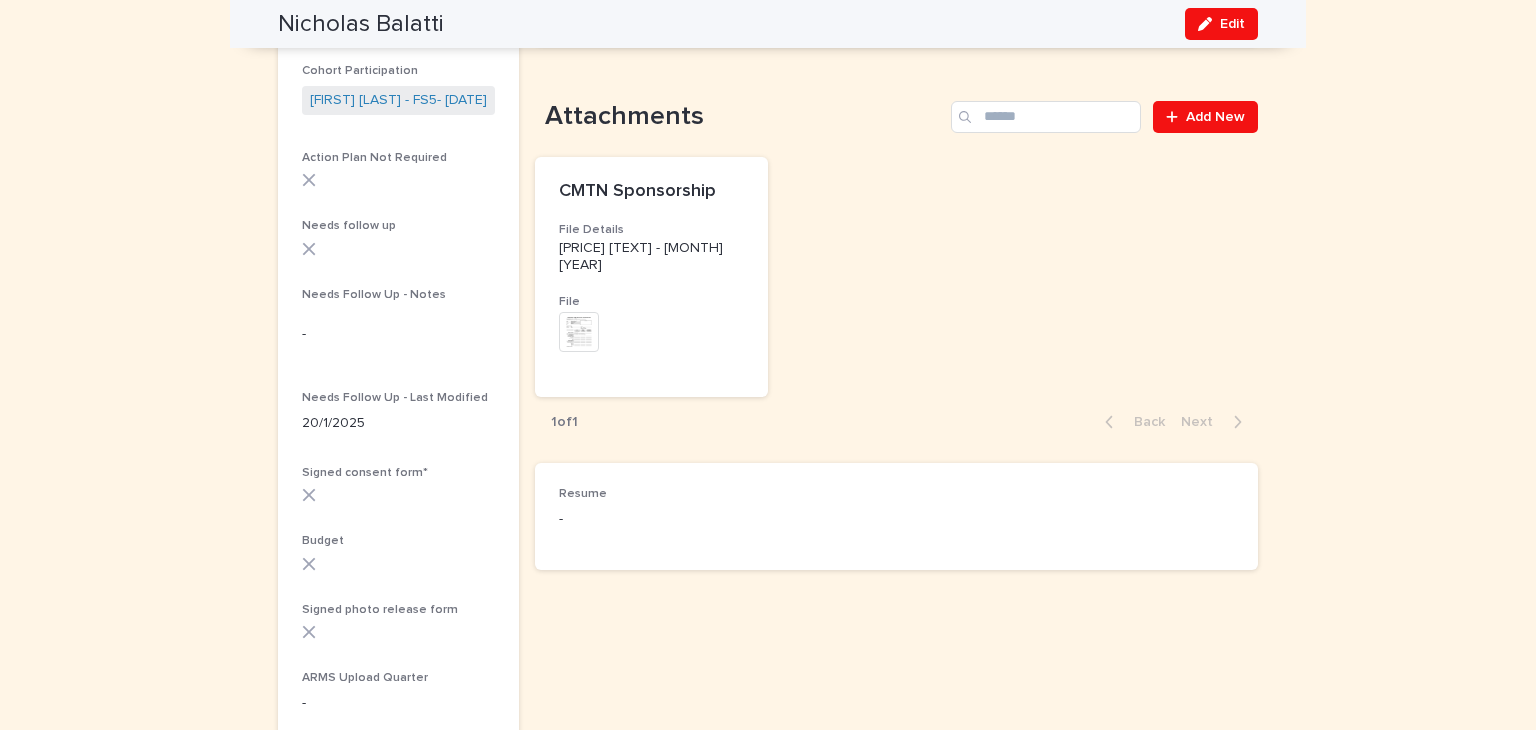 scroll, scrollTop: 531, scrollLeft: 0, axis: vertical 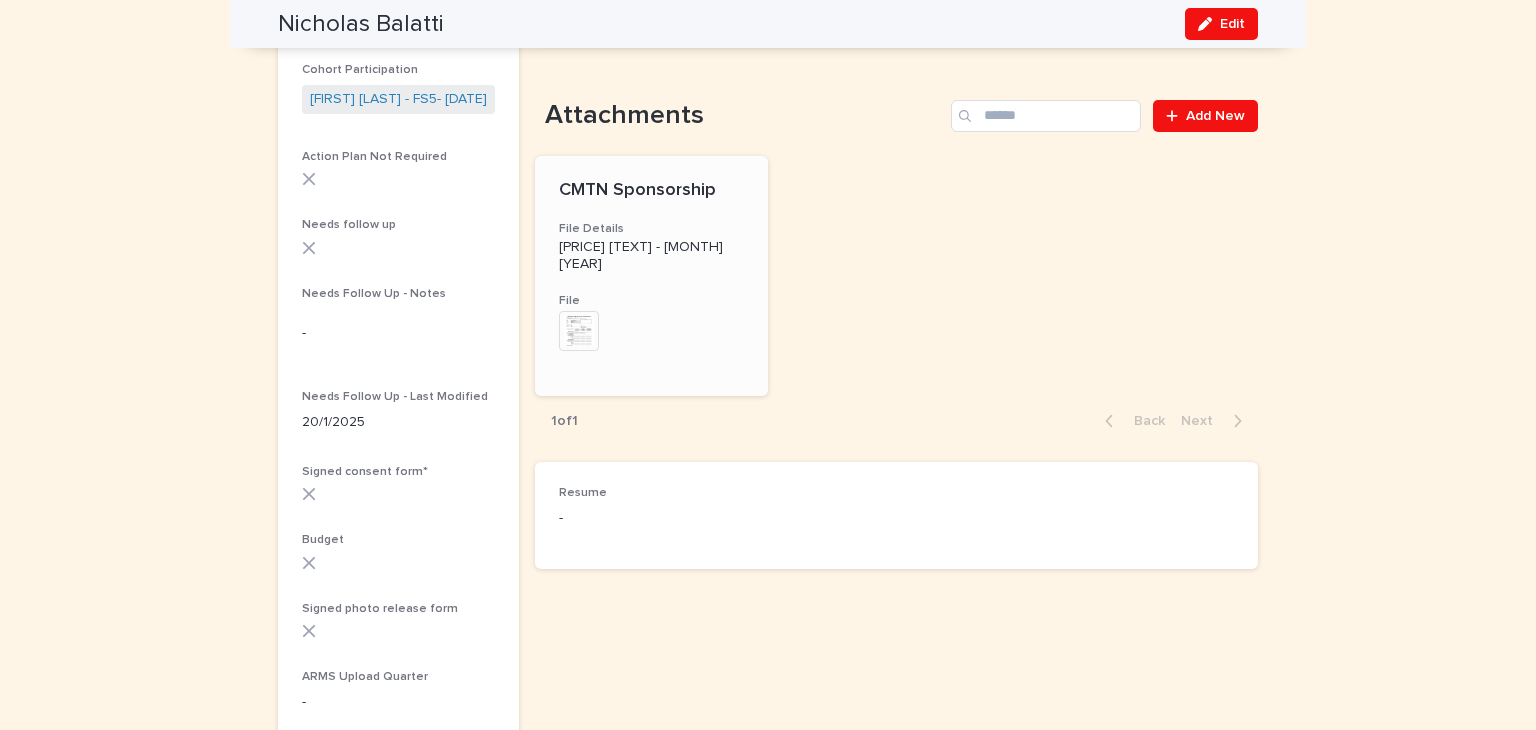 click at bounding box center (579, 331) 